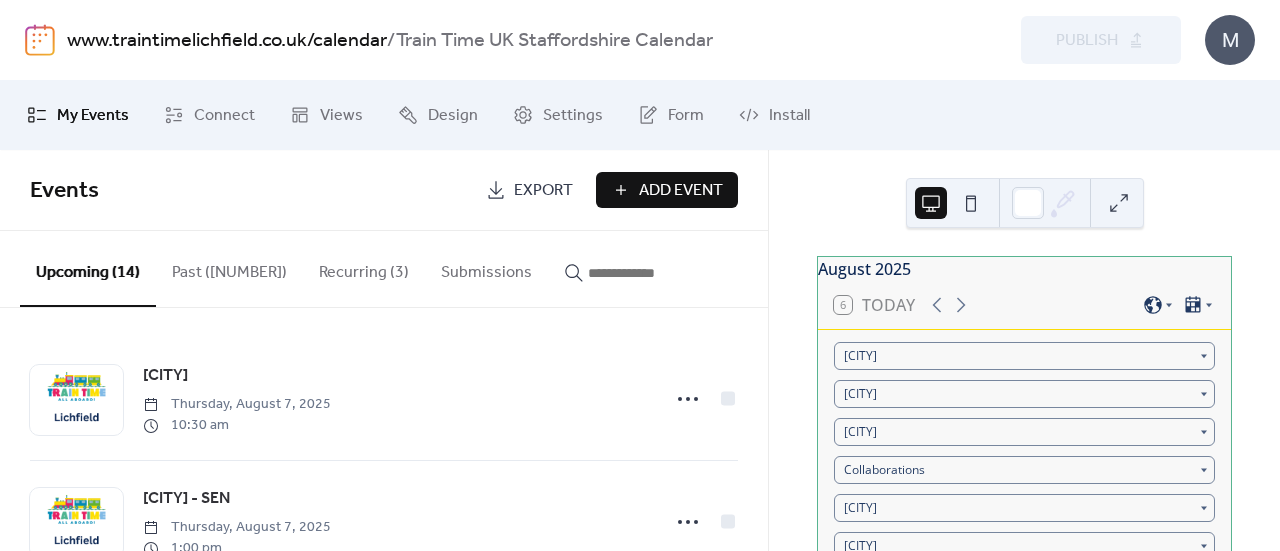 scroll, scrollTop: 0, scrollLeft: 0, axis: both 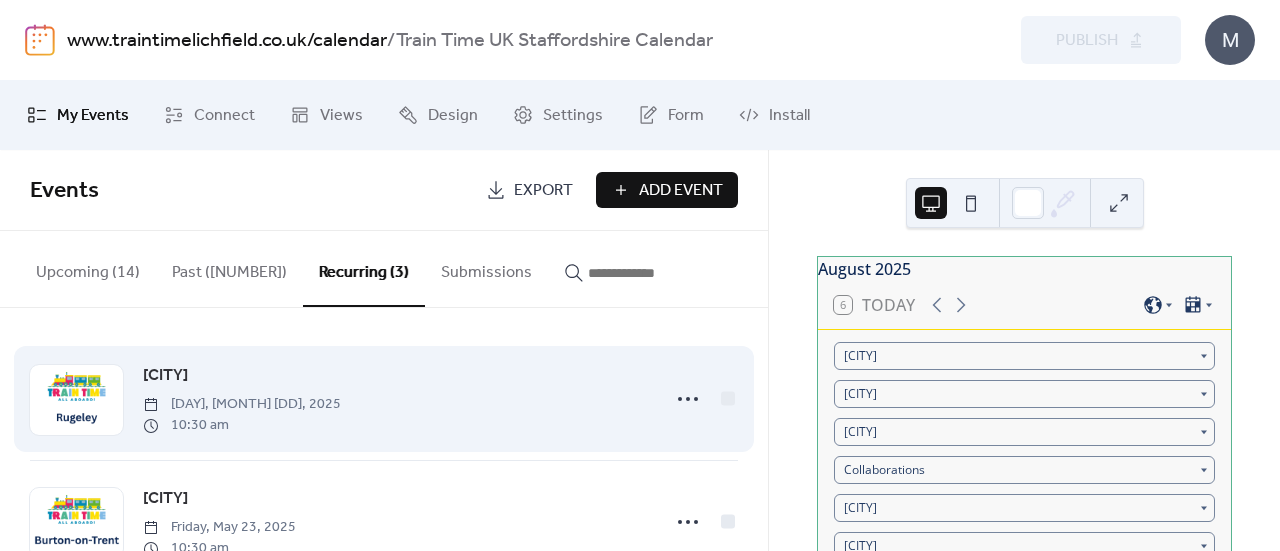 click on "[CITY] [DAY], [MONTH] [DD], 2025 10:30 am" at bounding box center [395, 399] 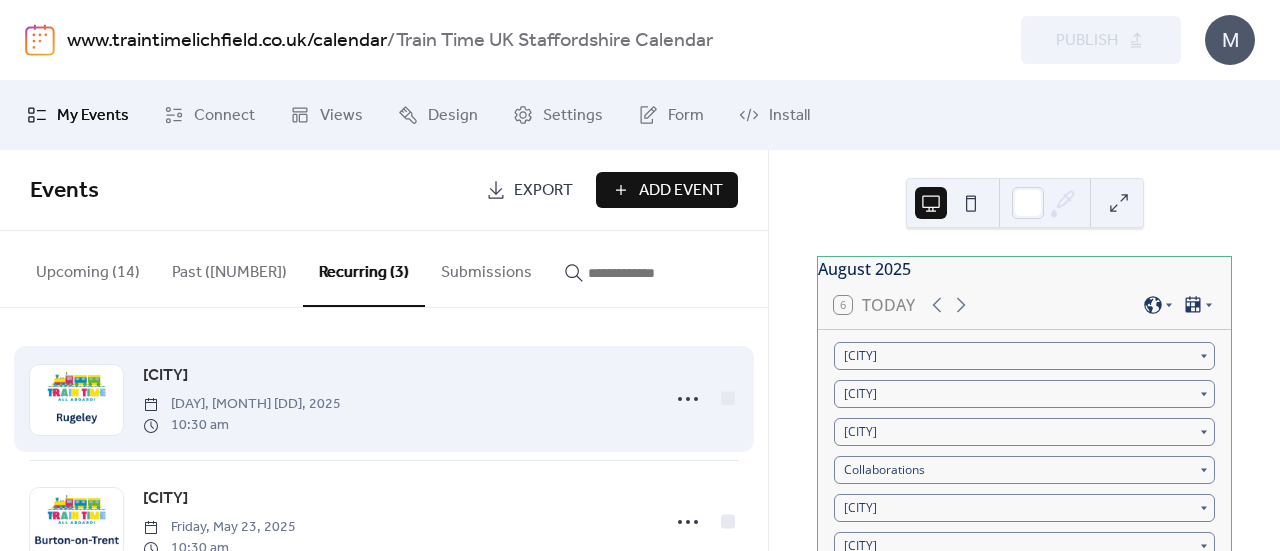 click on "[CITY]" at bounding box center [165, 376] 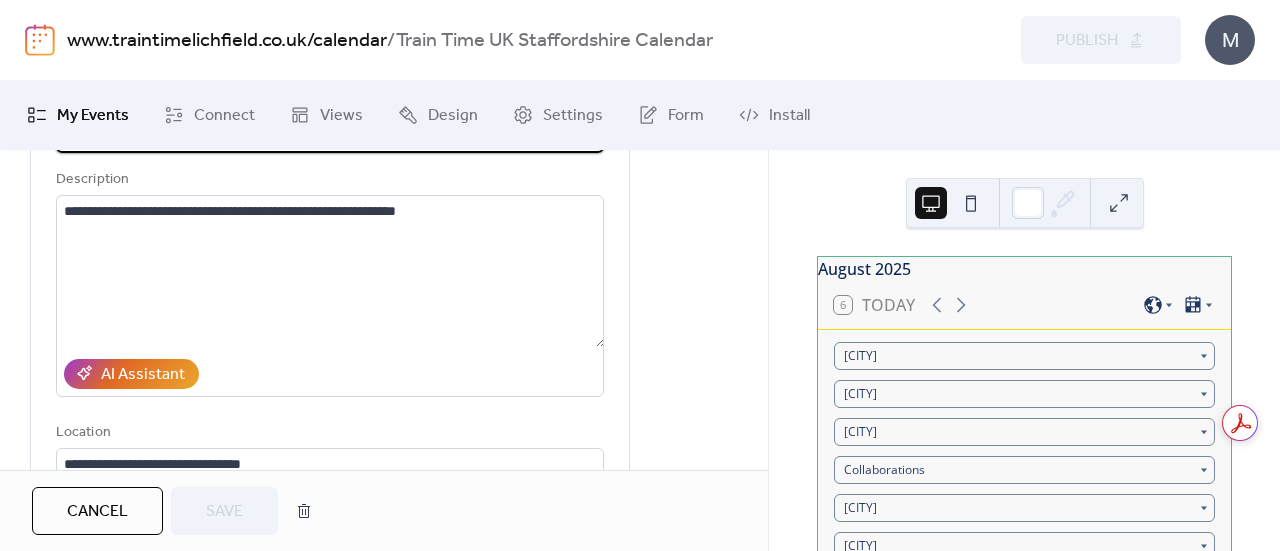 scroll, scrollTop: 168, scrollLeft: 0, axis: vertical 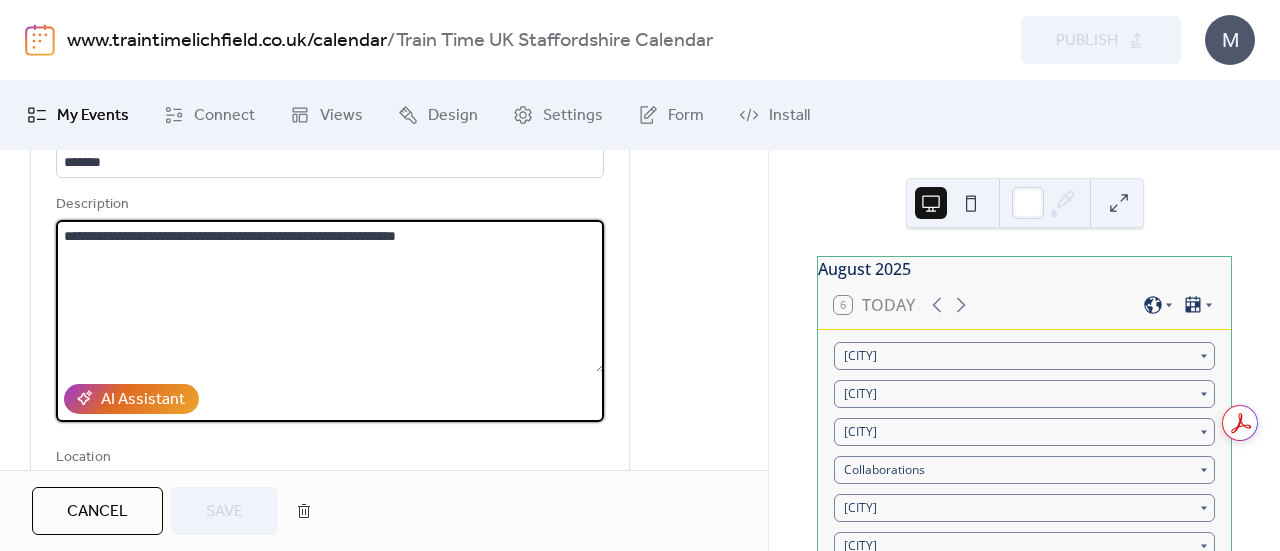 click on "**********" at bounding box center [330, 296] 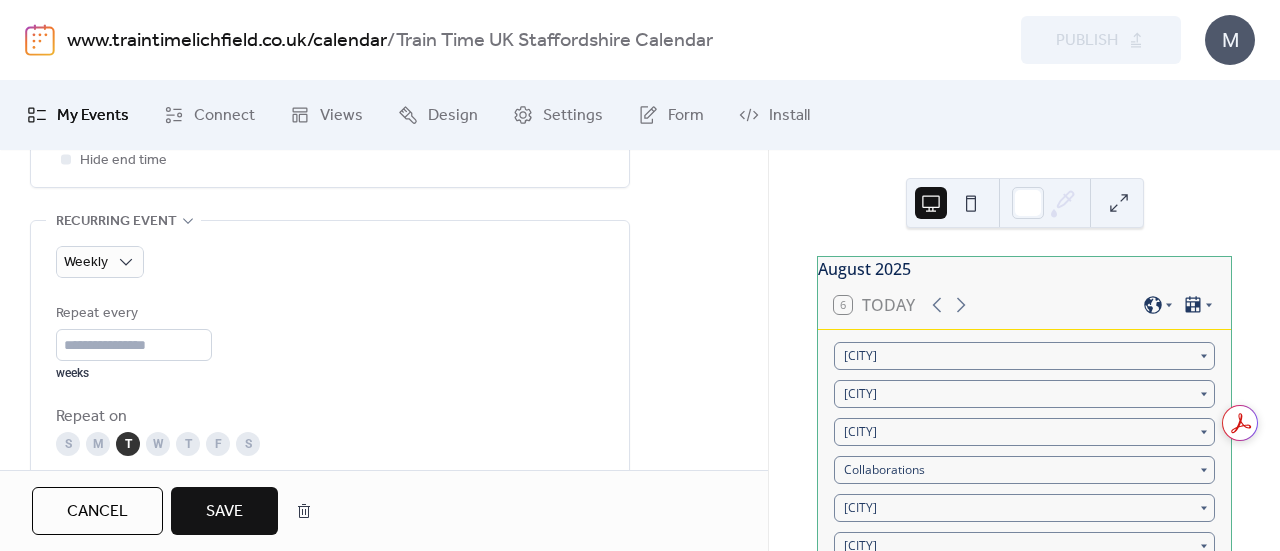 scroll, scrollTop: 894, scrollLeft: 0, axis: vertical 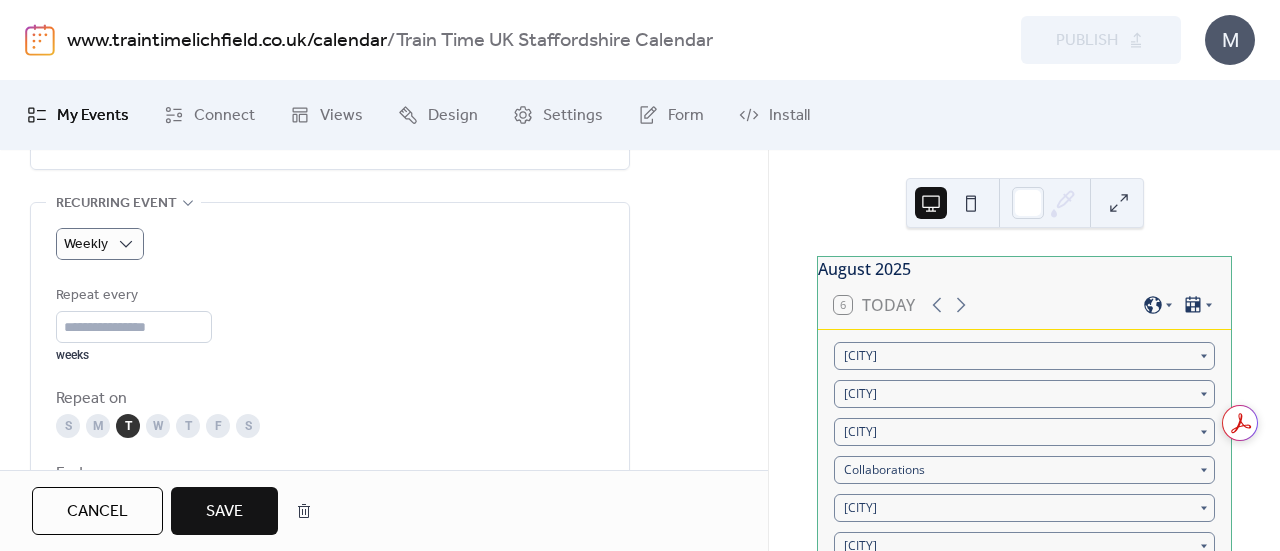 type on "**********" 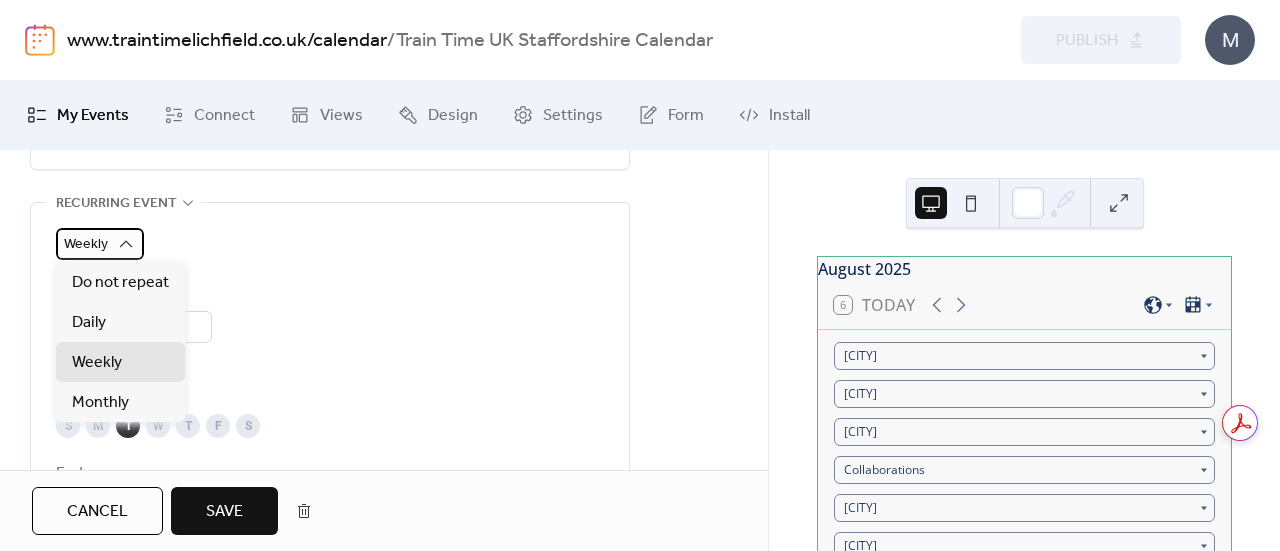 click on "Weekly" at bounding box center (86, 244) 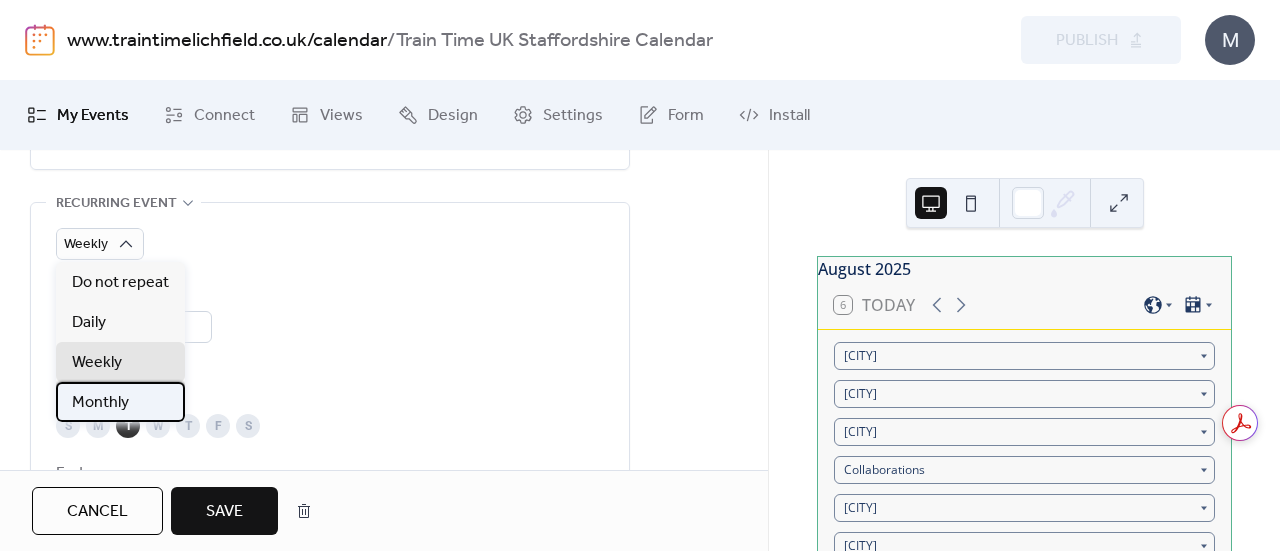 click on "Monthly" at bounding box center [100, 403] 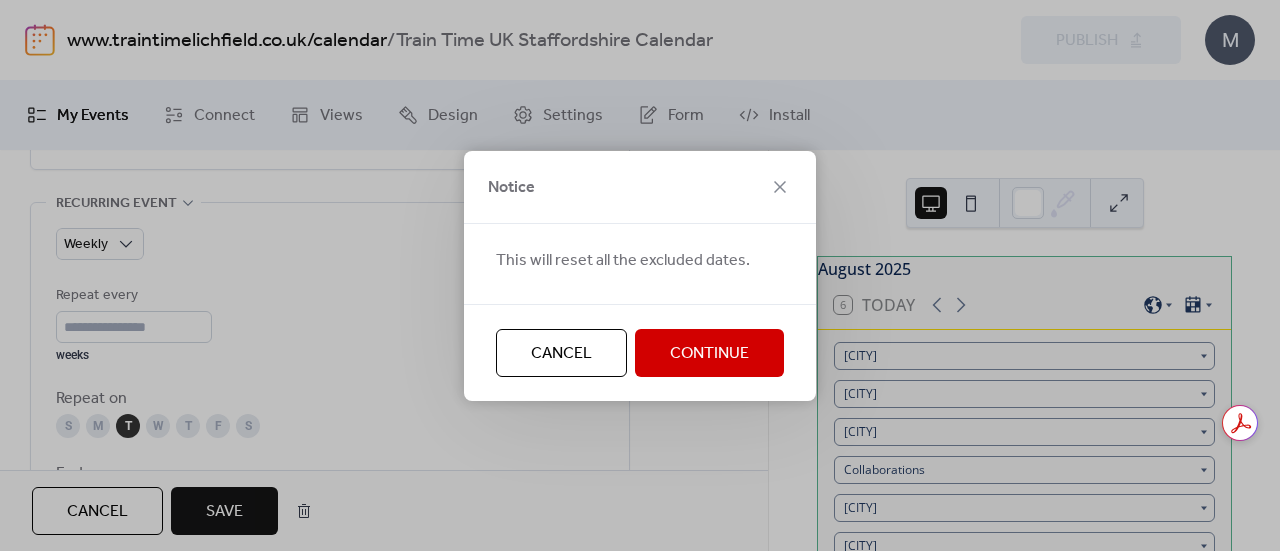 click on "Continue" at bounding box center (709, 354) 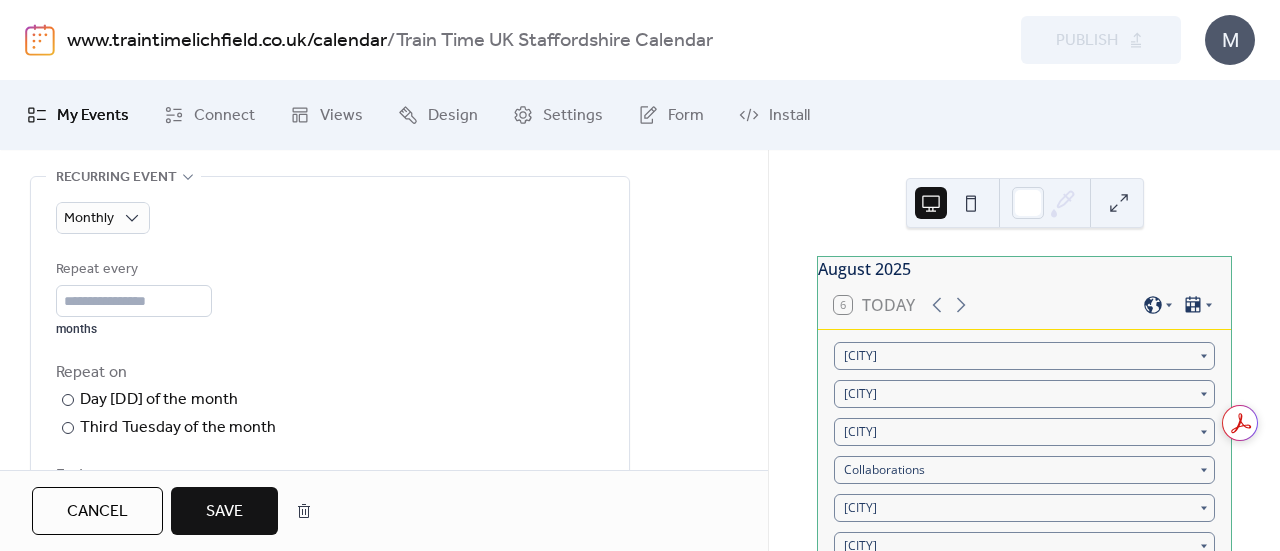 scroll, scrollTop: 891, scrollLeft: 0, axis: vertical 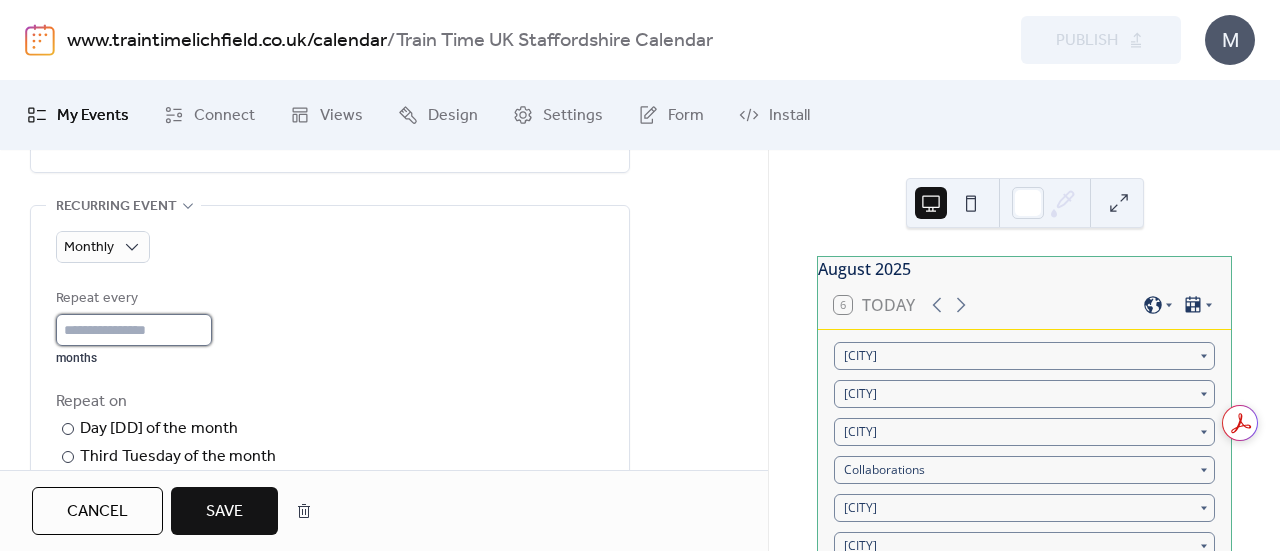 click on "*" at bounding box center [134, 330] 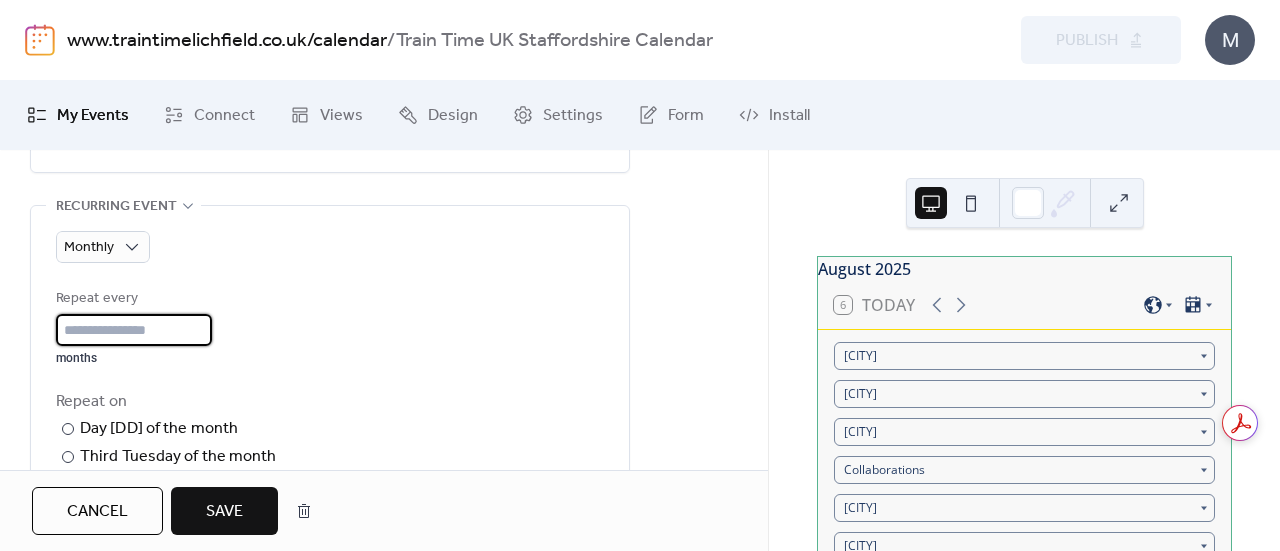 type on "*" 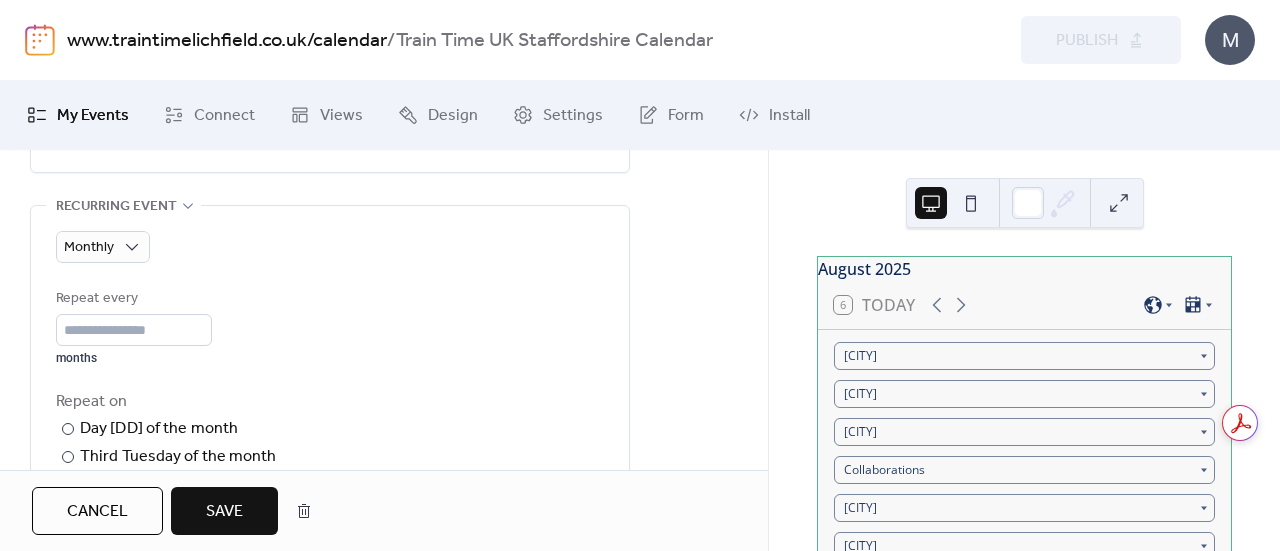 click on "Repeat every * months" at bounding box center [330, 326] 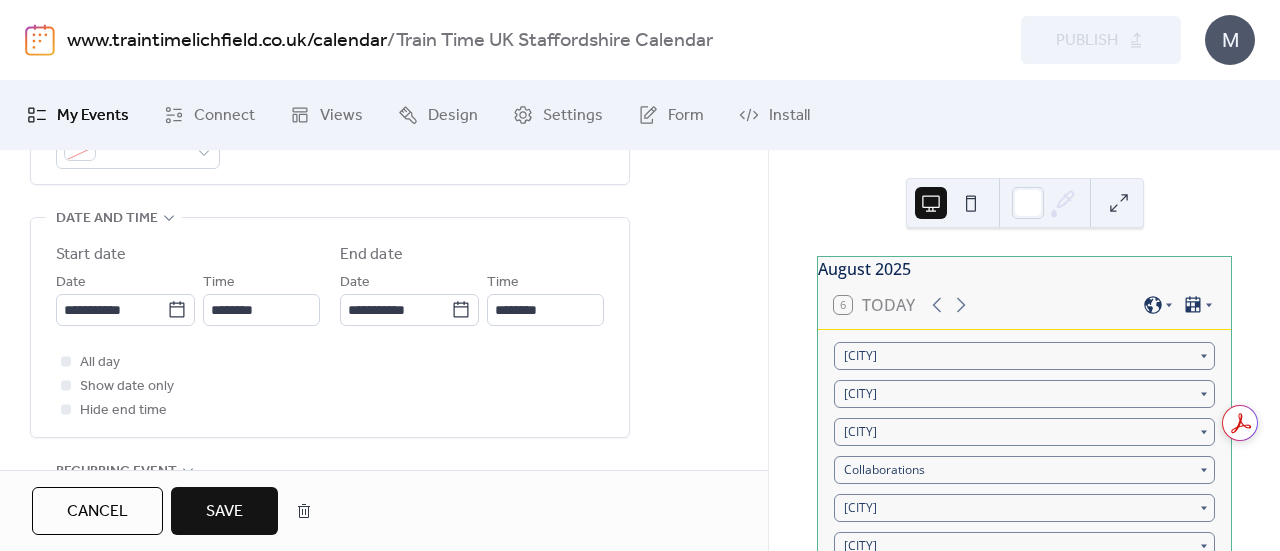 scroll, scrollTop: 613, scrollLeft: 0, axis: vertical 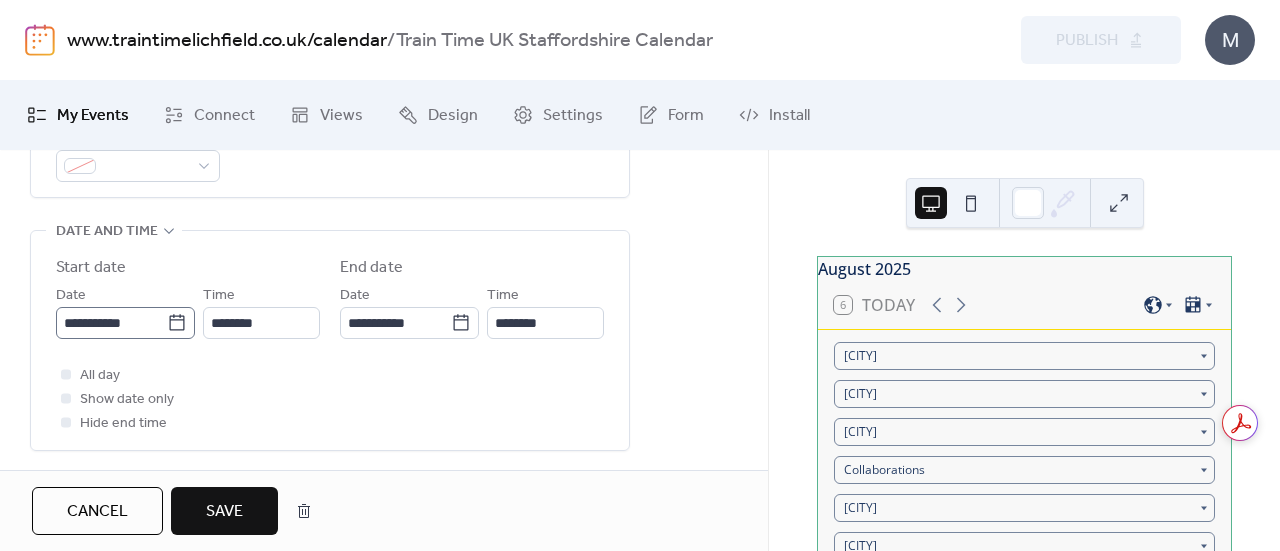 click 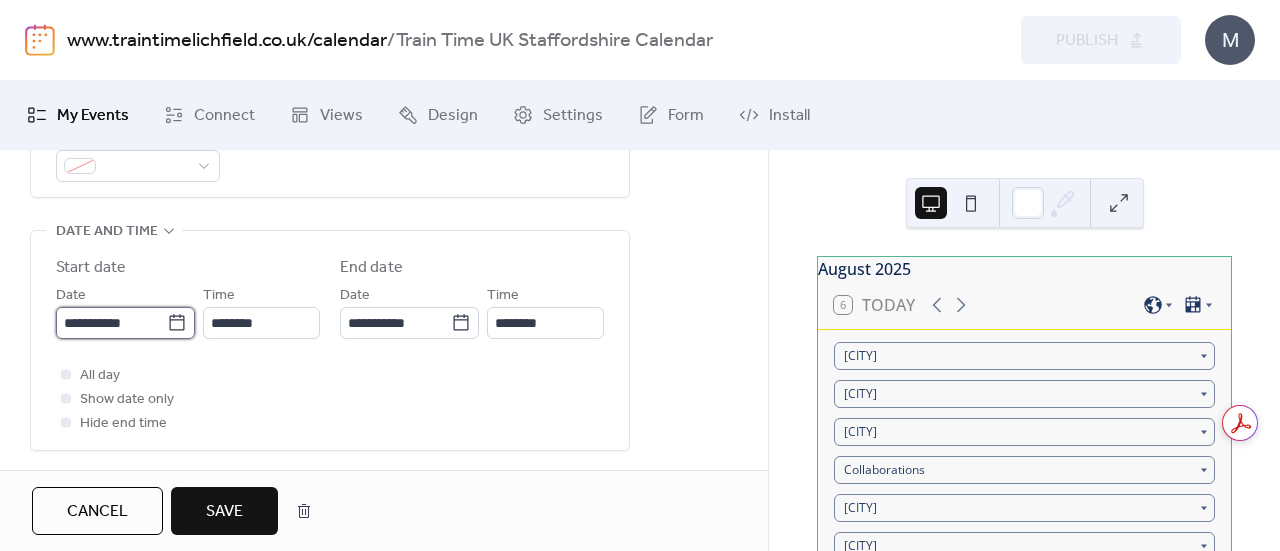 click on "**********" at bounding box center [111, 323] 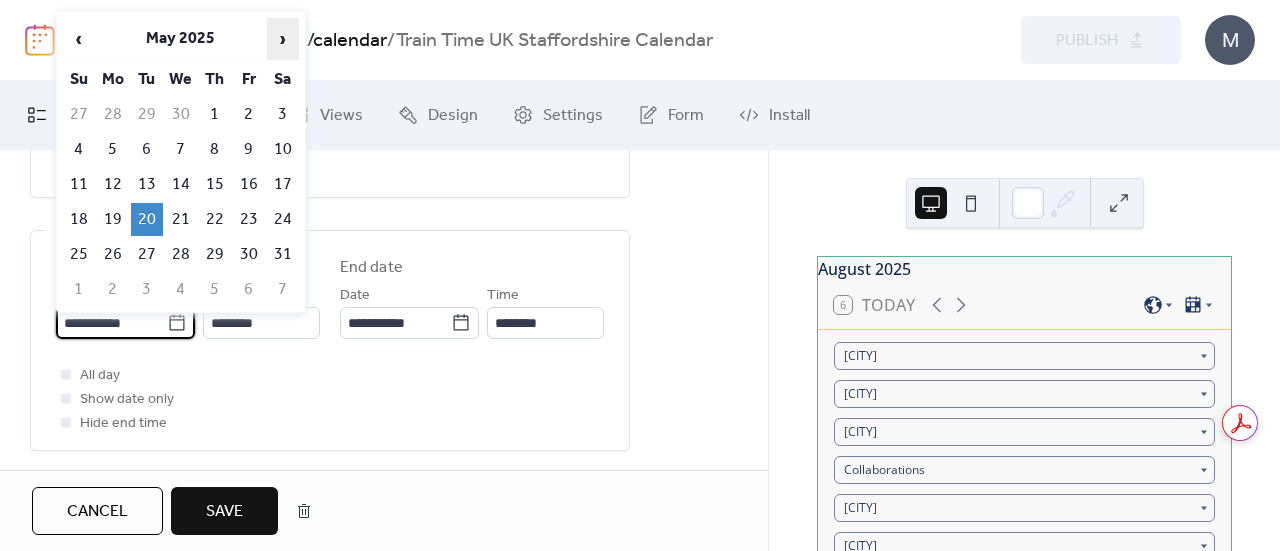 click on "›" at bounding box center (283, 39) 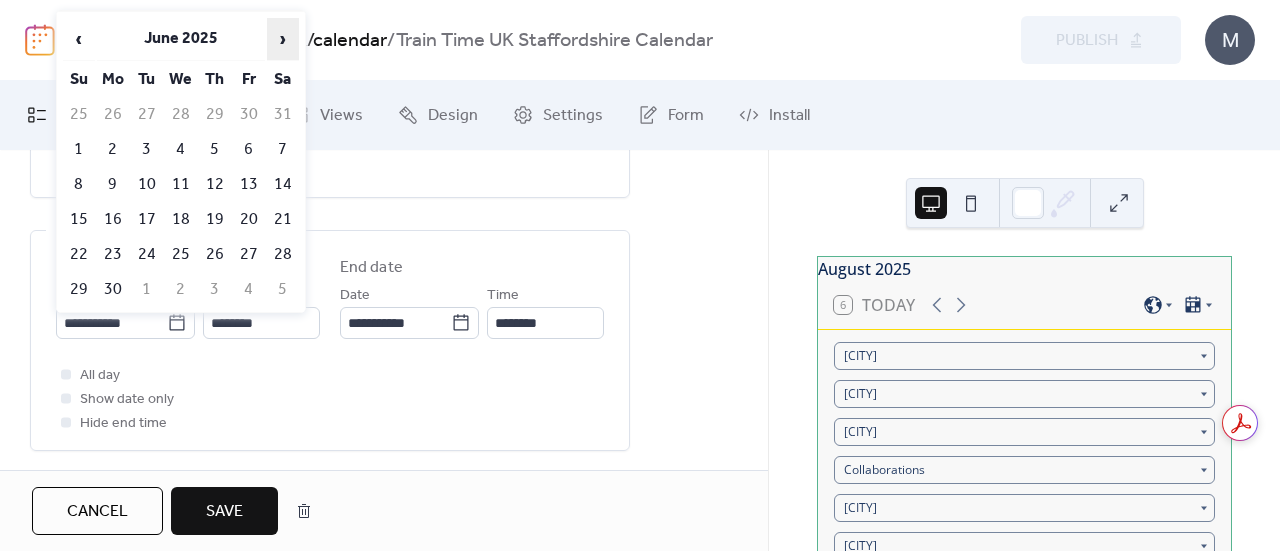 click on "›" at bounding box center (283, 39) 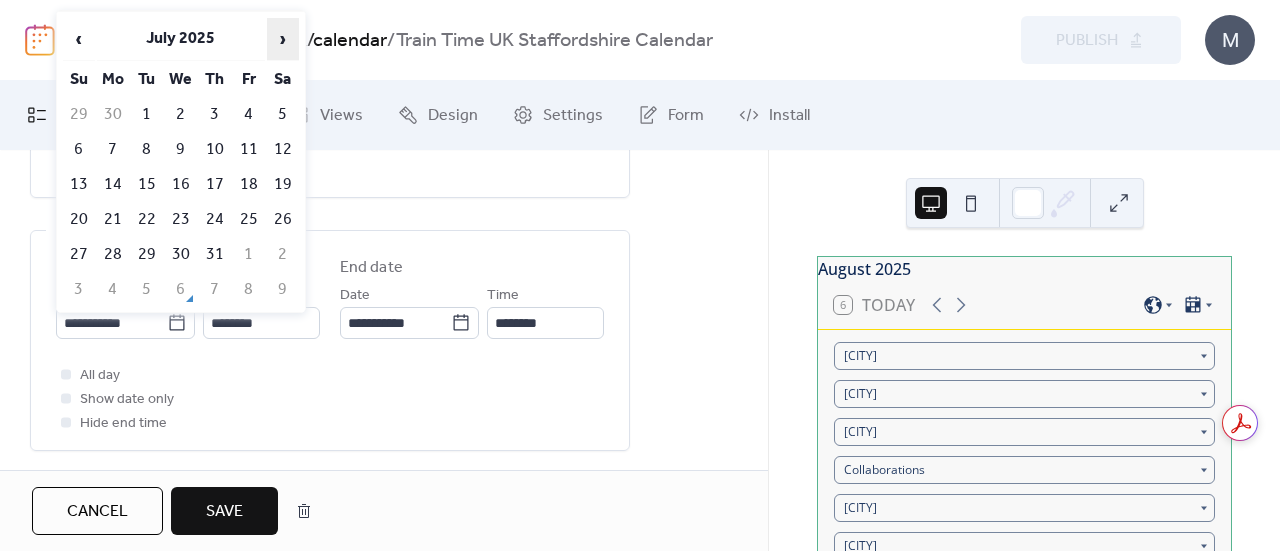 click on "›" at bounding box center [283, 39] 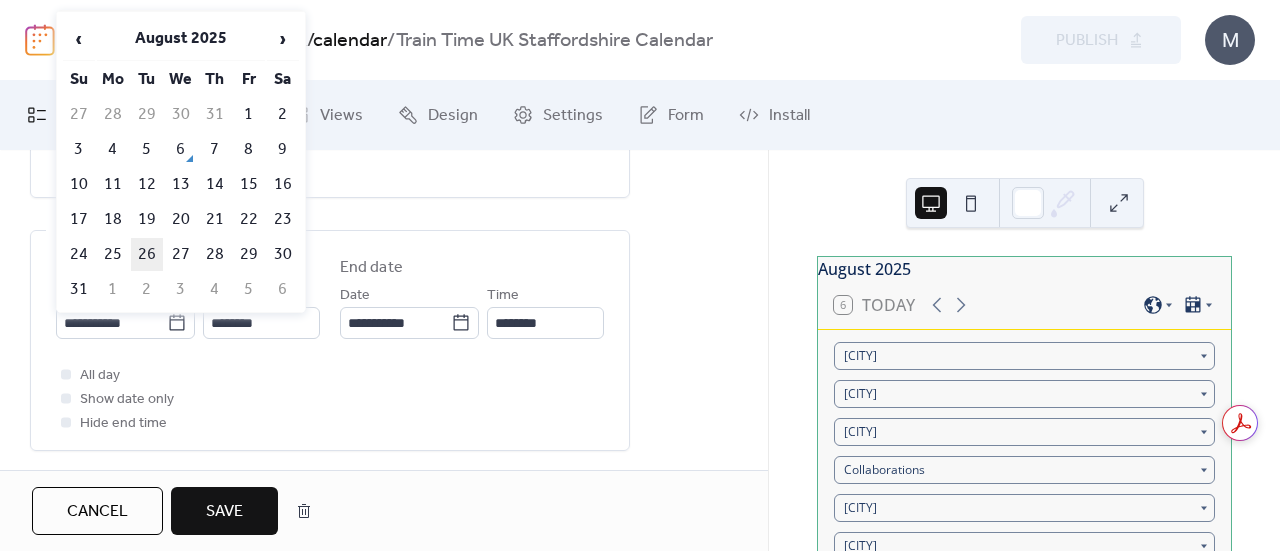 click on "26" at bounding box center (147, 254) 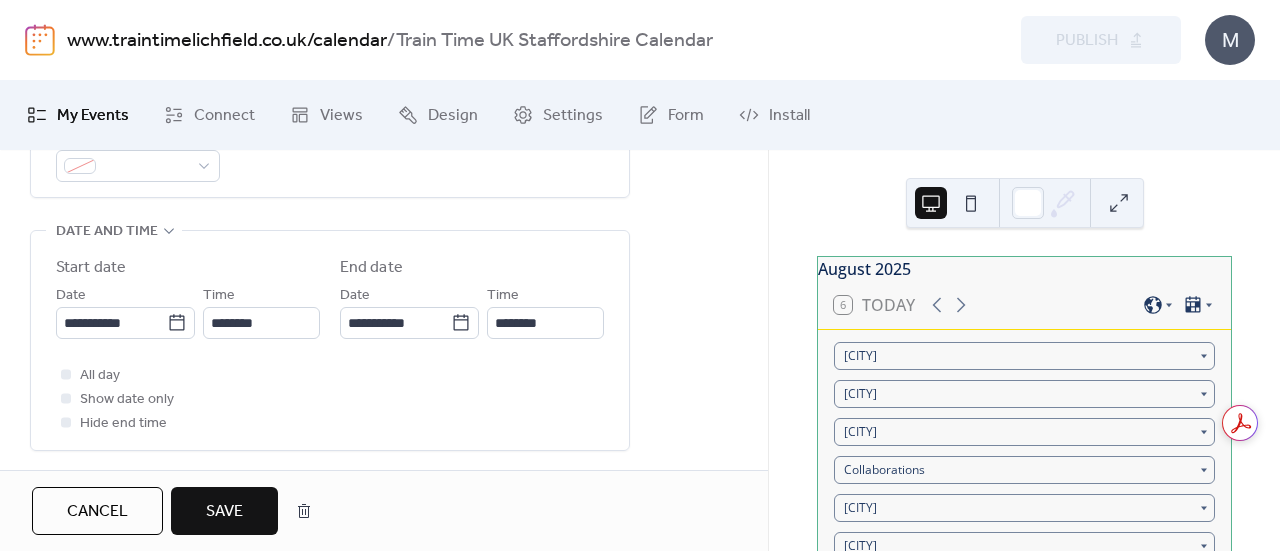 click on "All day Show date only Hide end time" at bounding box center (330, 399) 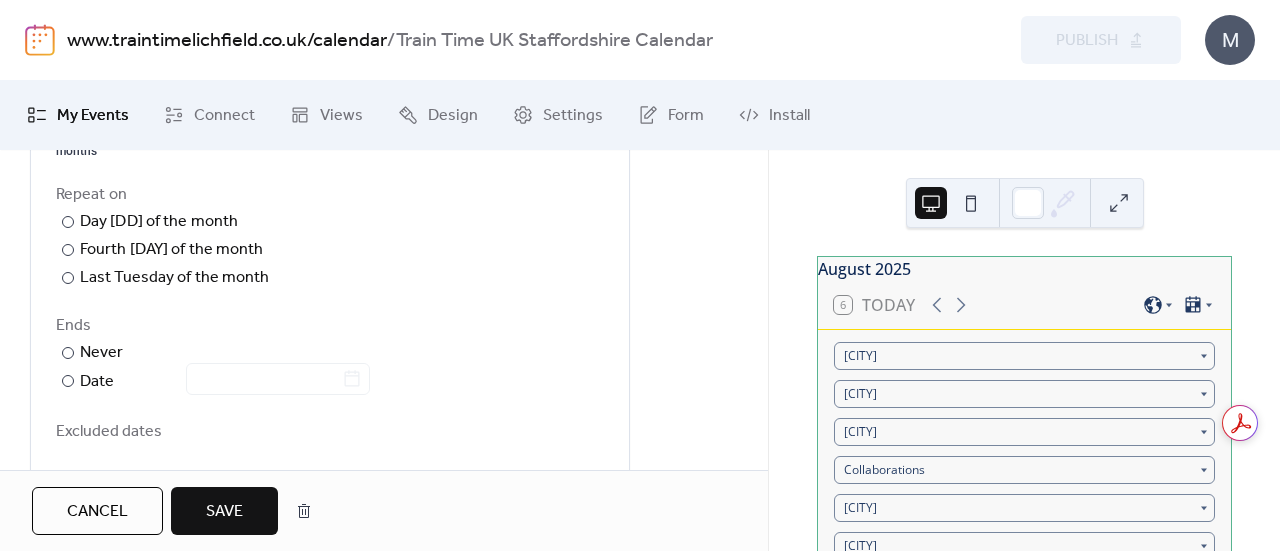 scroll, scrollTop: 1110, scrollLeft: 0, axis: vertical 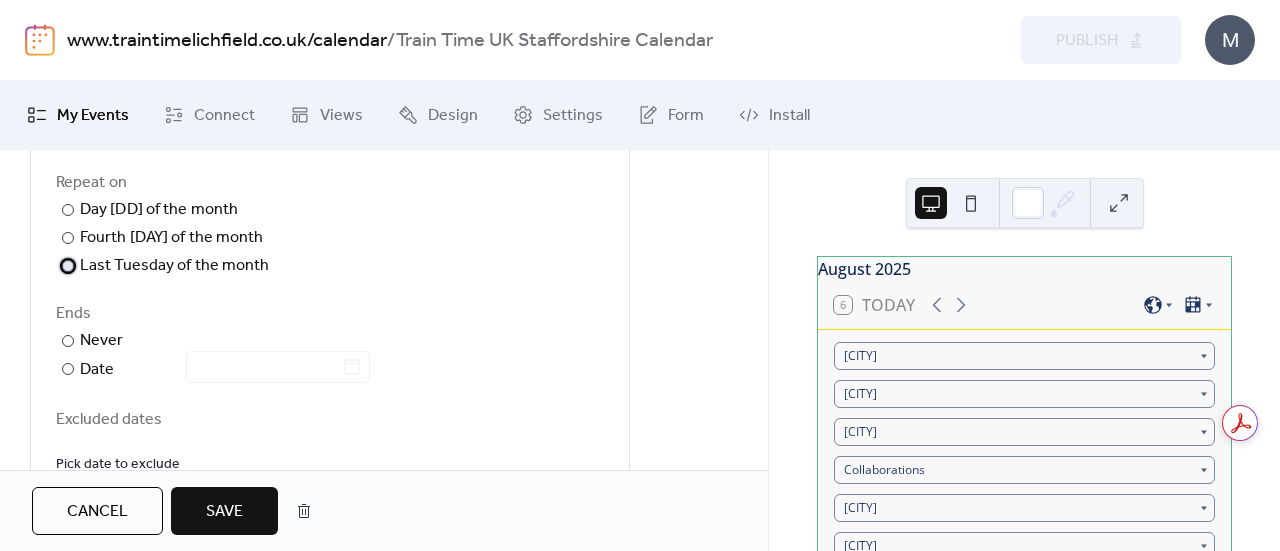 click at bounding box center (68, 266) 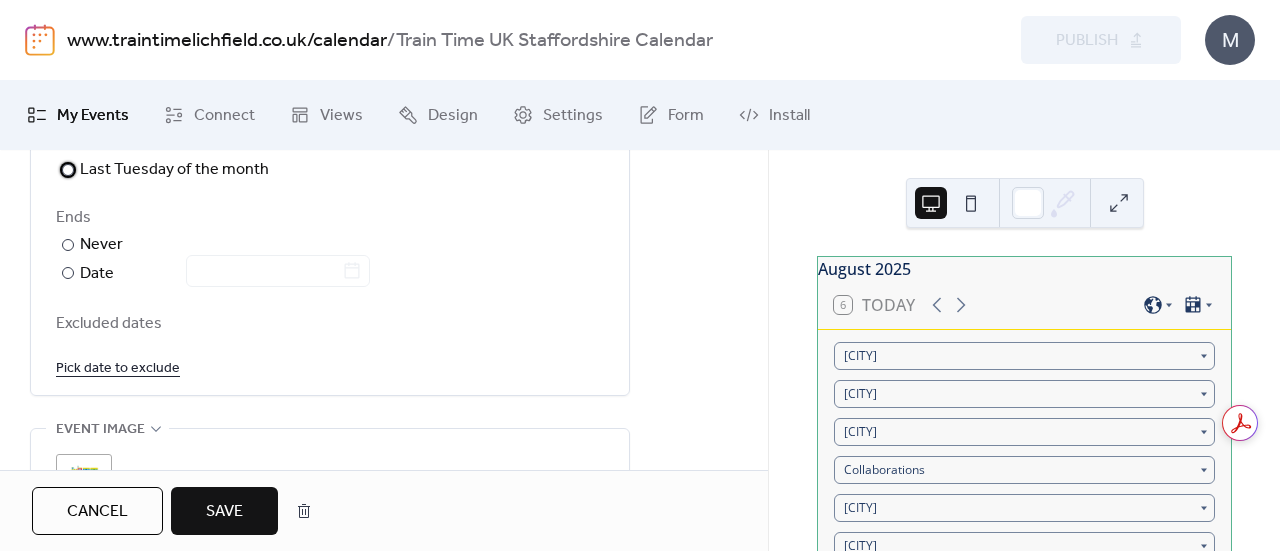 scroll, scrollTop: 1277, scrollLeft: 0, axis: vertical 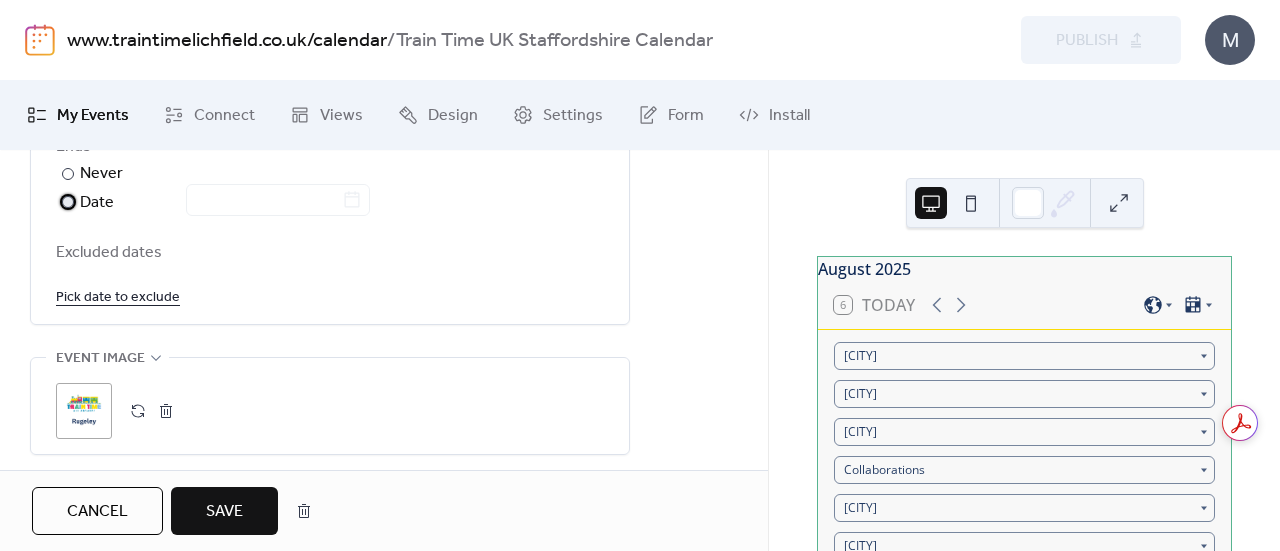 click on "​" at bounding box center (66, 202) 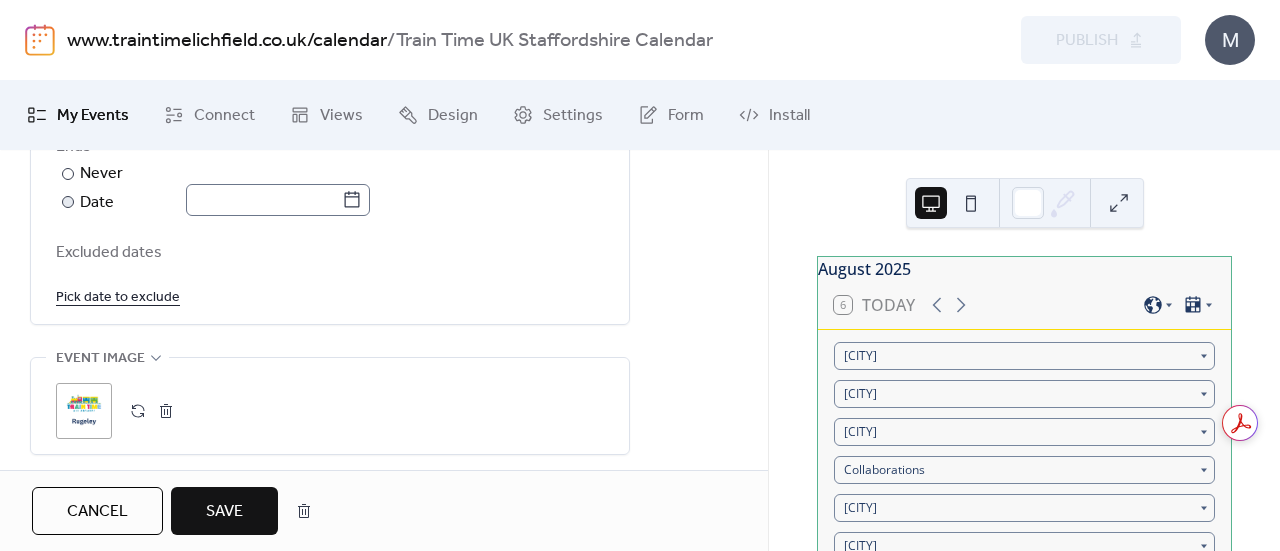 click 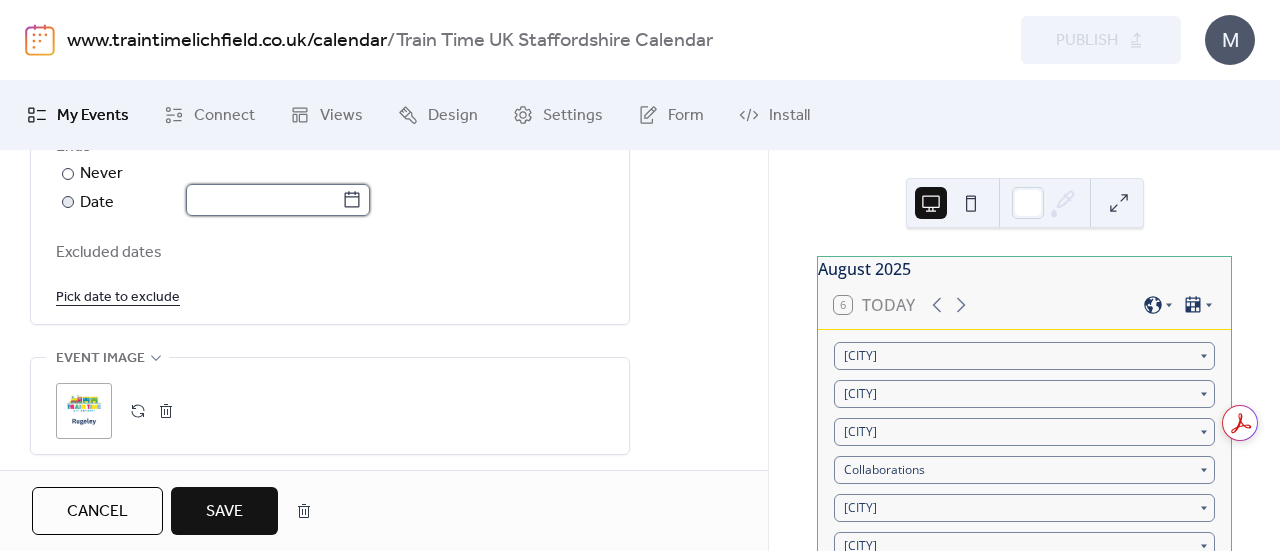 click at bounding box center (264, 200) 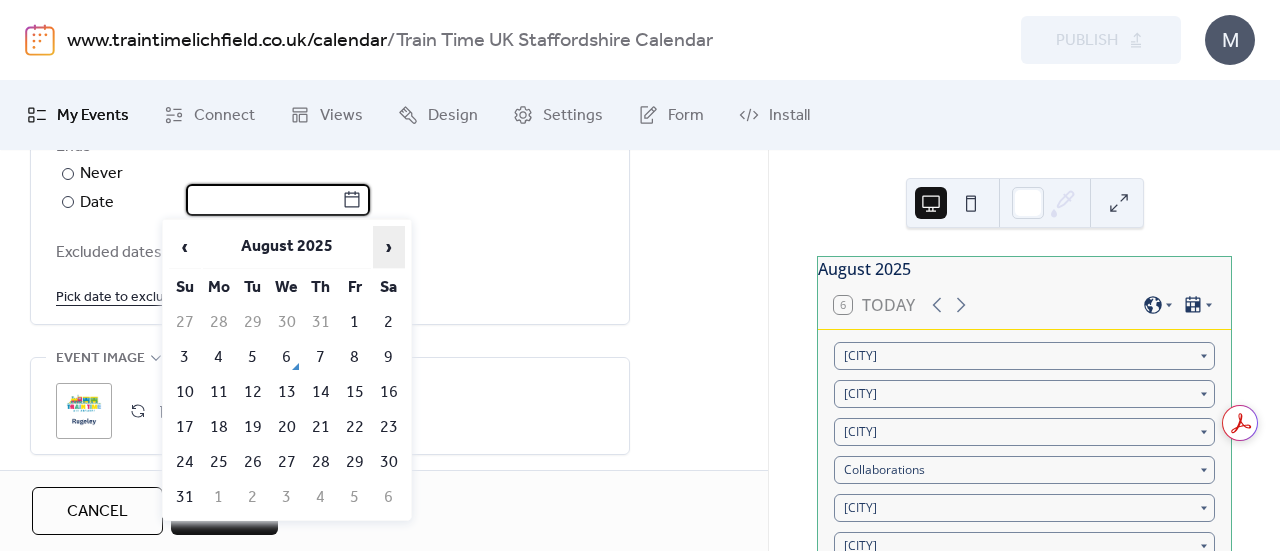 click on "›" at bounding box center (389, 247) 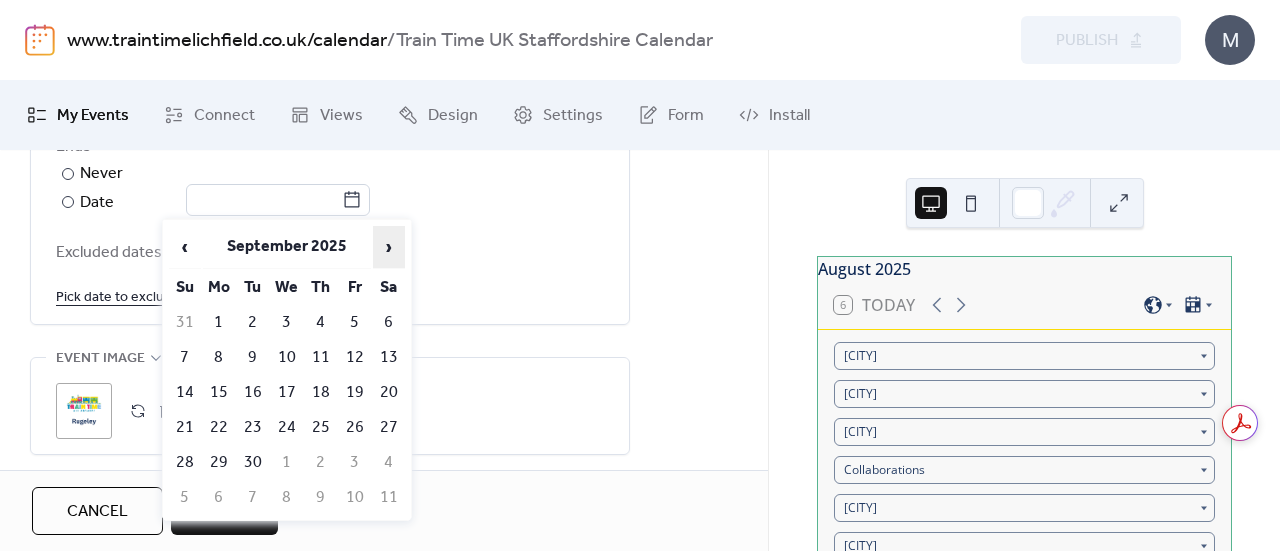 click on "›" at bounding box center [389, 247] 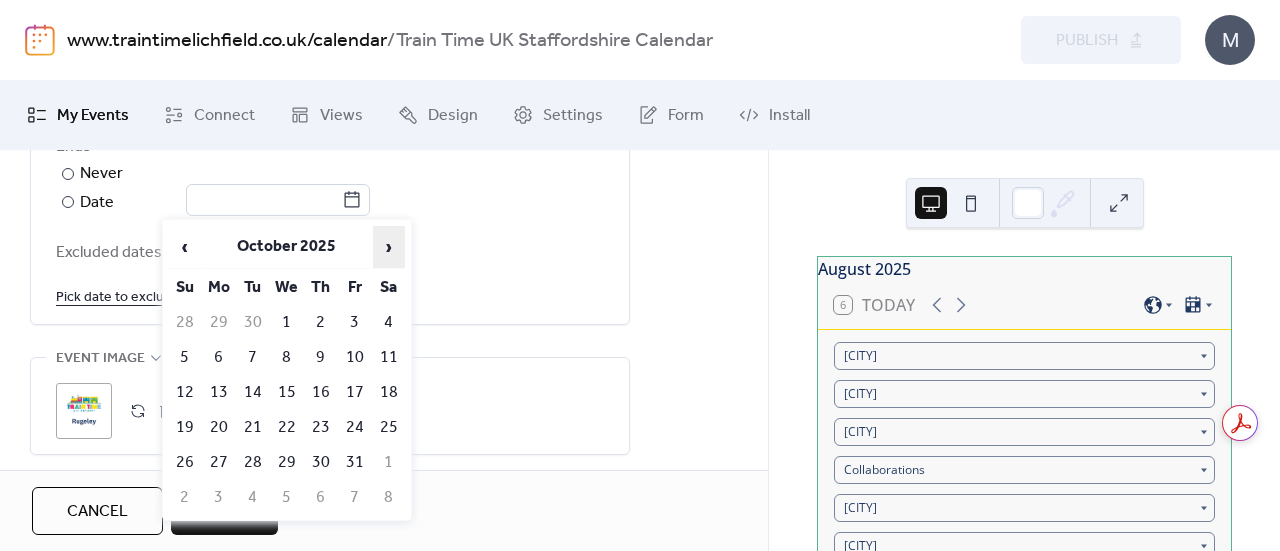 click on "›" at bounding box center (389, 247) 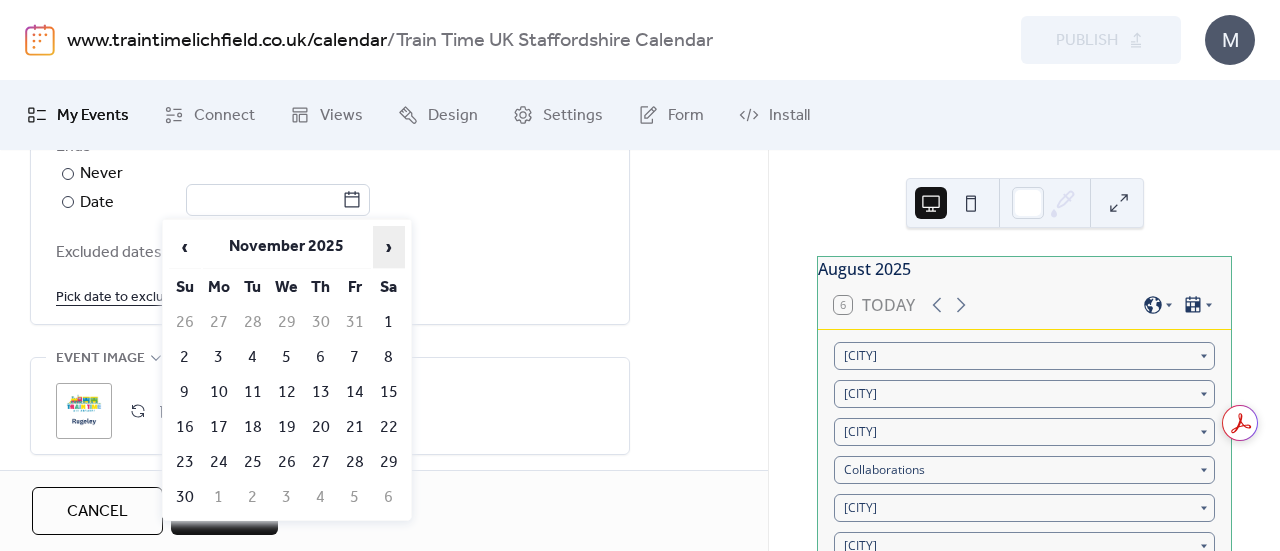 click on "›" at bounding box center [389, 247] 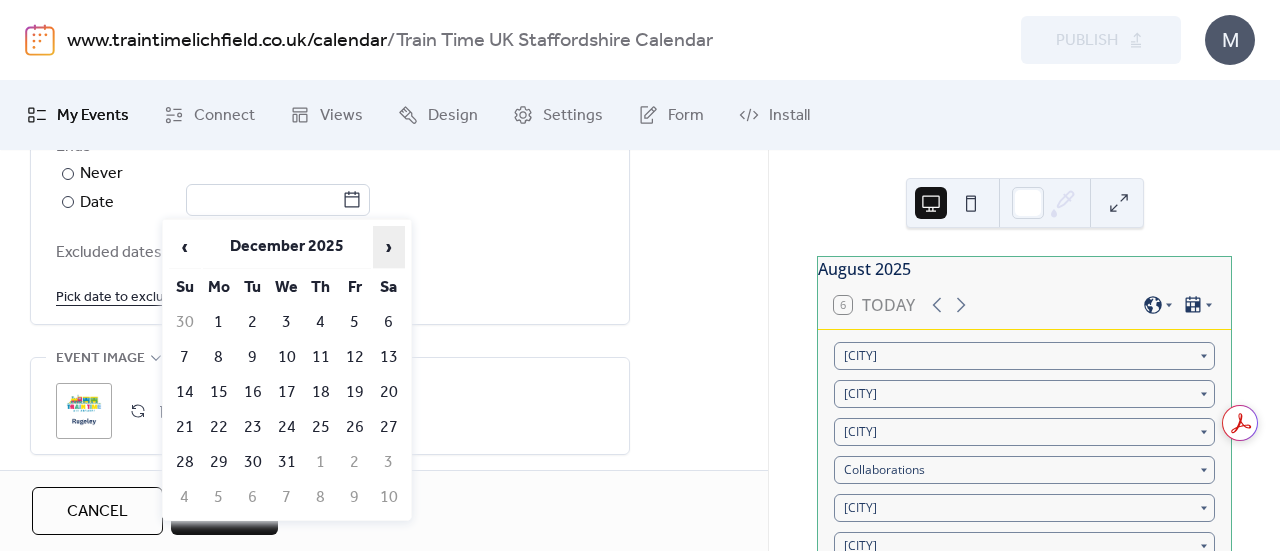 click on "›" at bounding box center [389, 247] 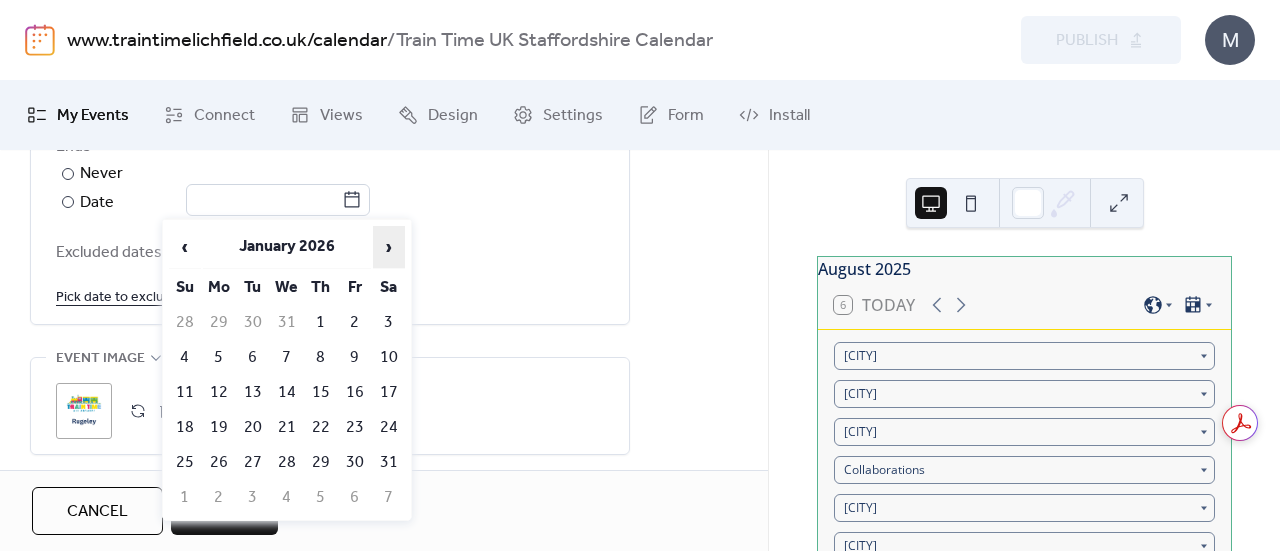 click on "›" at bounding box center (389, 247) 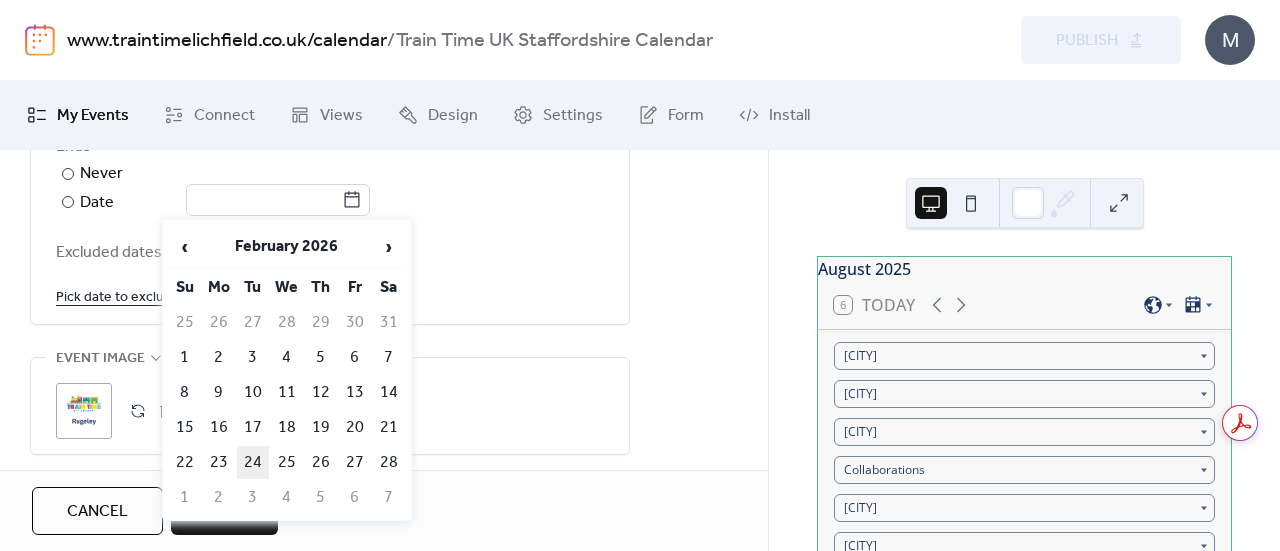 click on "24" at bounding box center (253, 462) 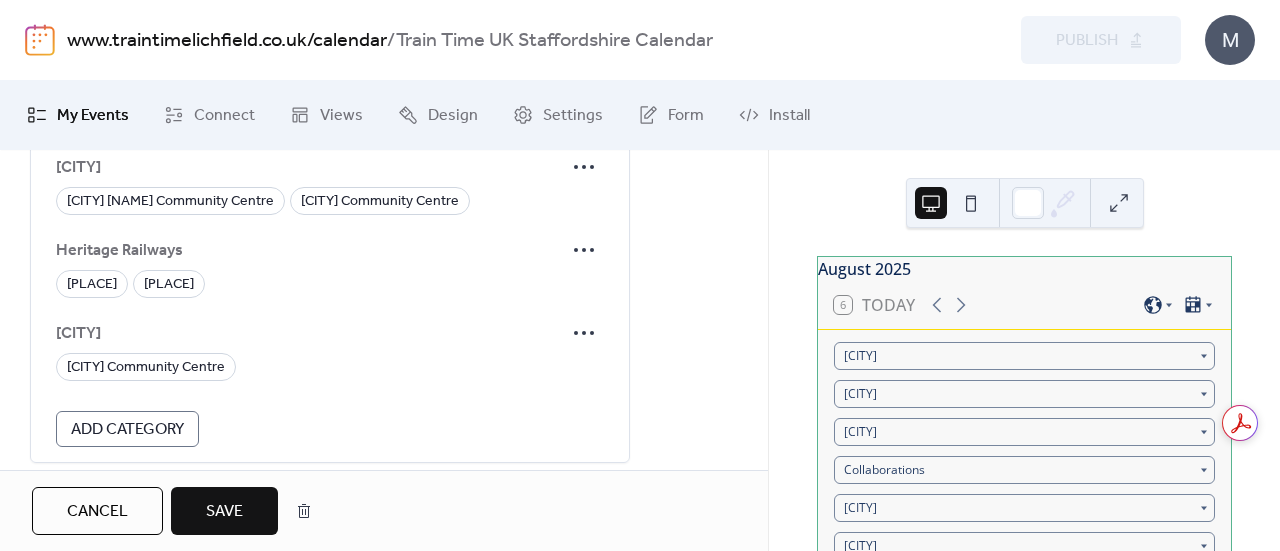 scroll, scrollTop: 2548, scrollLeft: 0, axis: vertical 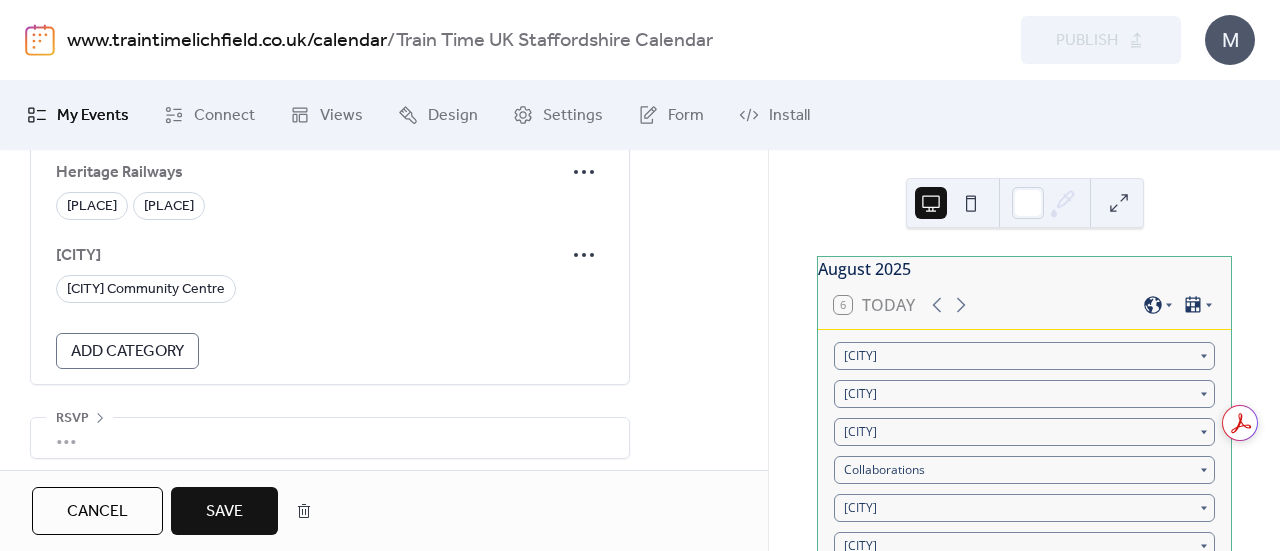 click on "Save" at bounding box center [224, 511] 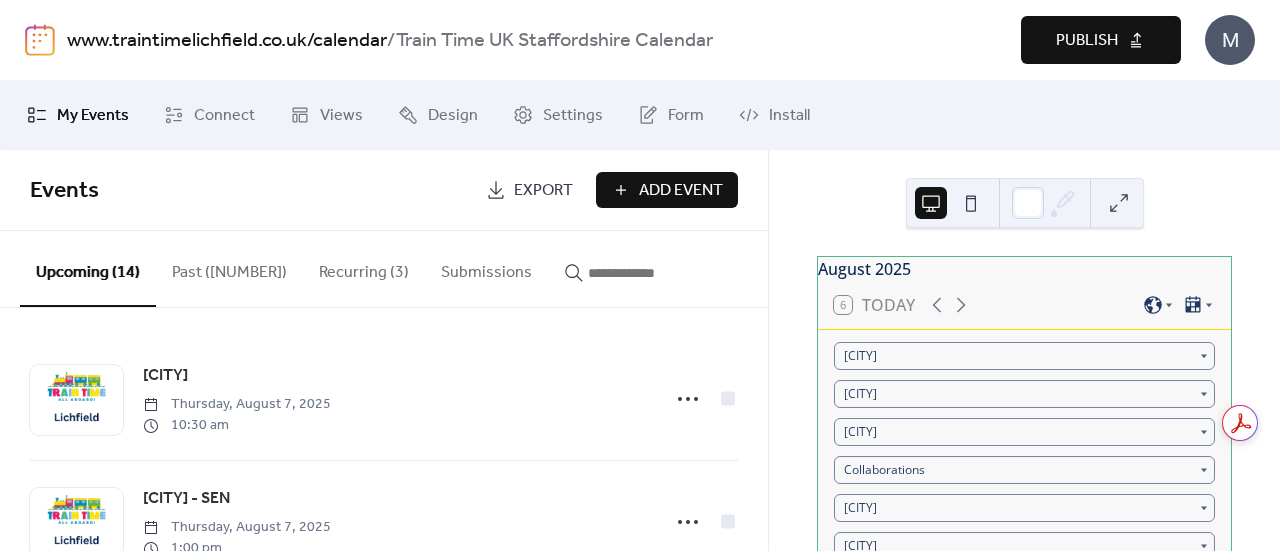 click on "Recurring (3)" at bounding box center [364, 268] 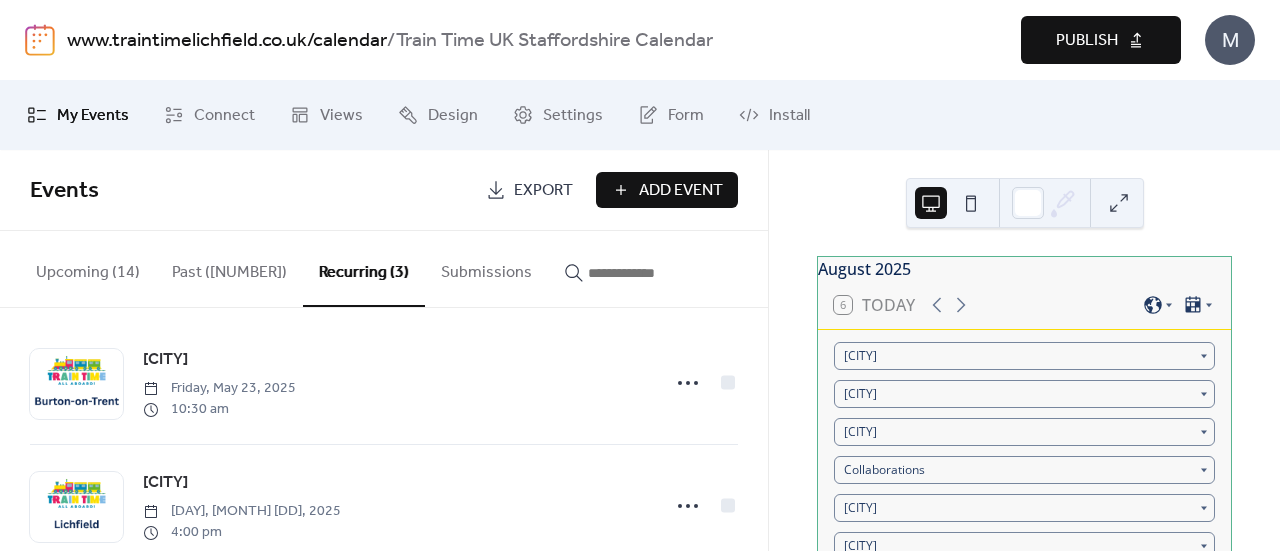 scroll, scrollTop: 0, scrollLeft: 0, axis: both 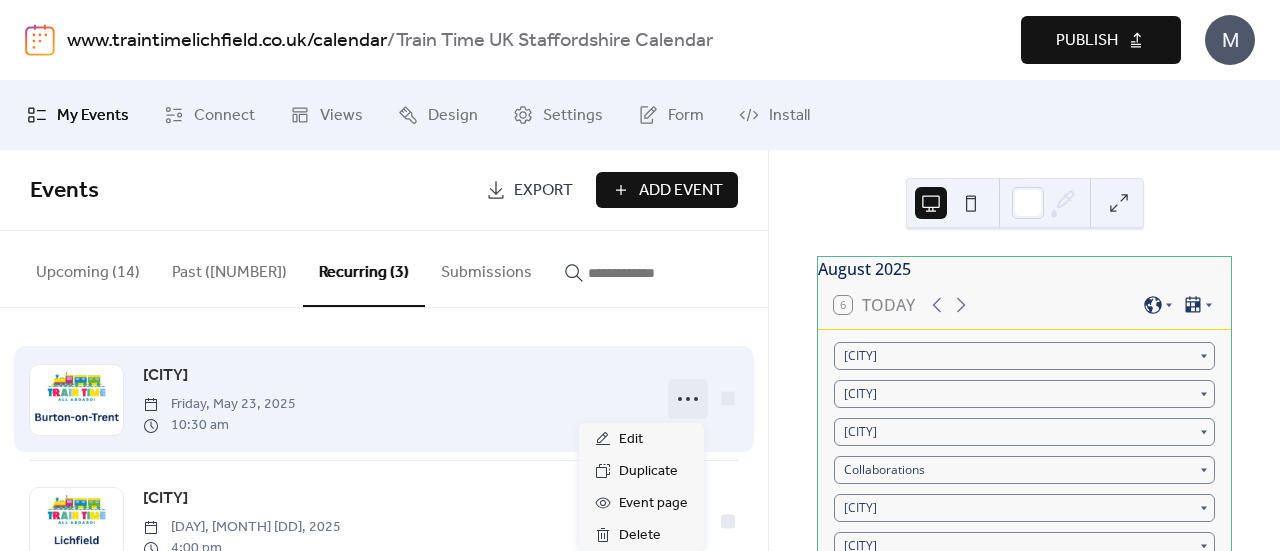 click at bounding box center (688, 399) 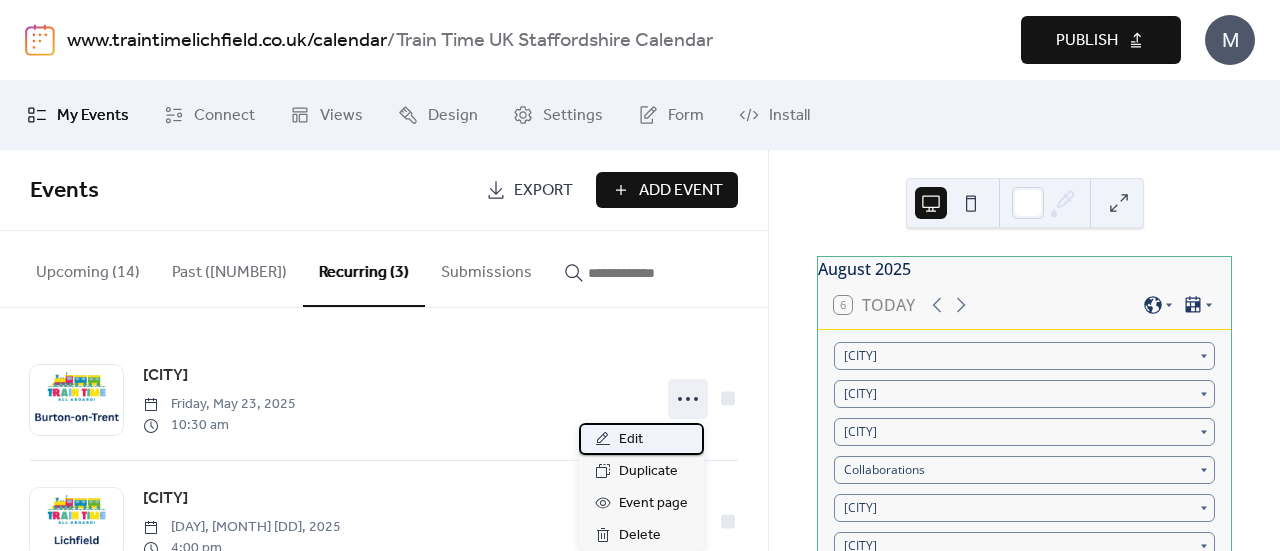 click on "Edit" at bounding box center (641, 439) 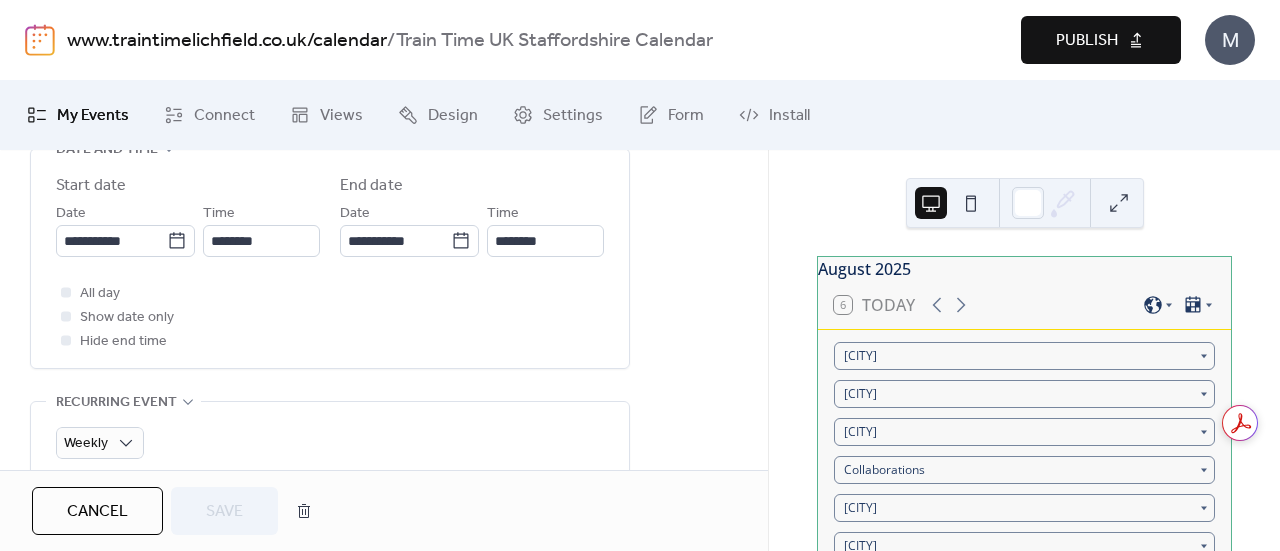 scroll, scrollTop: 700, scrollLeft: 0, axis: vertical 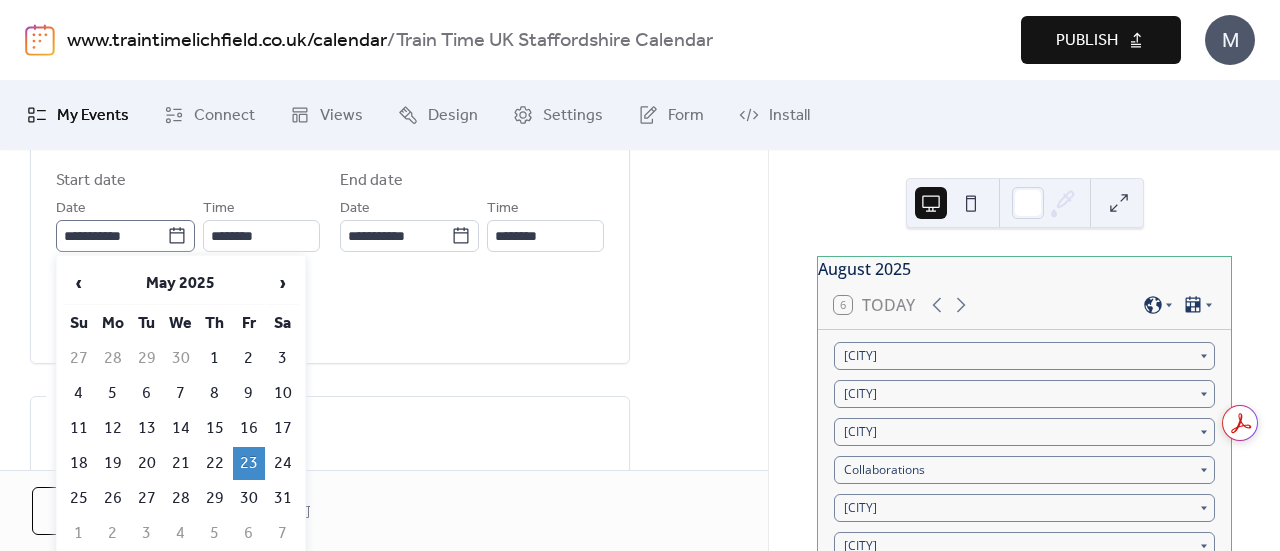 click 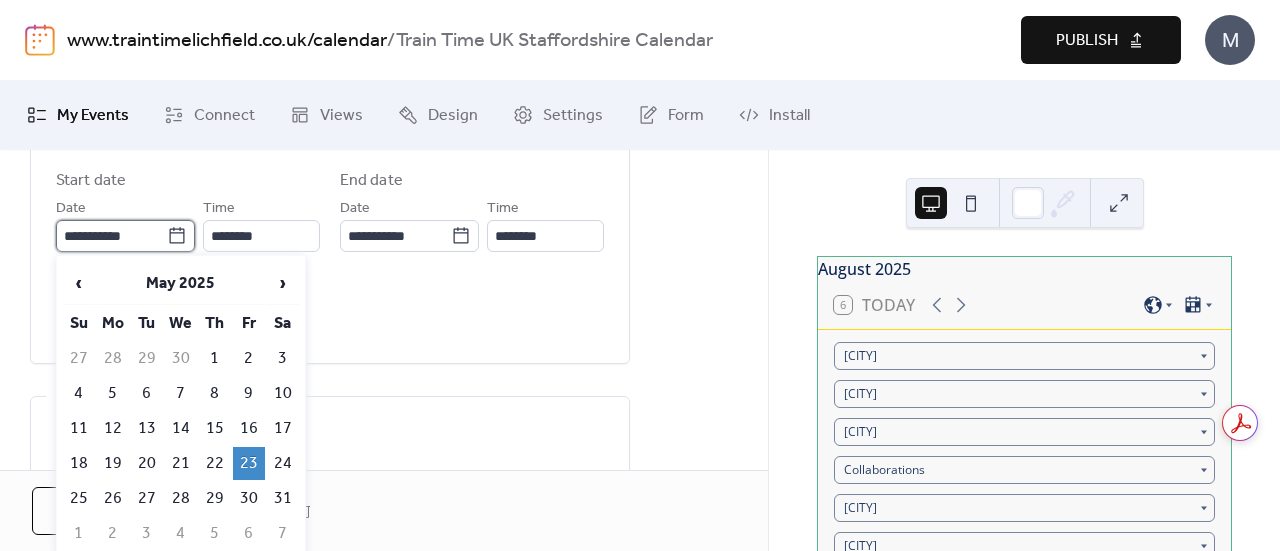 click on "**********" at bounding box center (111, 236) 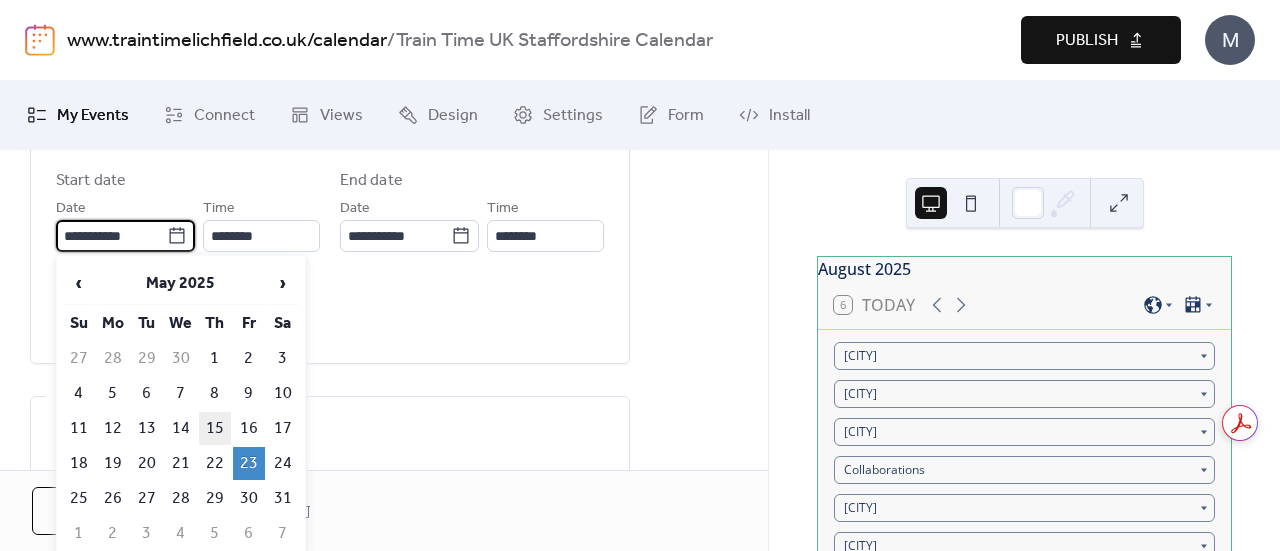 click on "15" at bounding box center [215, 428] 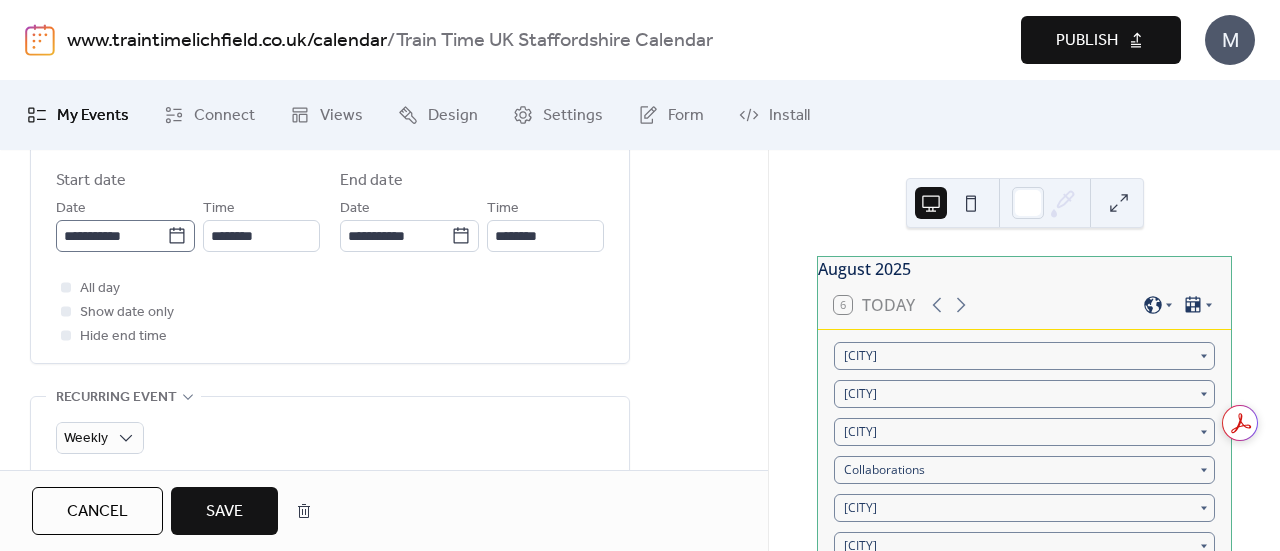 click 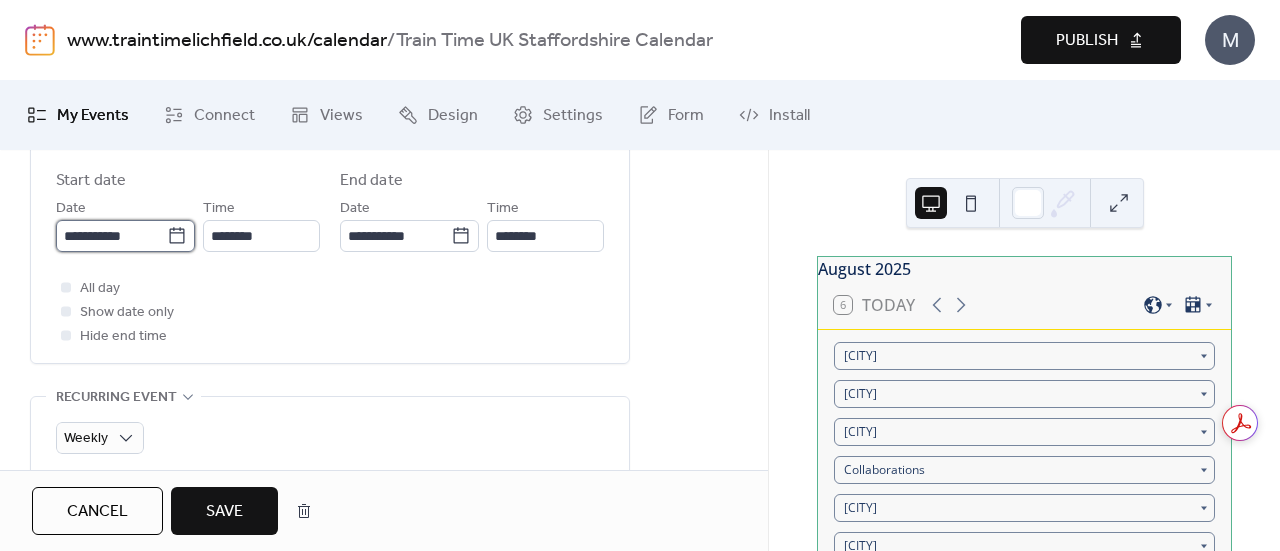 click on "**********" at bounding box center (111, 236) 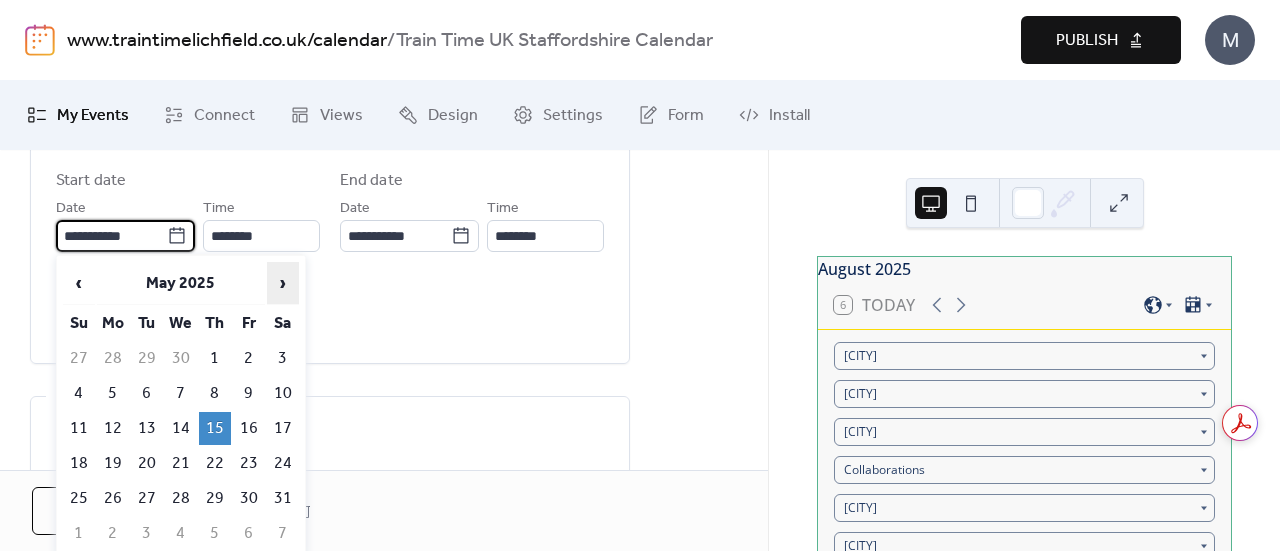 click on "›" at bounding box center (283, 283) 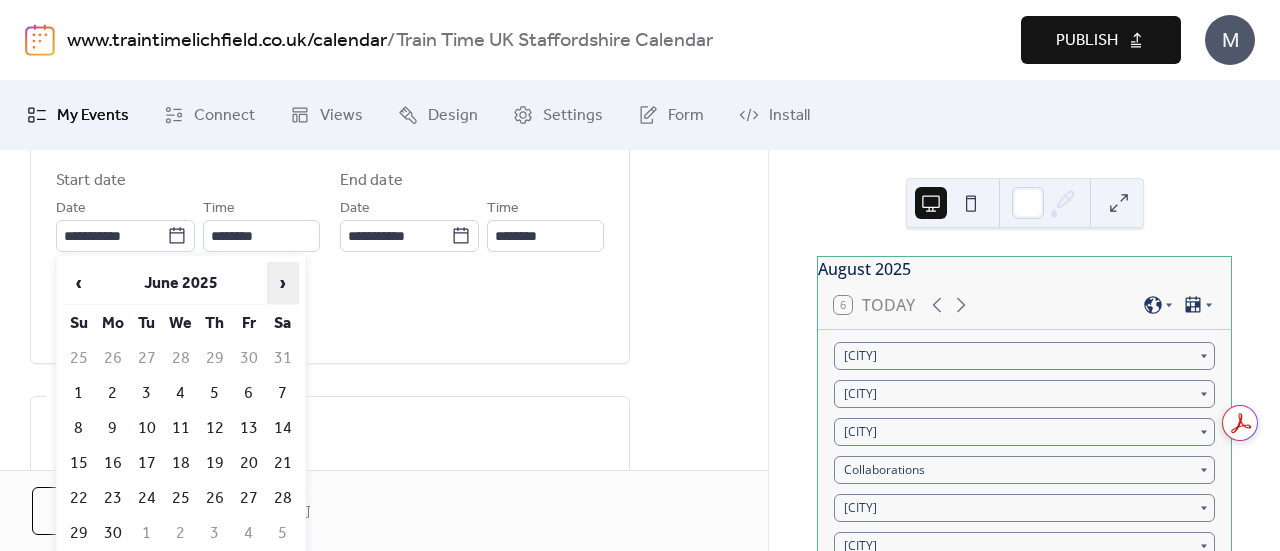 click on "›" at bounding box center (283, 283) 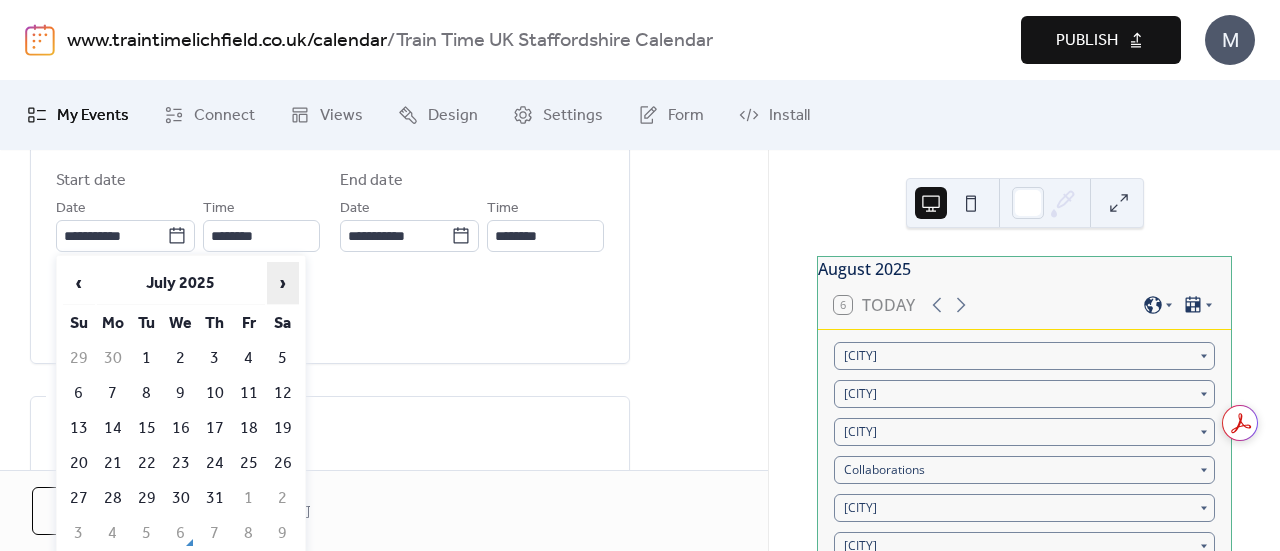 click on "›" at bounding box center (283, 283) 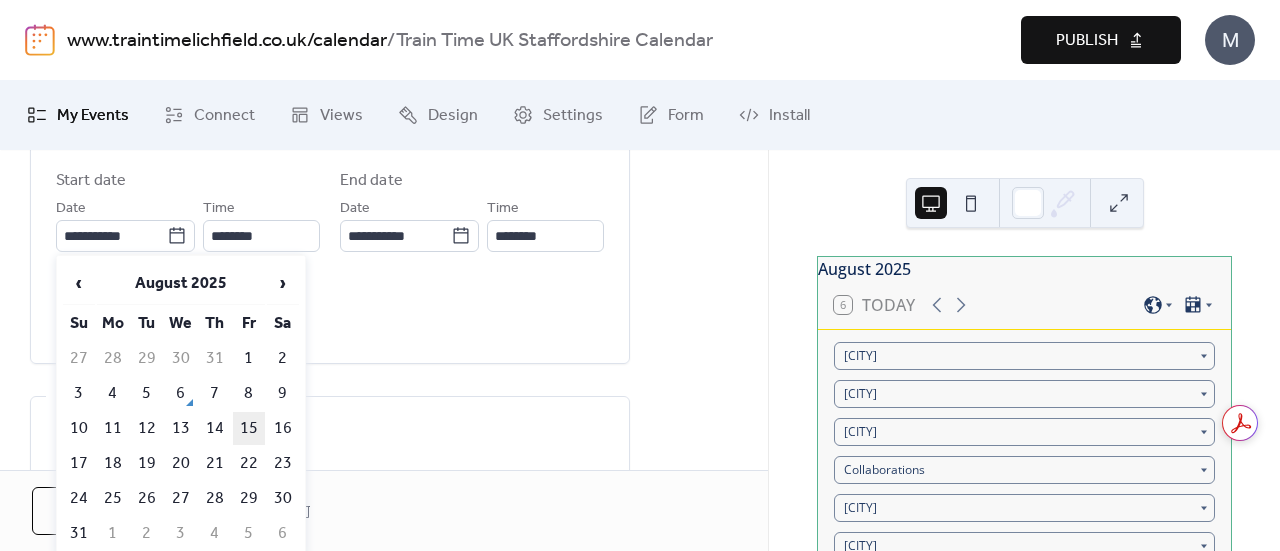 click on "15" at bounding box center [249, 428] 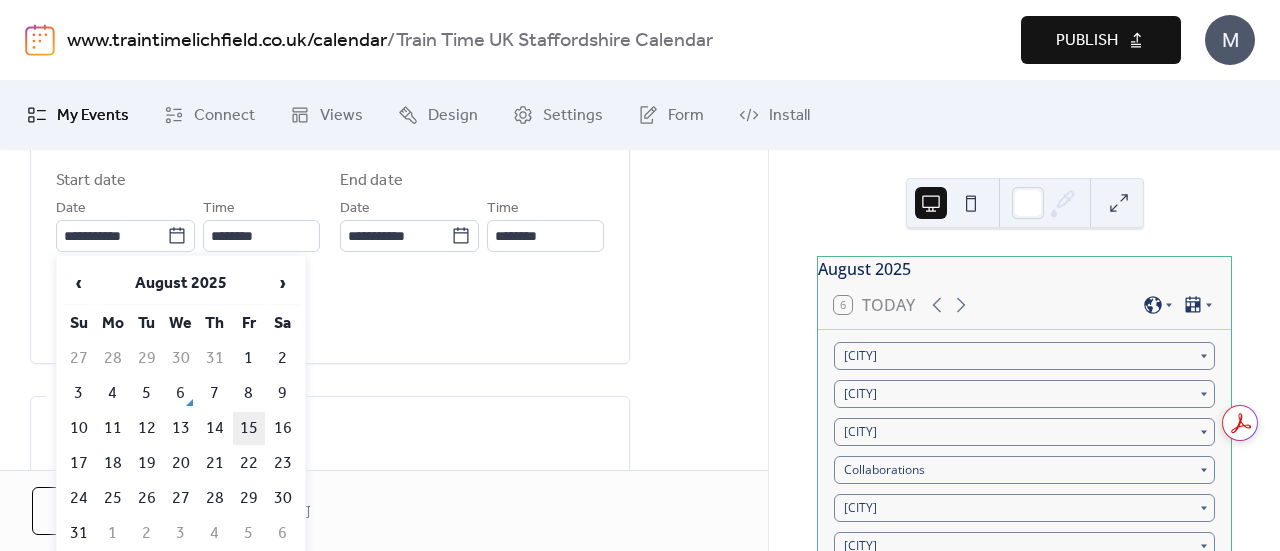 type on "**********" 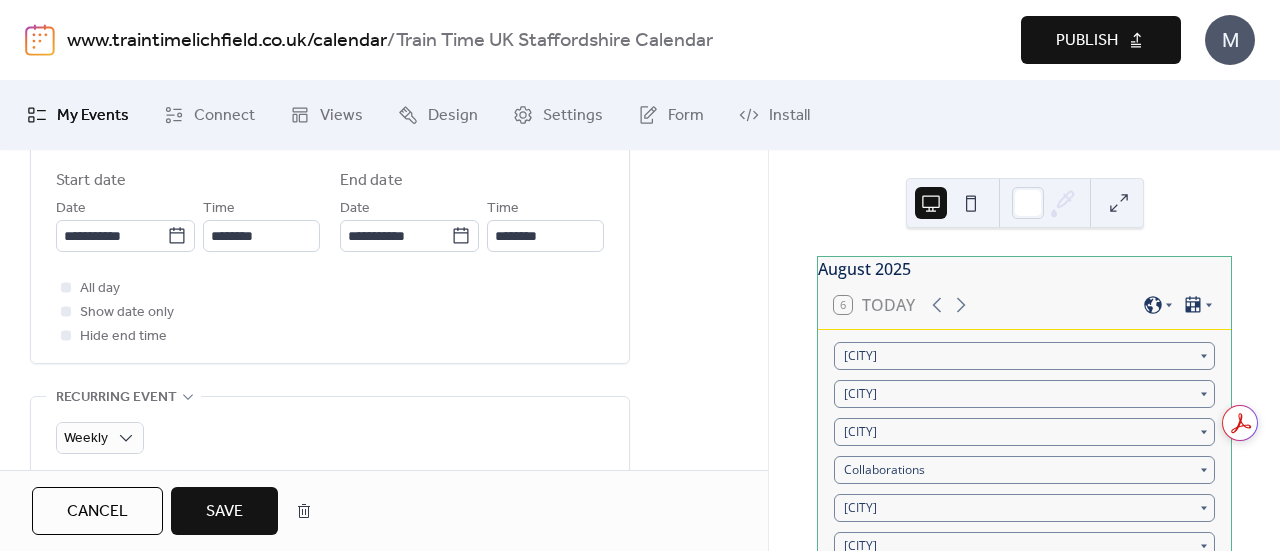 click on "All day Show date only Hide end time" at bounding box center [330, 312] 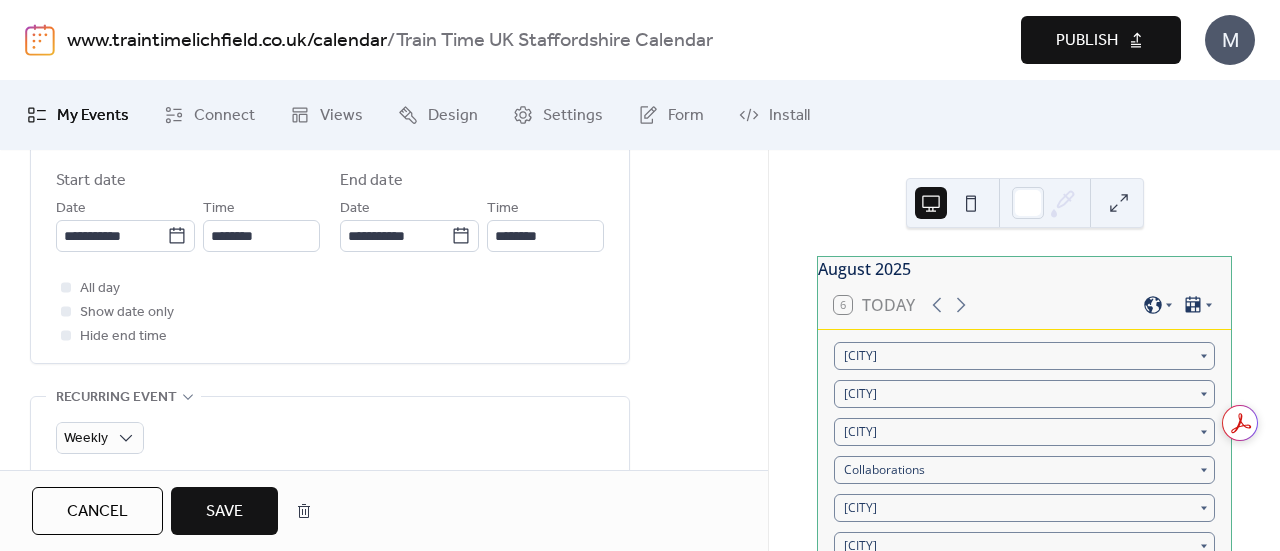 click on "[MONTH] 2025 6 Today [CITY] [CITY] [CITY] Collaborations [CITY] [CITY] [CITY] [CITY] [CITY] [CITY] [CITY] Mon Tue Wed Thu Fri Sat Sun 28 29 30 31 1 2 3 4 5 [CITY] 6 7 [CITY] [CITY] - SEN 8 9 10 [CITY] 11 [CITY] 12 [BRAND] & Train Time UK 13 14 [CITY] 15 [CITY] 16 17 18 19 20 21 22 23 24 25 26 [CITY] 27 [PLACE] Railway 28 [PLACE] Railway 29 [CITY] 30 31 1 2 [BRAND] & Train Time UK 3 4 5 6 7 [CITY] Subscribe Powered by EventsCalendar.co" at bounding box center [1024, 350] 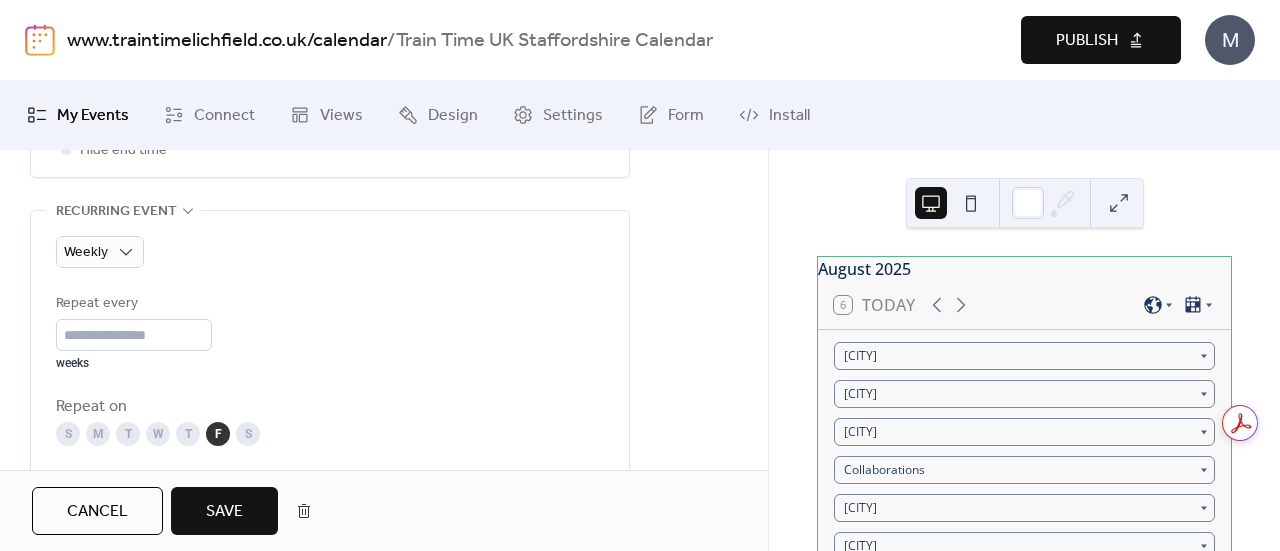 scroll, scrollTop: 856, scrollLeft: 0, axis: vertical 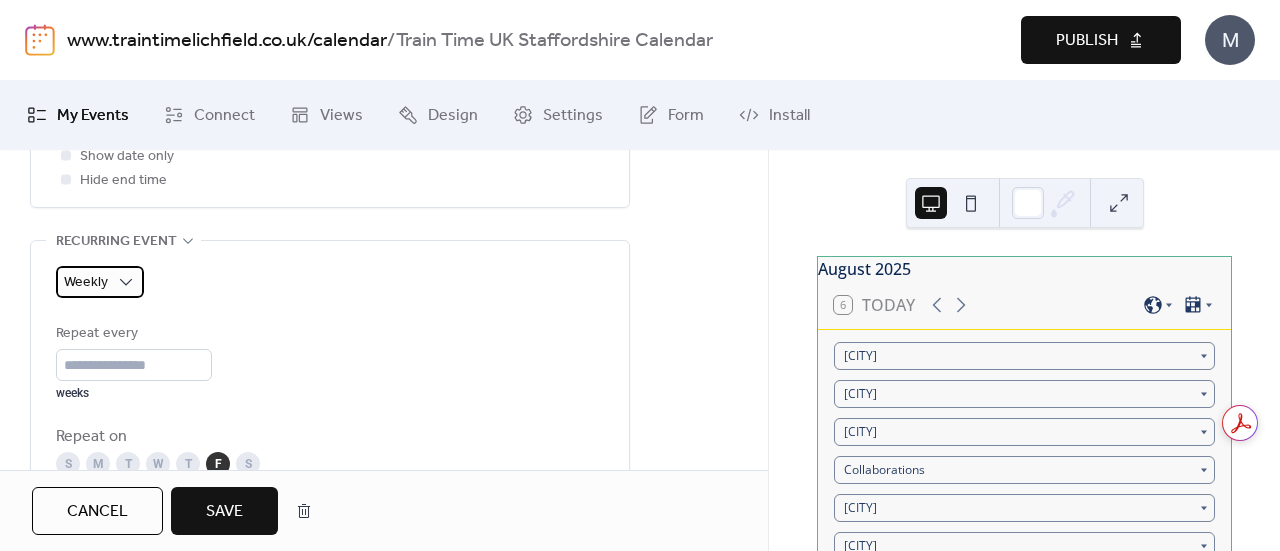 click on "Weekly" at bounding box center (100, 282) 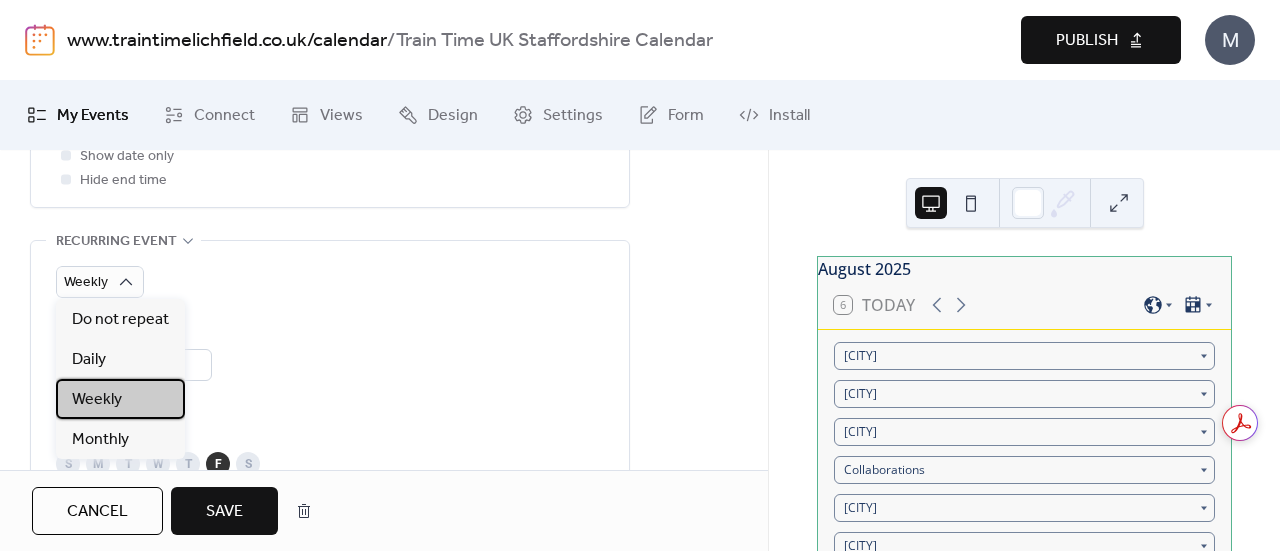 click on "Weekly" at bounding box center [97, 400] 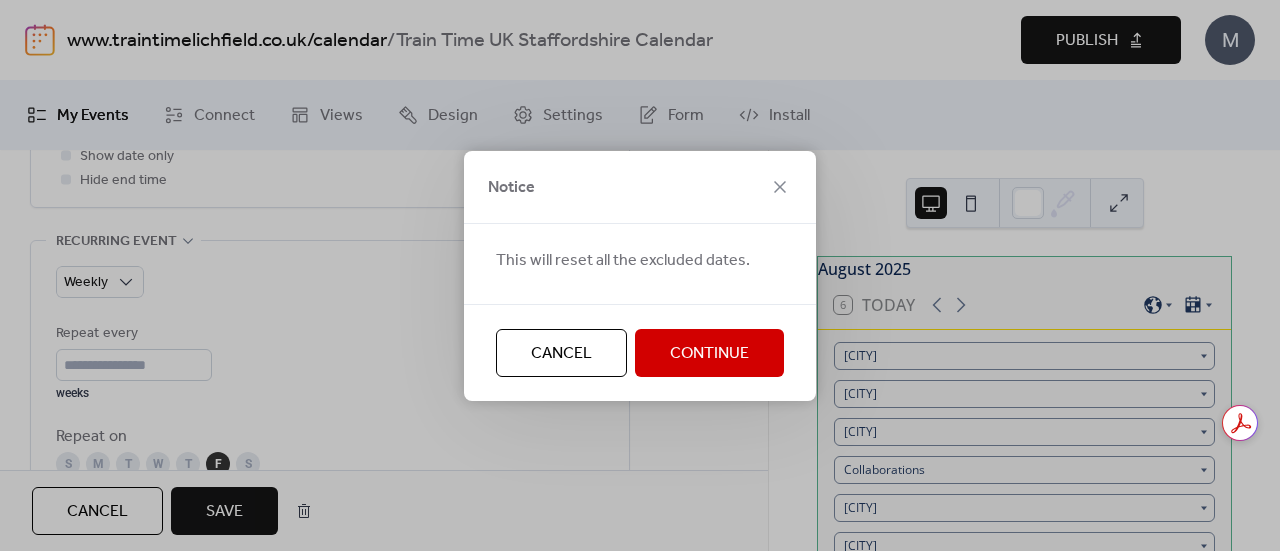 click on "Continue" at bounding box center [709, 354] 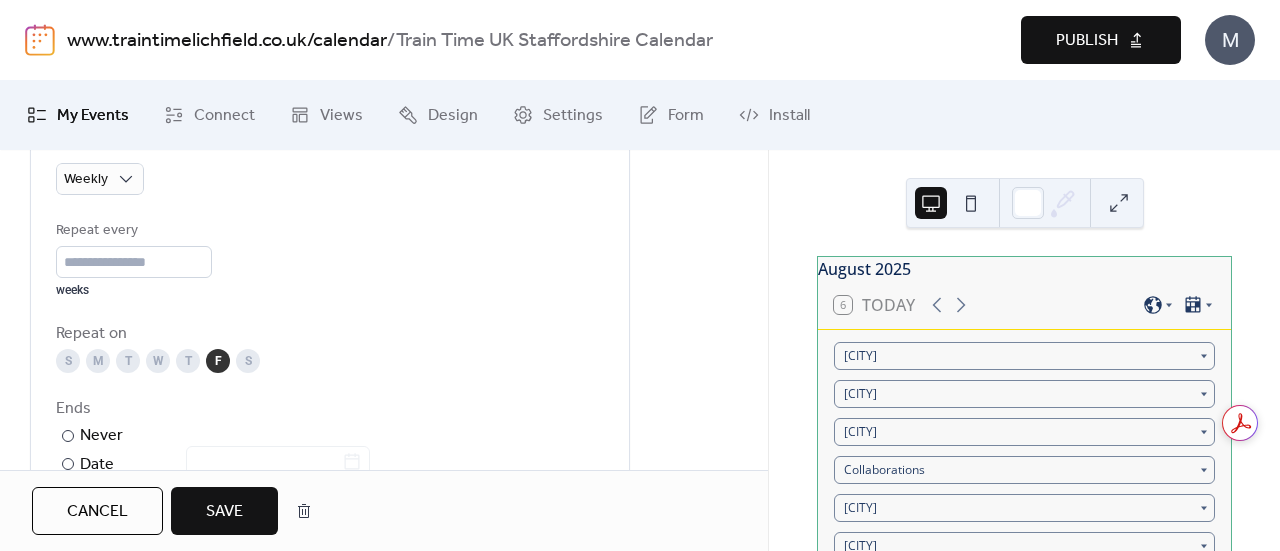scroll, scrollTop: 970, scrollLeft: 0, axis: vertical 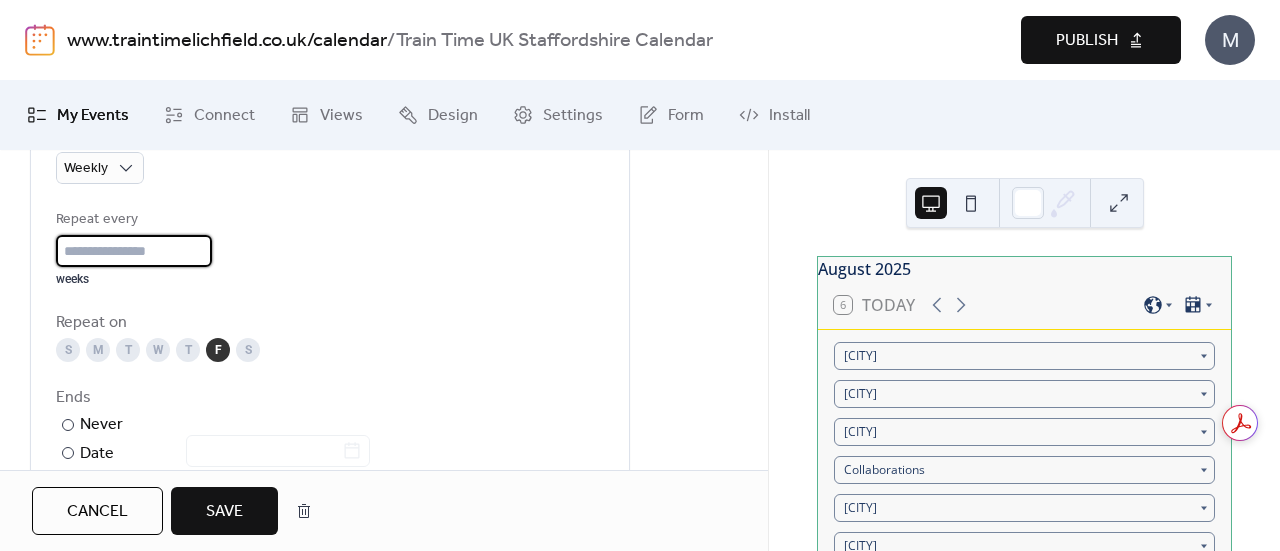 click on "*" at bounding box center (134, 251) 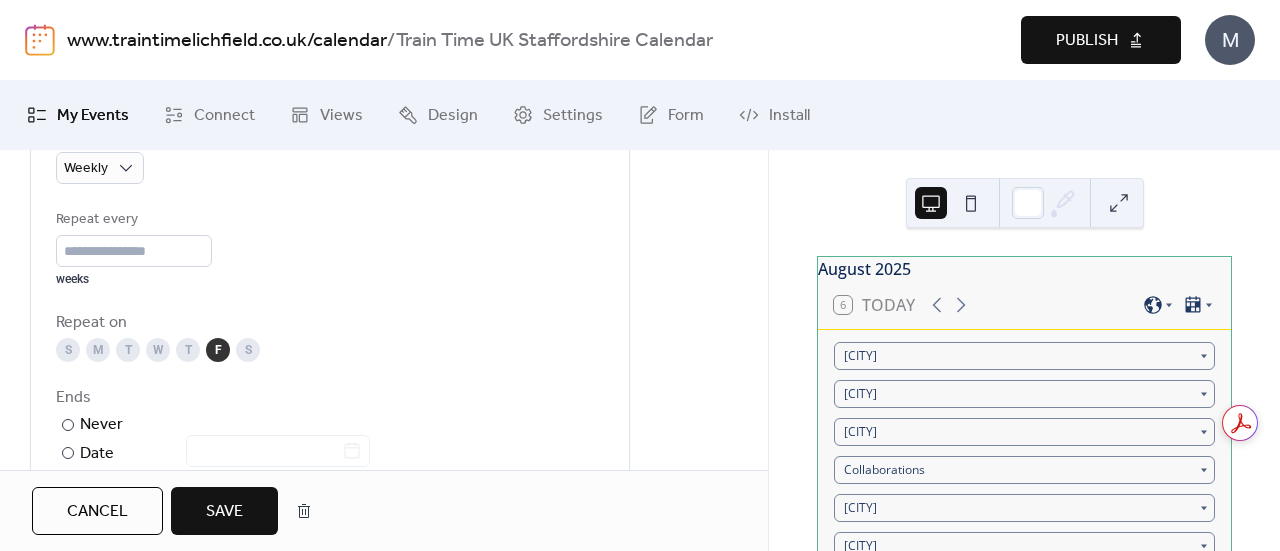 click on "Repeat every * weeks Repeat on S M T W T F S Ends ​ Never ​ Date Excluded dates   Pick date to exclude" at bounding box center (330, 384) 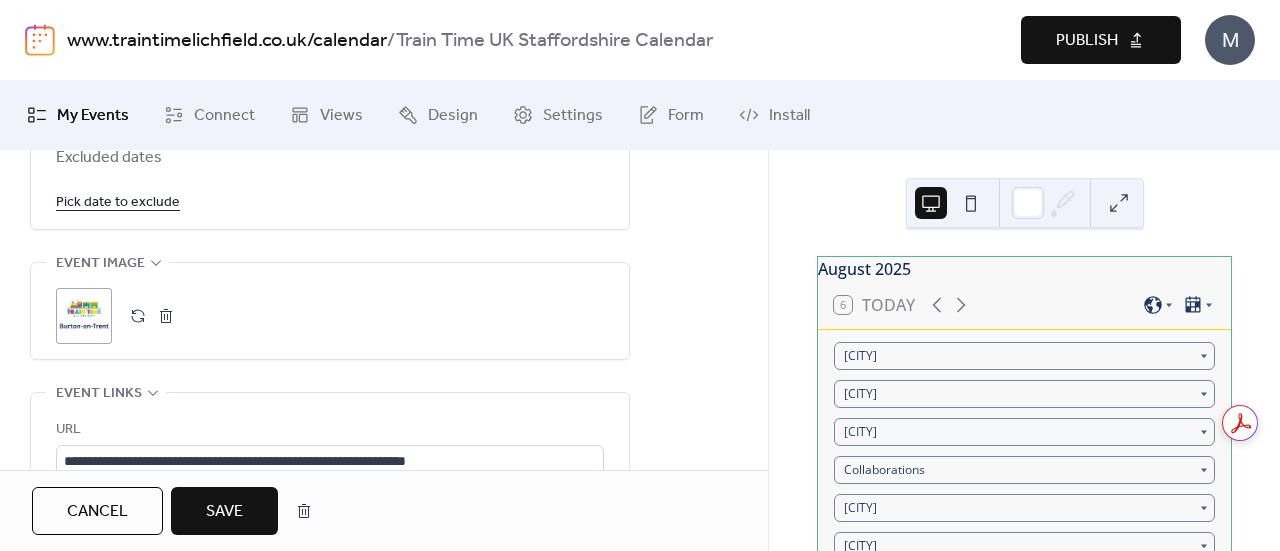 scroll, scrollTop: 1111, scrollLeft: 0, axis: vertical 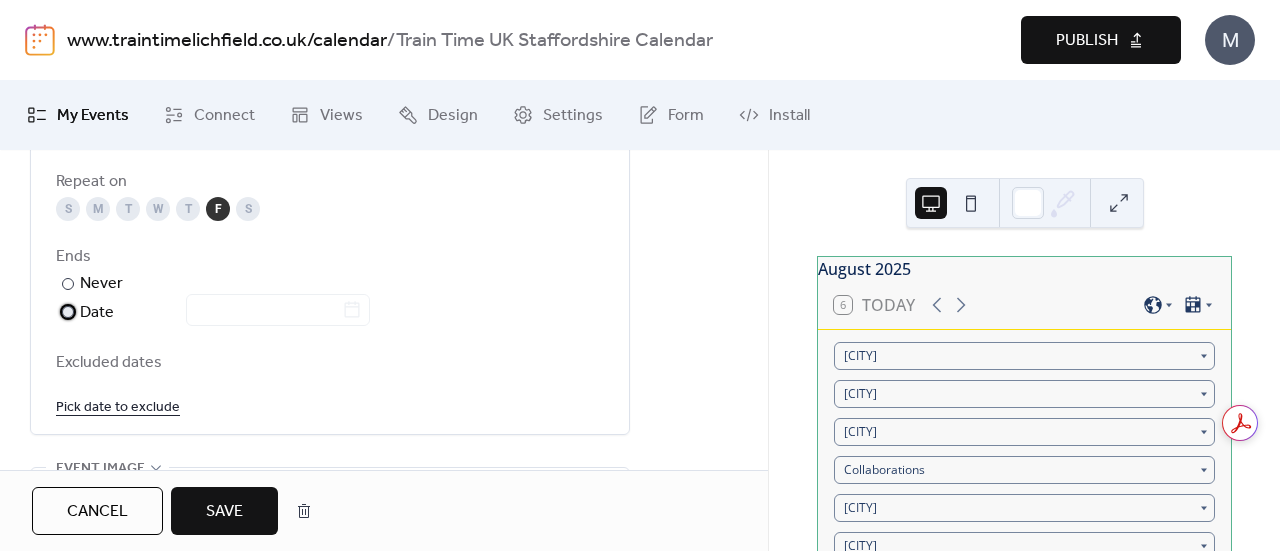 click on "Date" at bounding box center [225, 313] 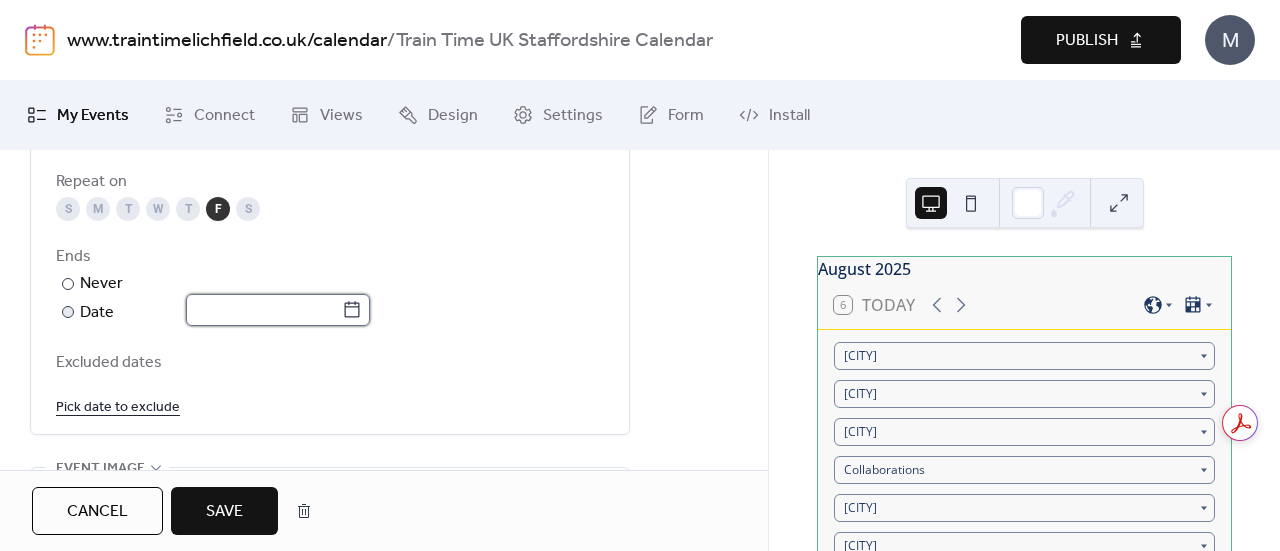 click at bounding box center (264, 310) 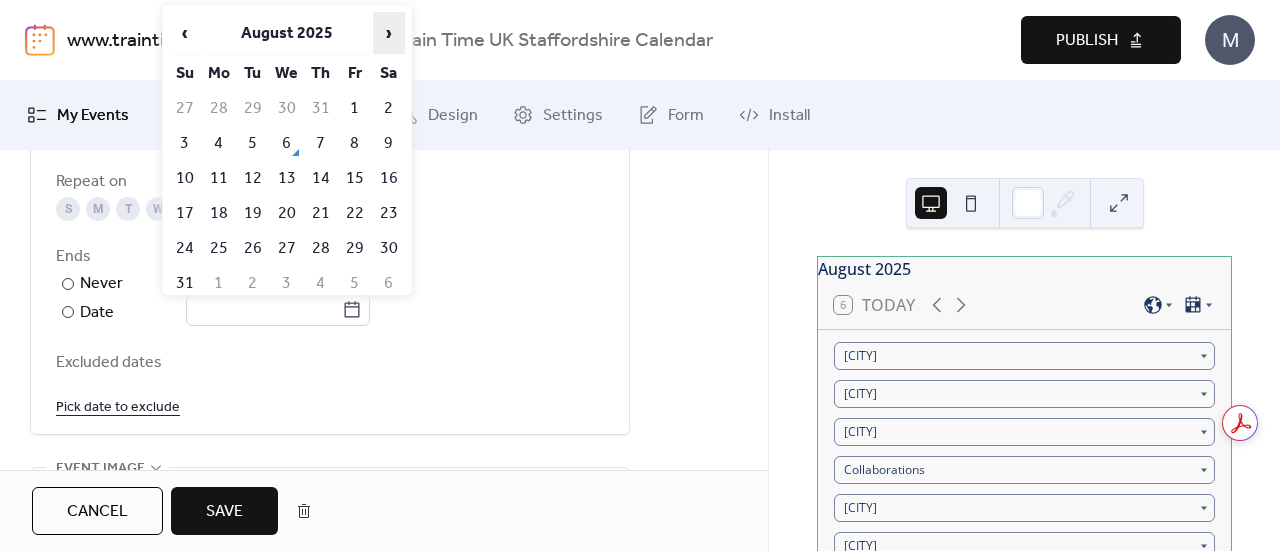 click on "›" at bounding box center [389, 33] 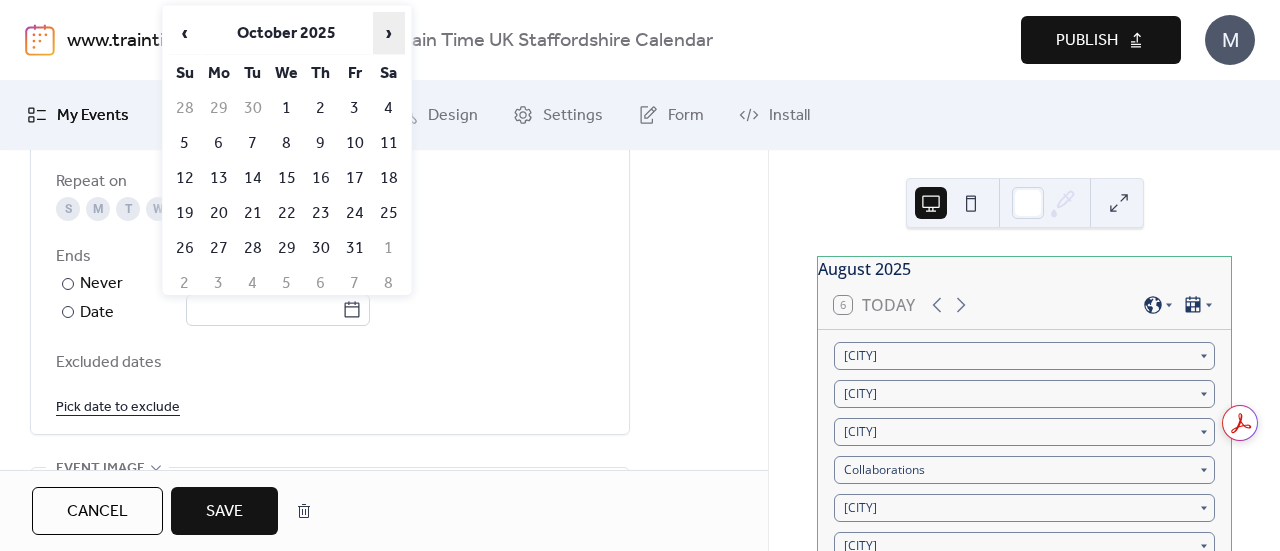 click on "›" at bounding box center [389, 33] 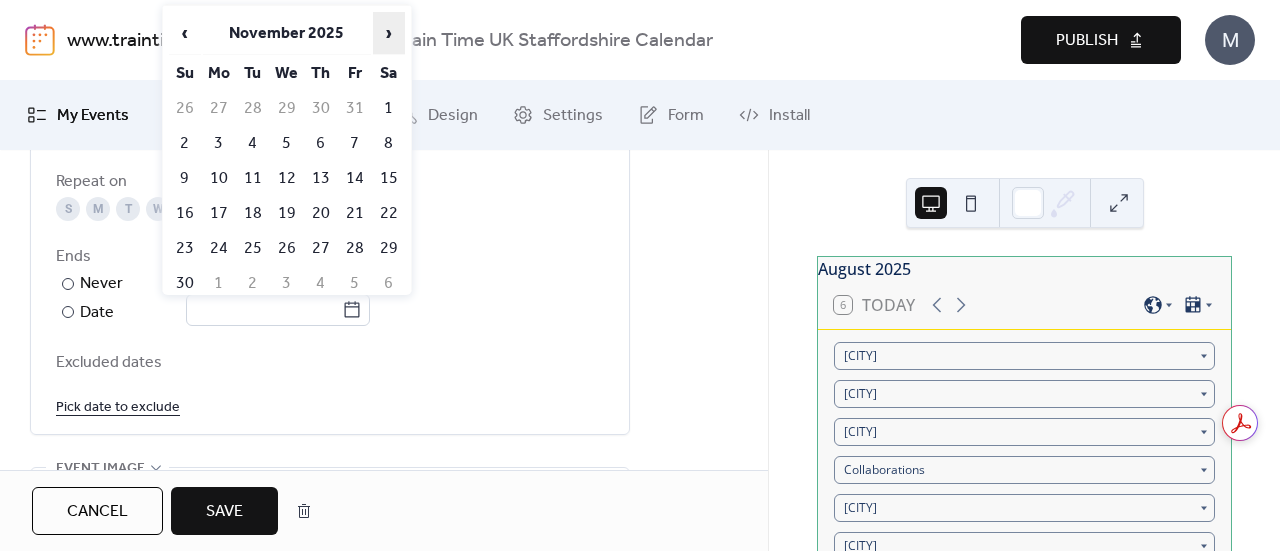click on "›" at bounding box center (389, 33) 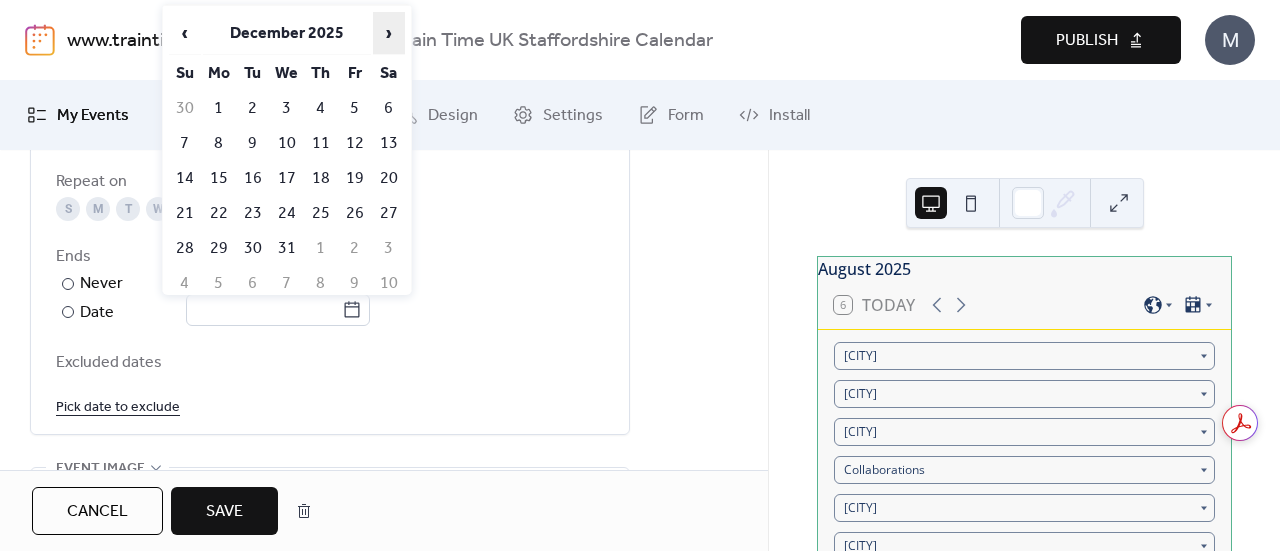 click on "›" at bounding box center [389, 33] 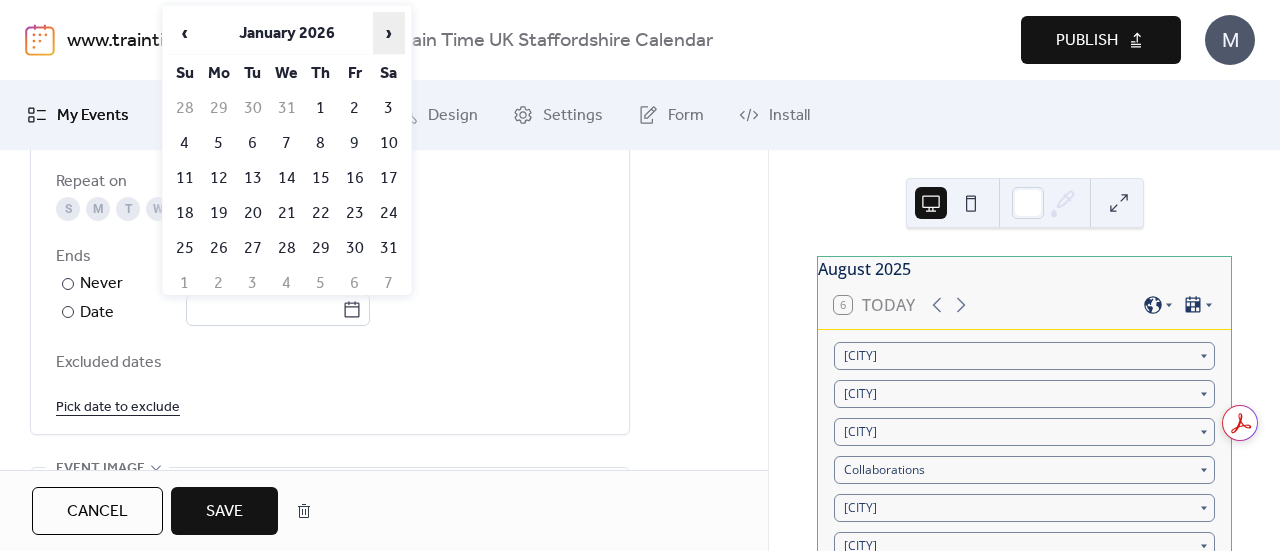 click on "›" at bounding box center [389, 33] 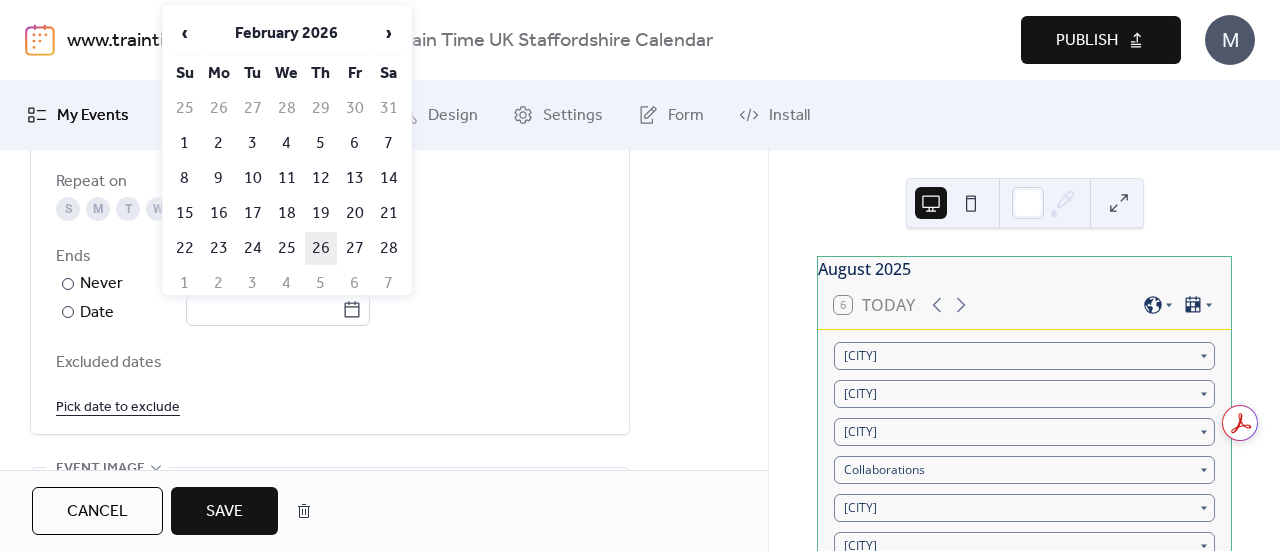 click on "26" at bounding box center (321, 248) 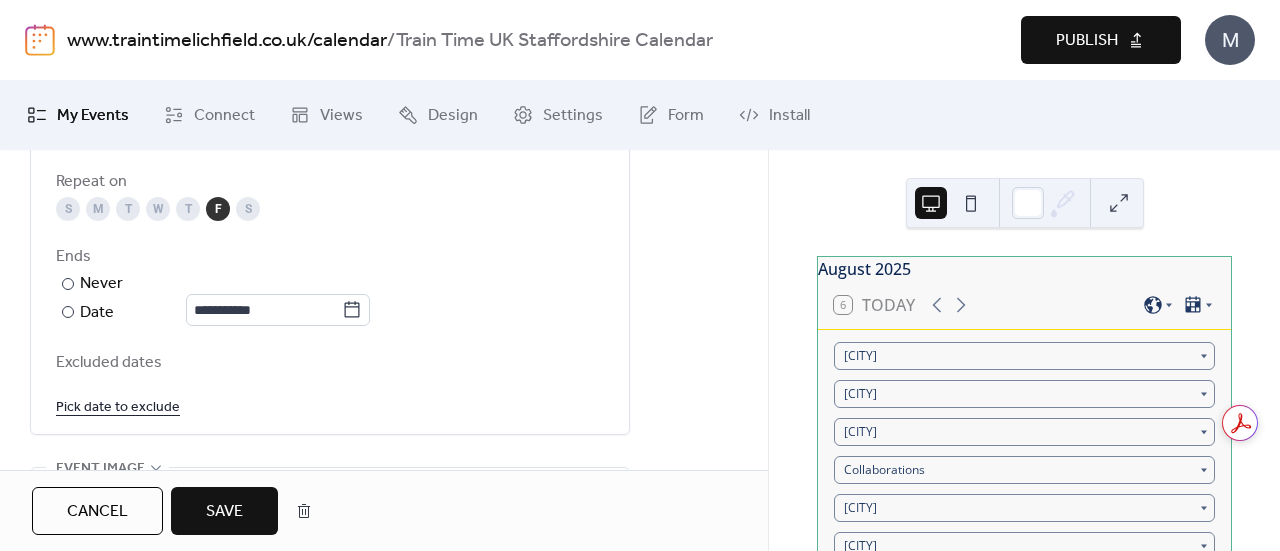 click on "Excluded dates Pick date to exclude" at bounding box center (330, 384) 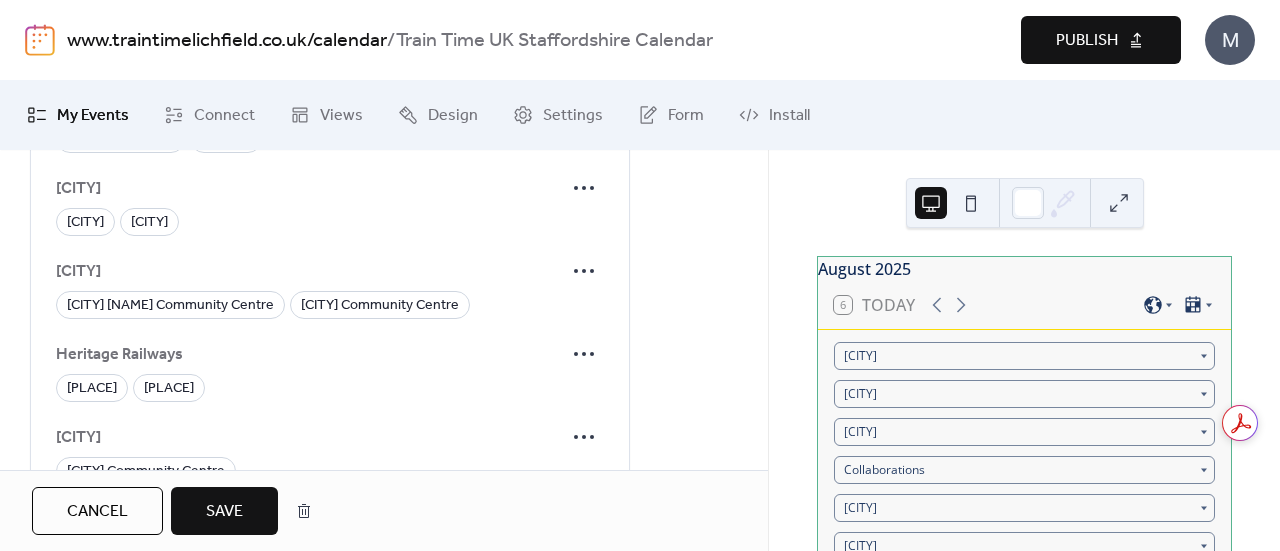 scroll, scrollTop: 2492, scrollLeft: 0, axis: vertical 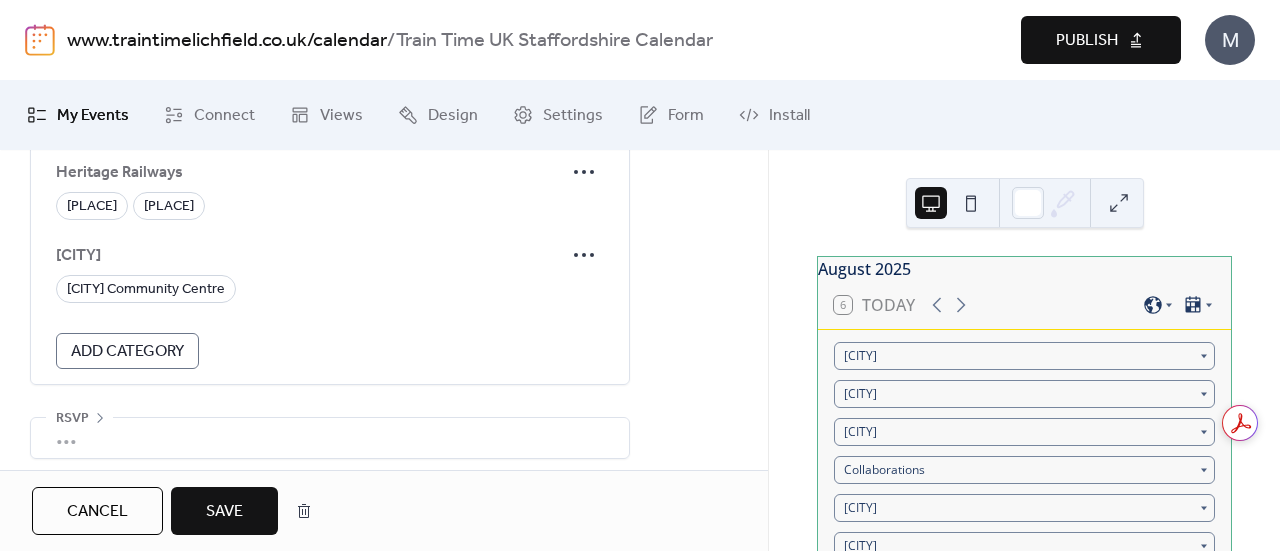 click on "Save" at bounding box center (224, 511) 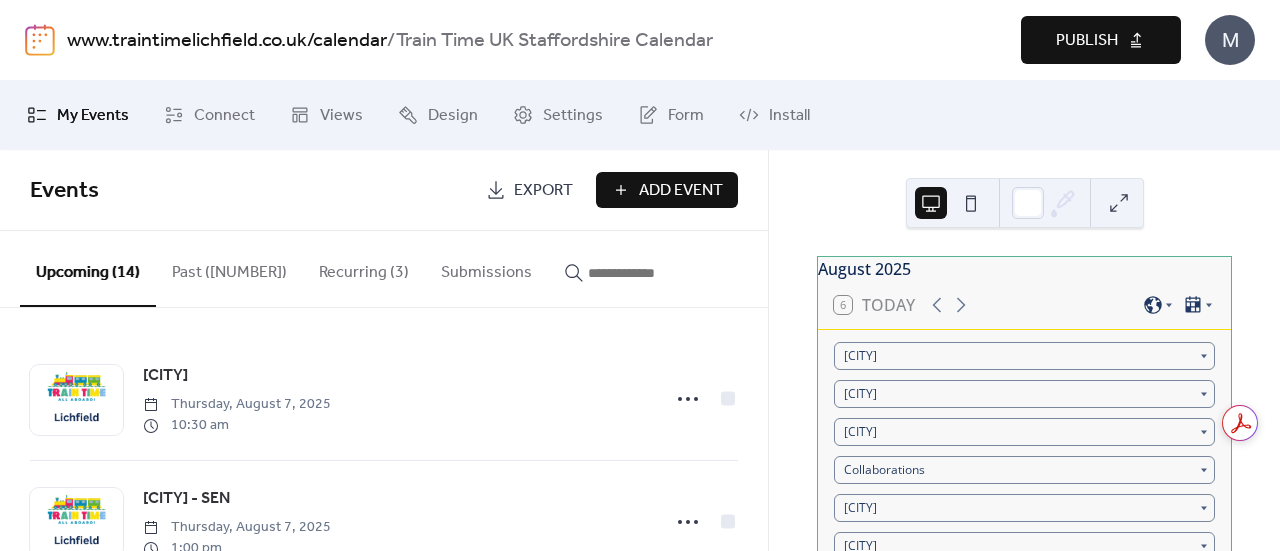 click on "Recurring (3)" at bounding box center [364, 268] 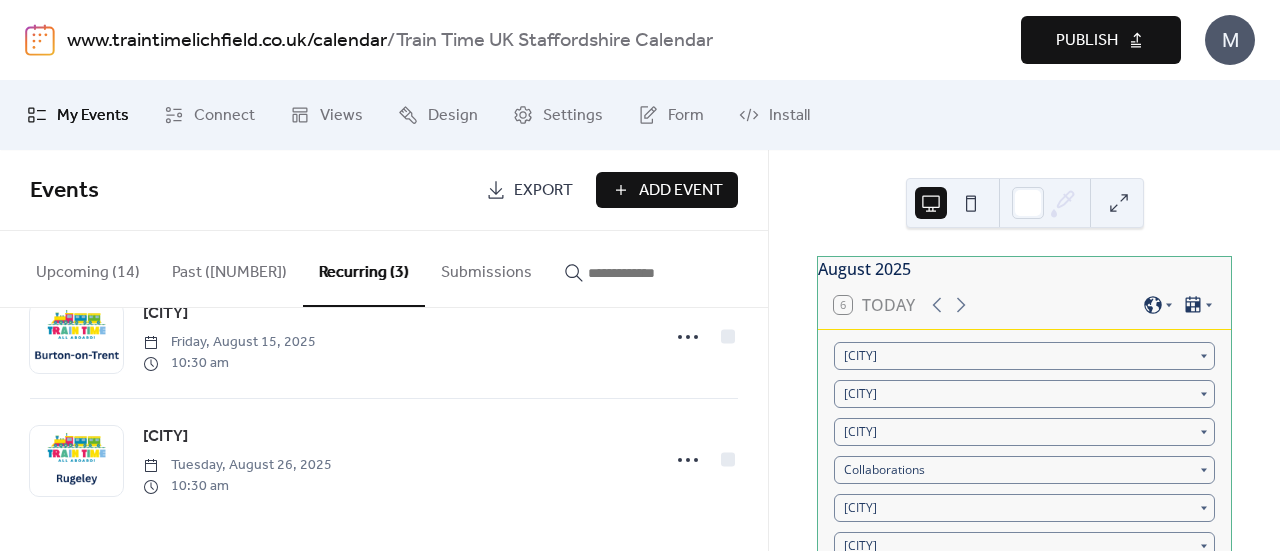scroll, scrollTop: 0, scrollLeft: 0, axis: both 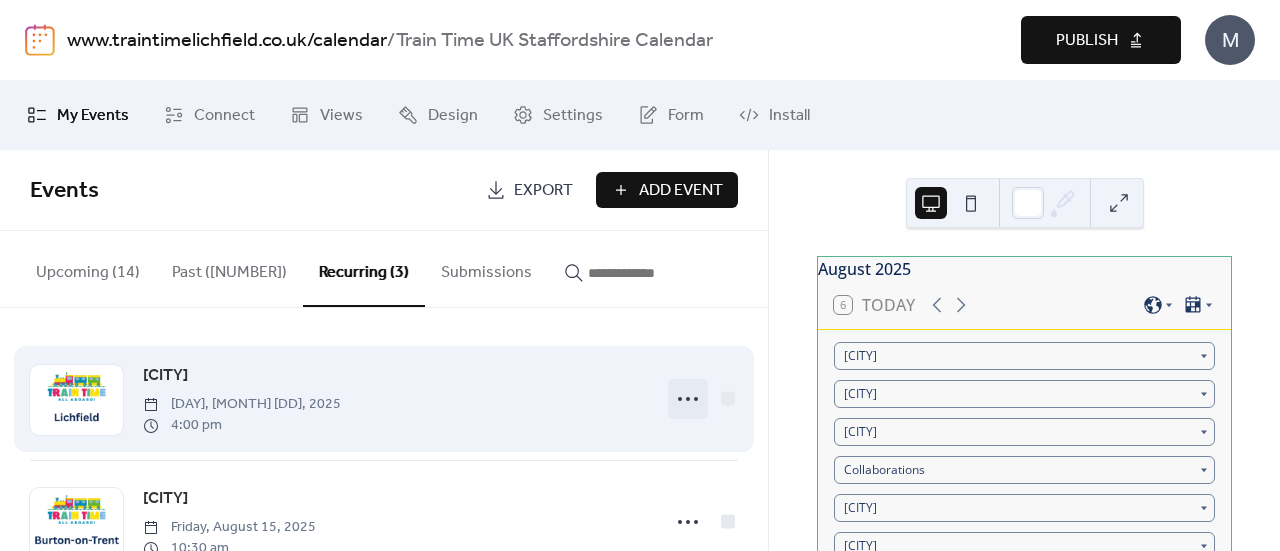 click 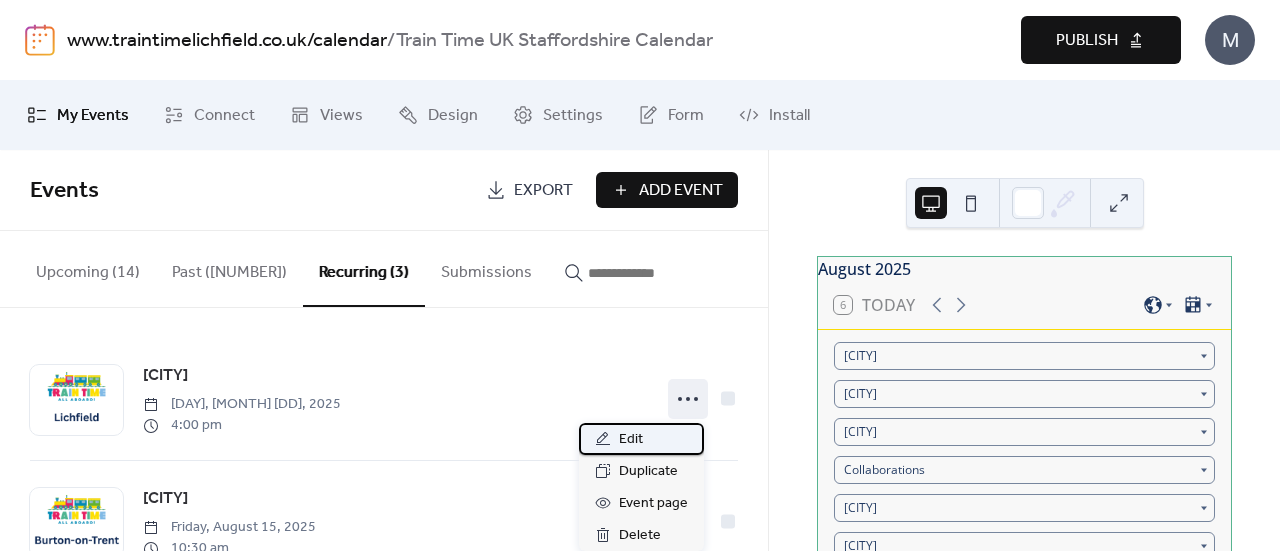 click on "Edit" at bounding box center [631, 440] 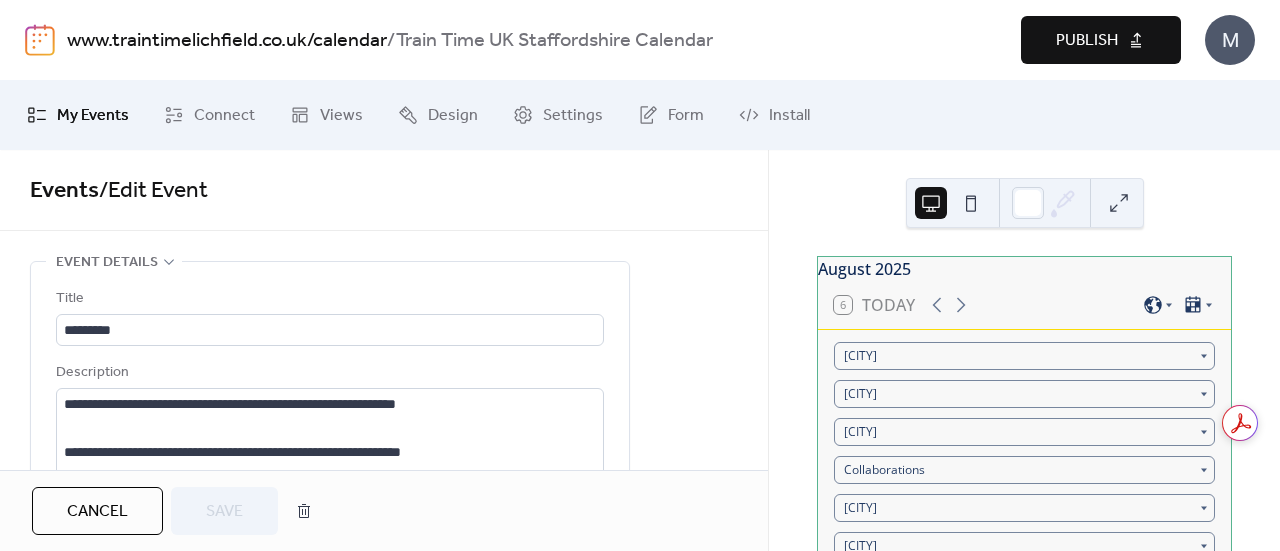 drag, startPoint x: 760, startPoint y: 179, endPoint x: 760, endPoint y: 193, distance: 14 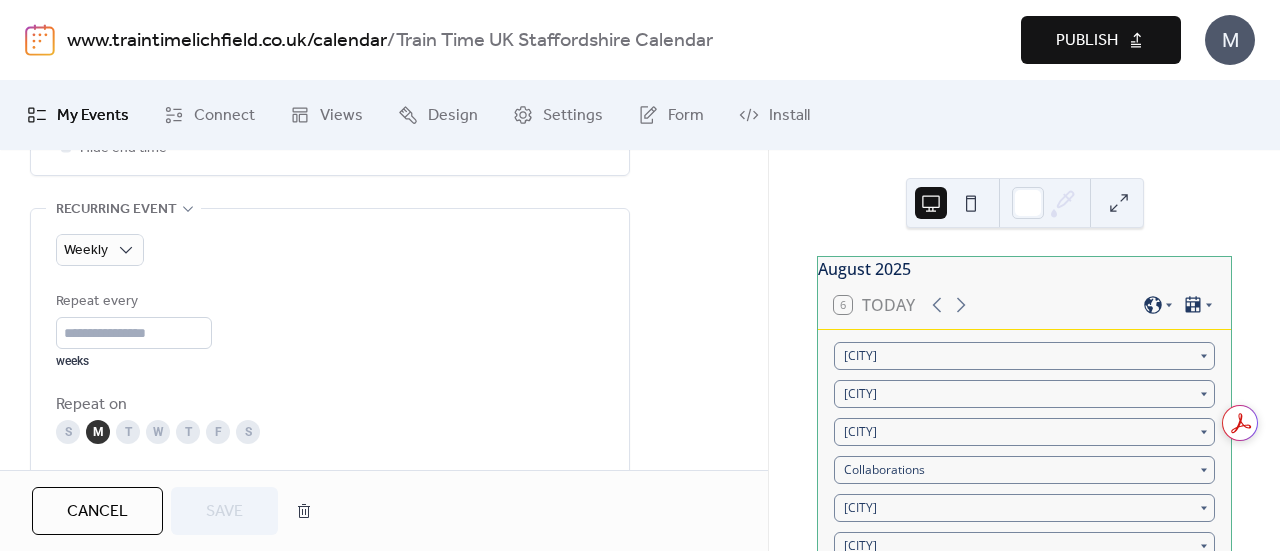 scroll, scrollTop: 918, scrollLeft: 0, axis: vertical 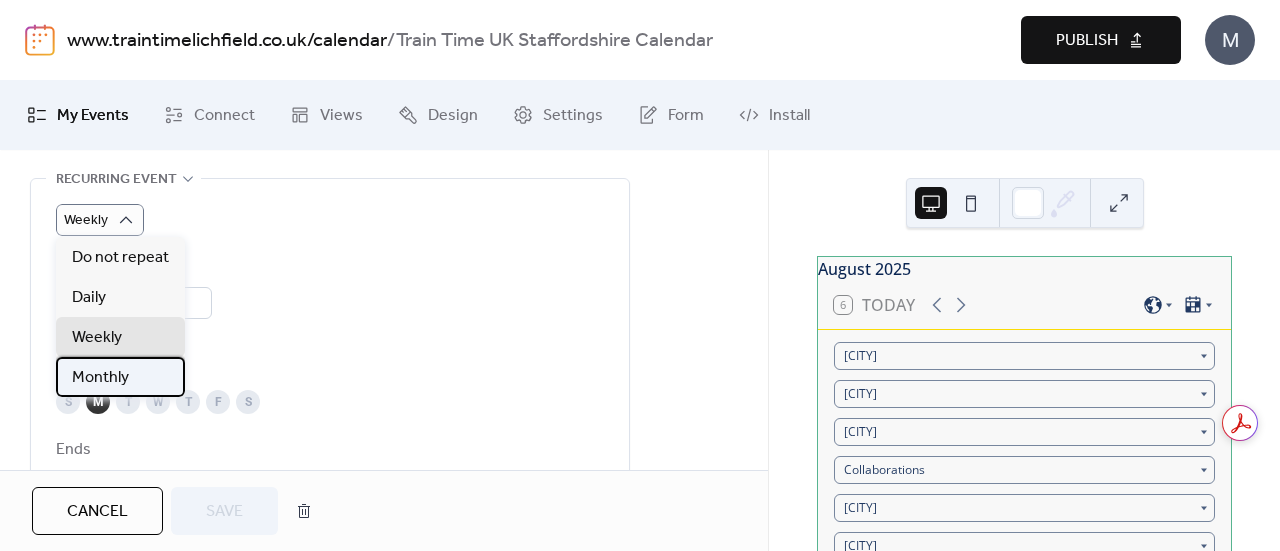 click on "Monthly" at bounding box center [100, 378] 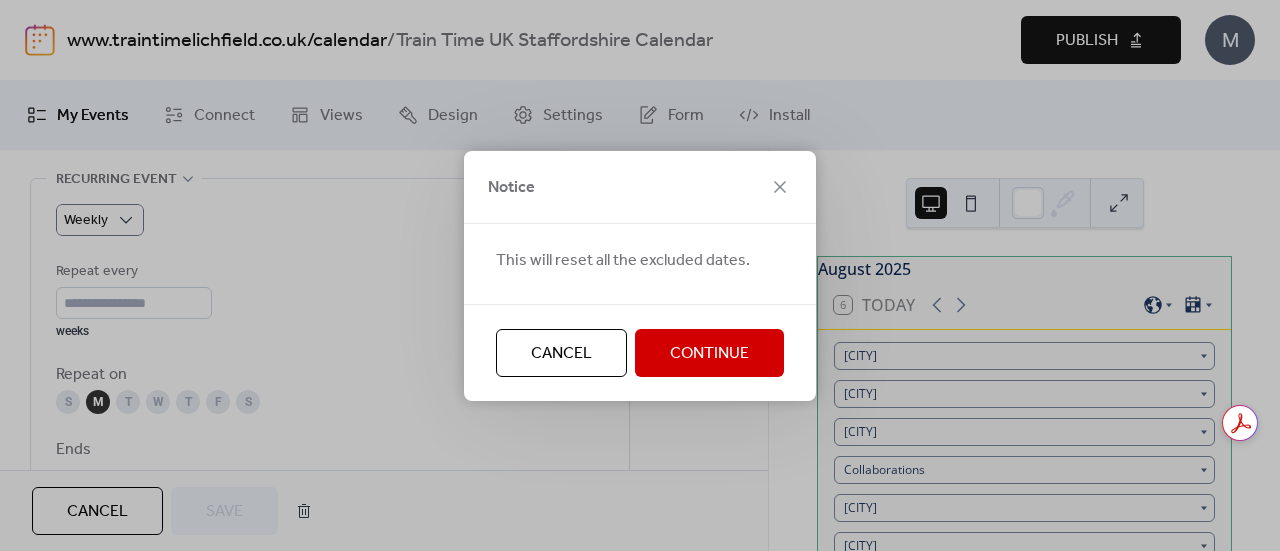 click on "Continue" at bounding box center [709, 354] 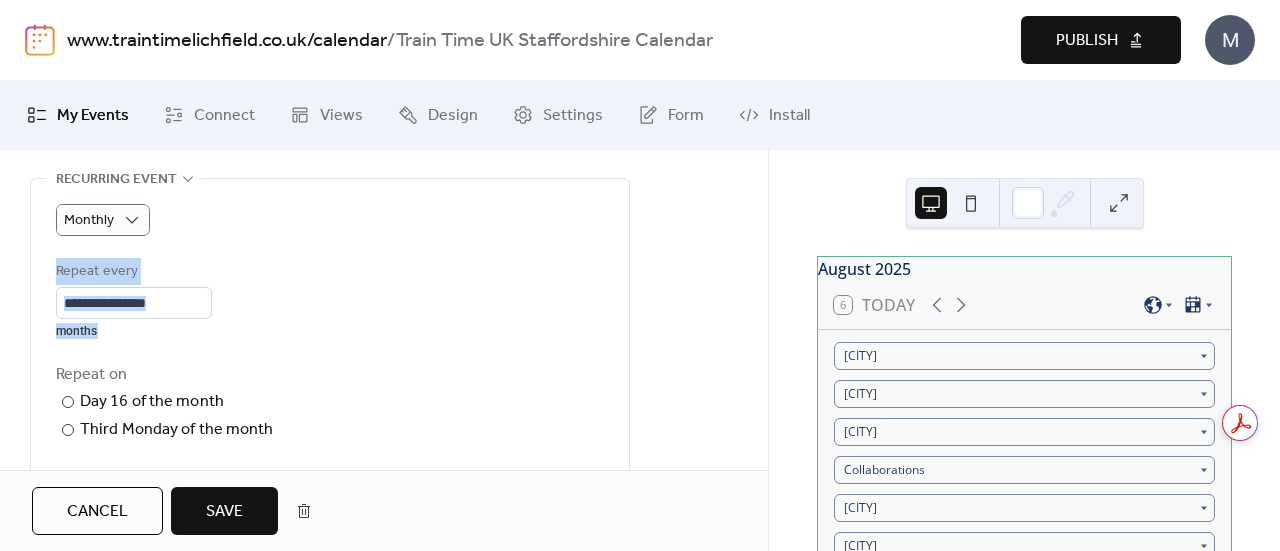 drag, startPoint x: 760, startPoint y: 268, endPoint x: 766, endPoint y: 221, distance: 47.38143 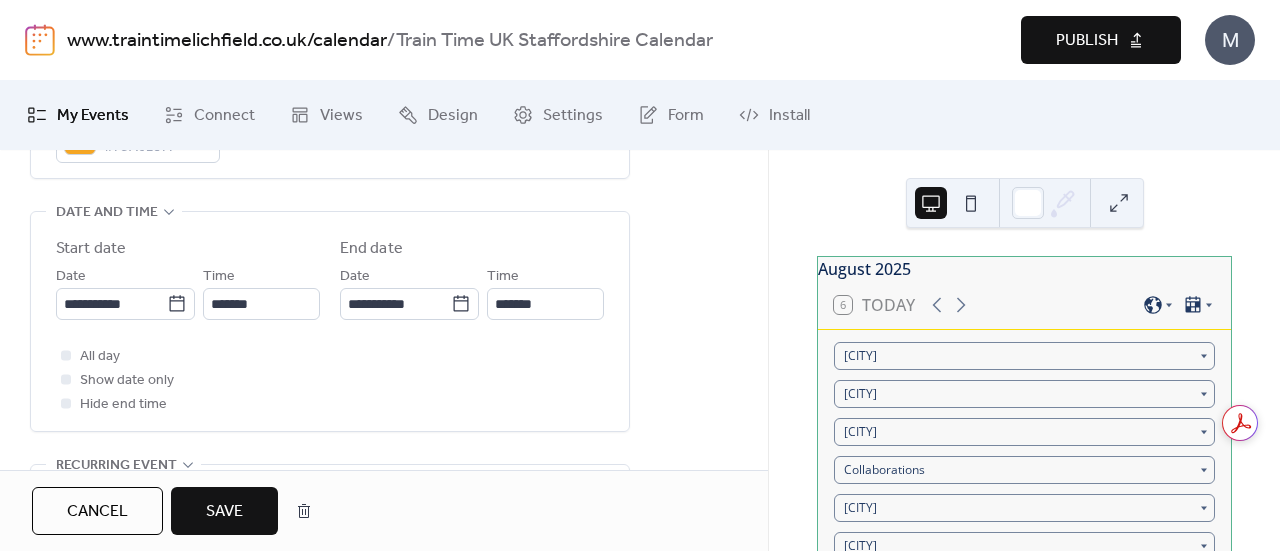 scroll, scrollTop: 643, scrollLeft: 0, axis: vertical 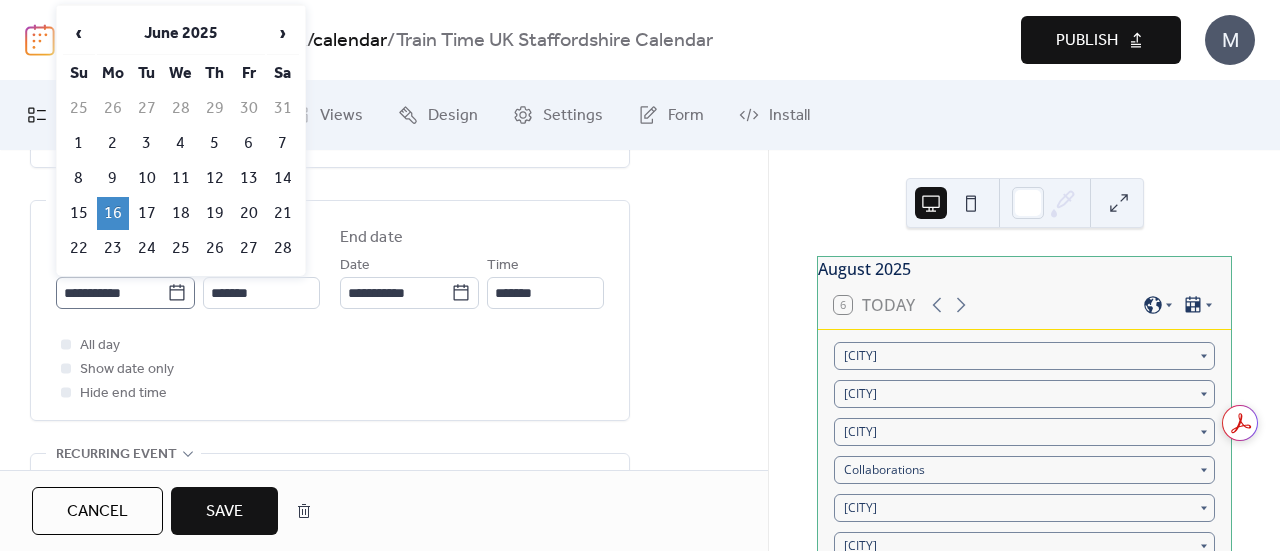 click 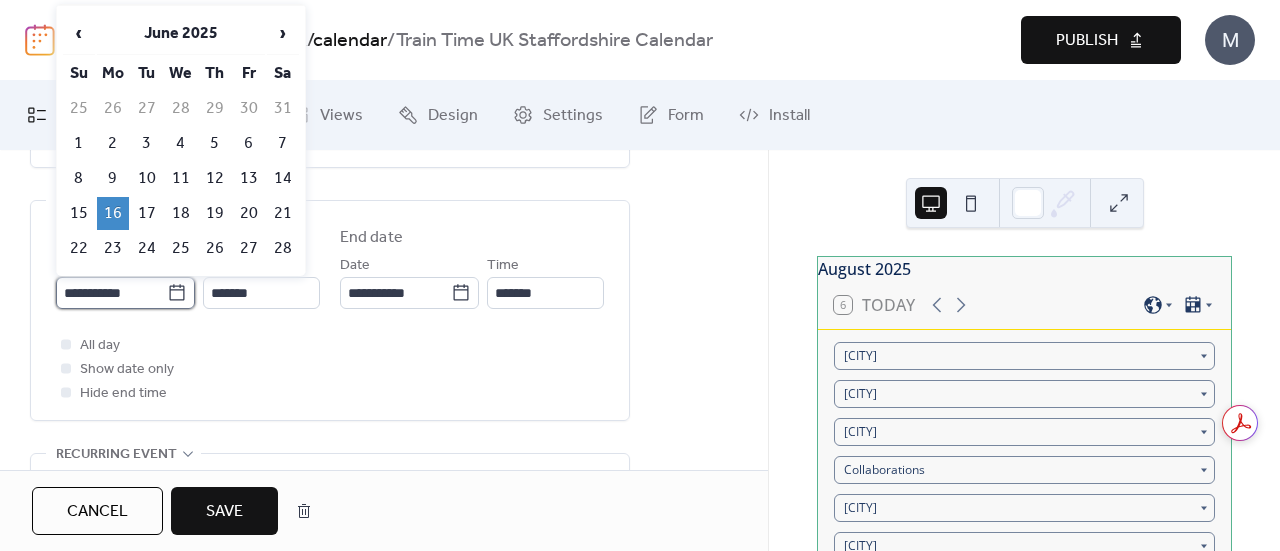 click on "**********" at bounding box center [111, 293] 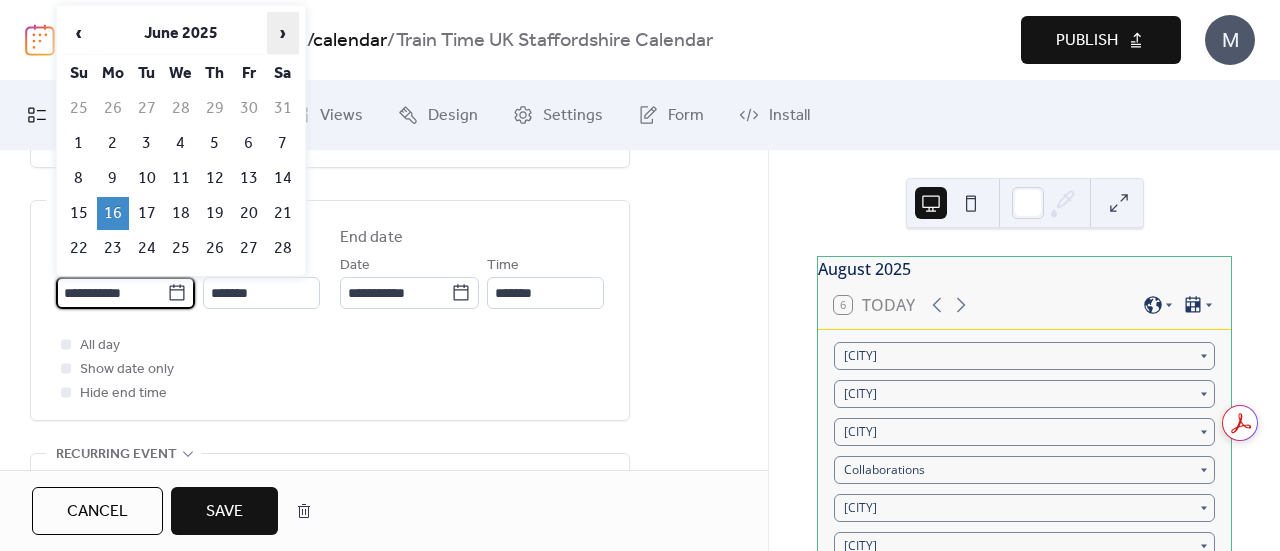 click on "›" at bounding box center (283, 33) 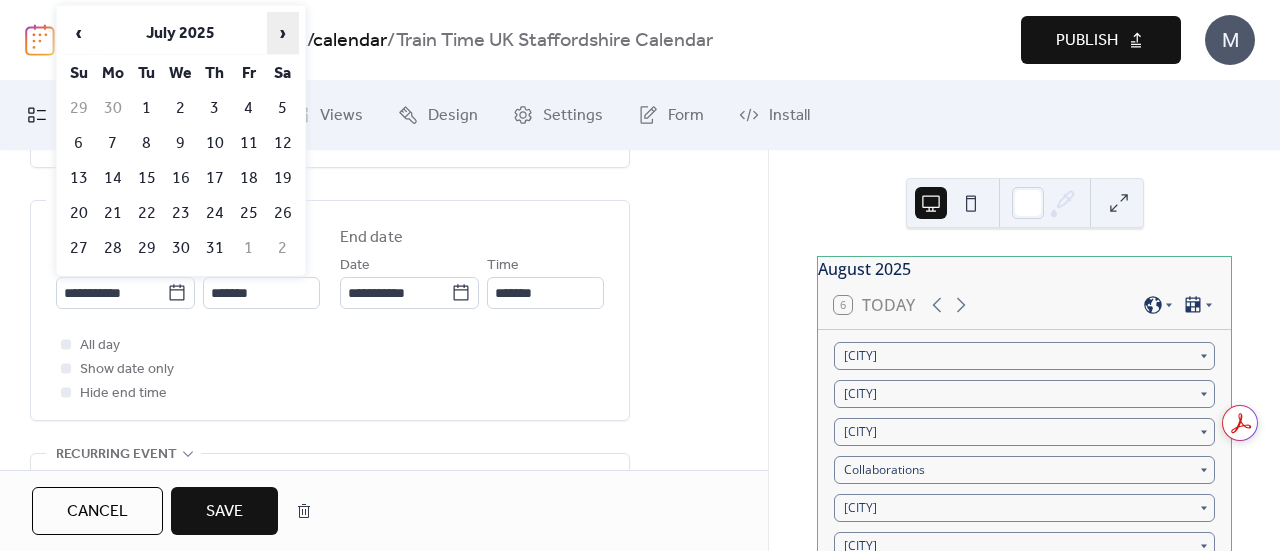 click on "›" at bounding box center (283, 33) 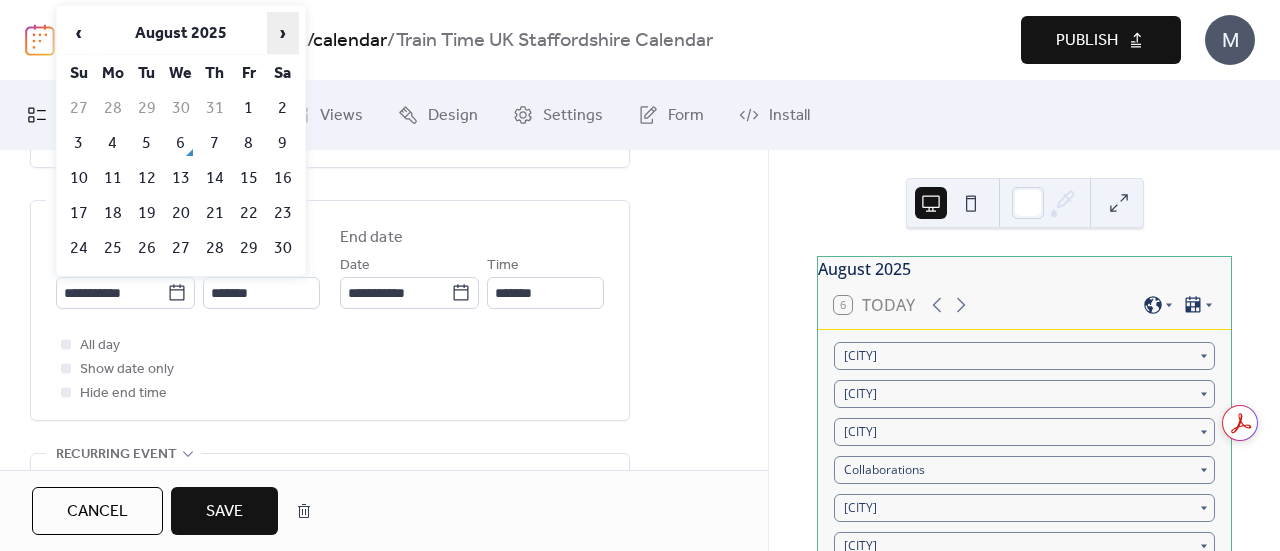 click on "›" at bounding box center [283, 33] 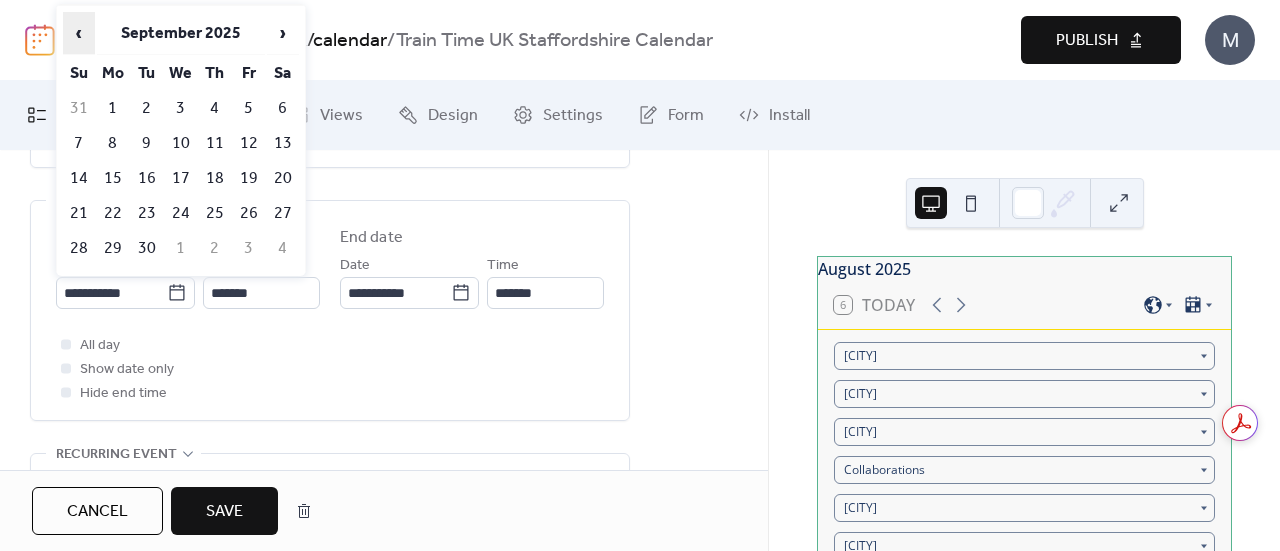 click on "‹" at bounding box center (79, 33) 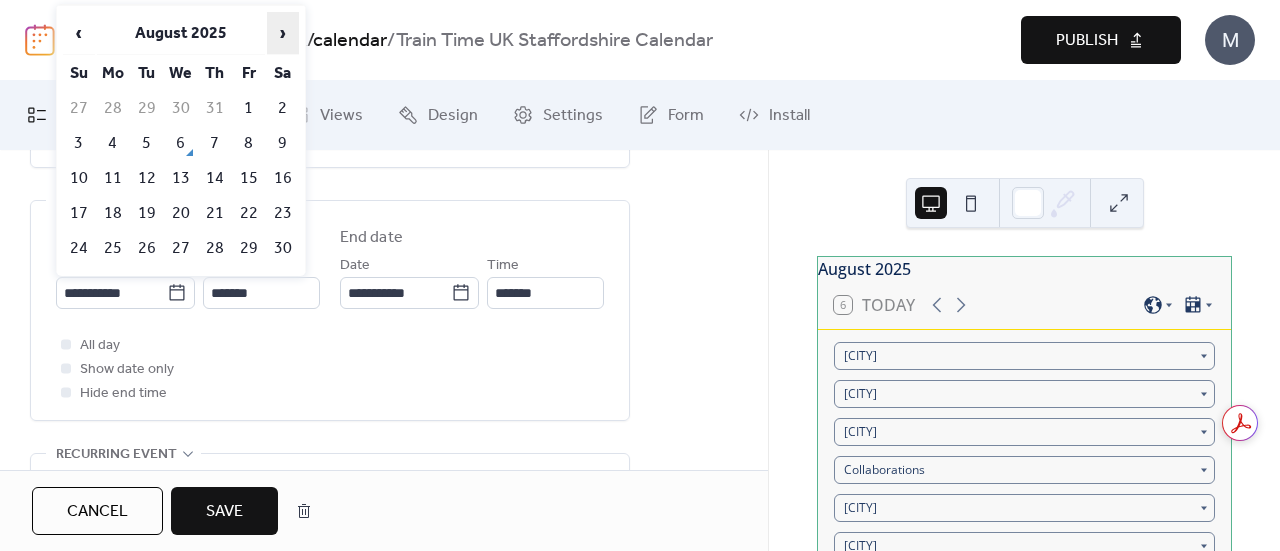 click on "›" at bounding box center [283, 33] 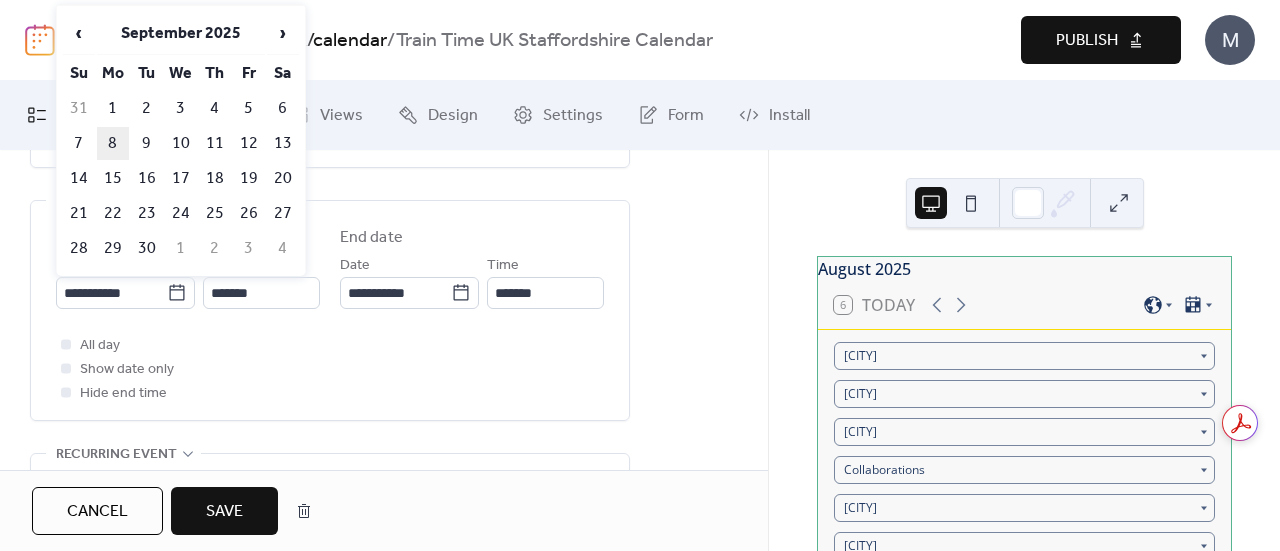 click on "8" at bounding box center (113, 143) 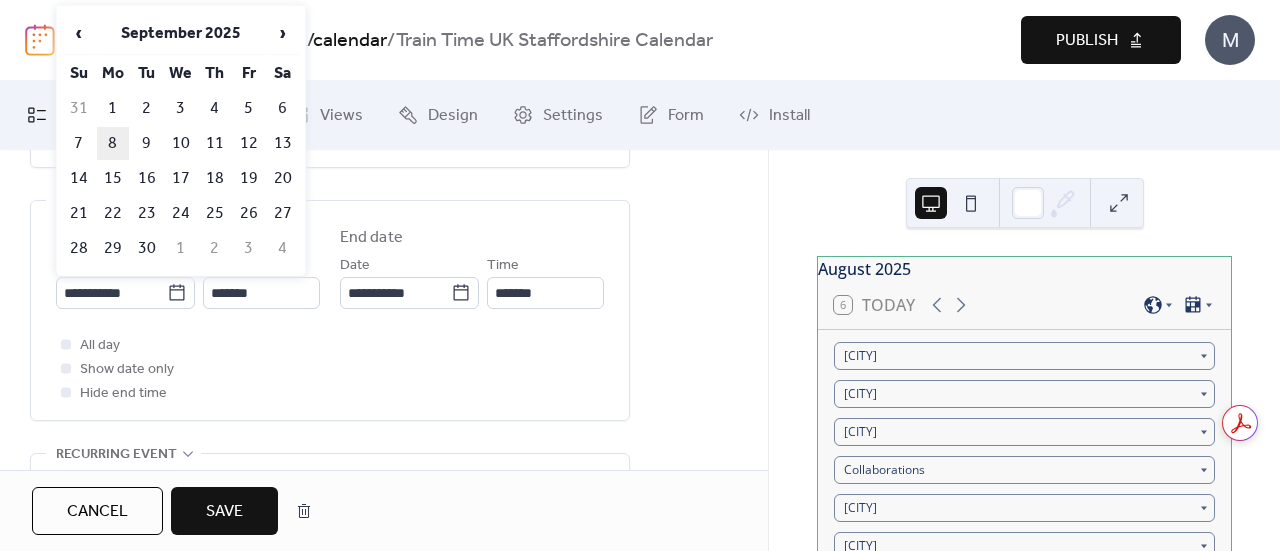 type on "**********" 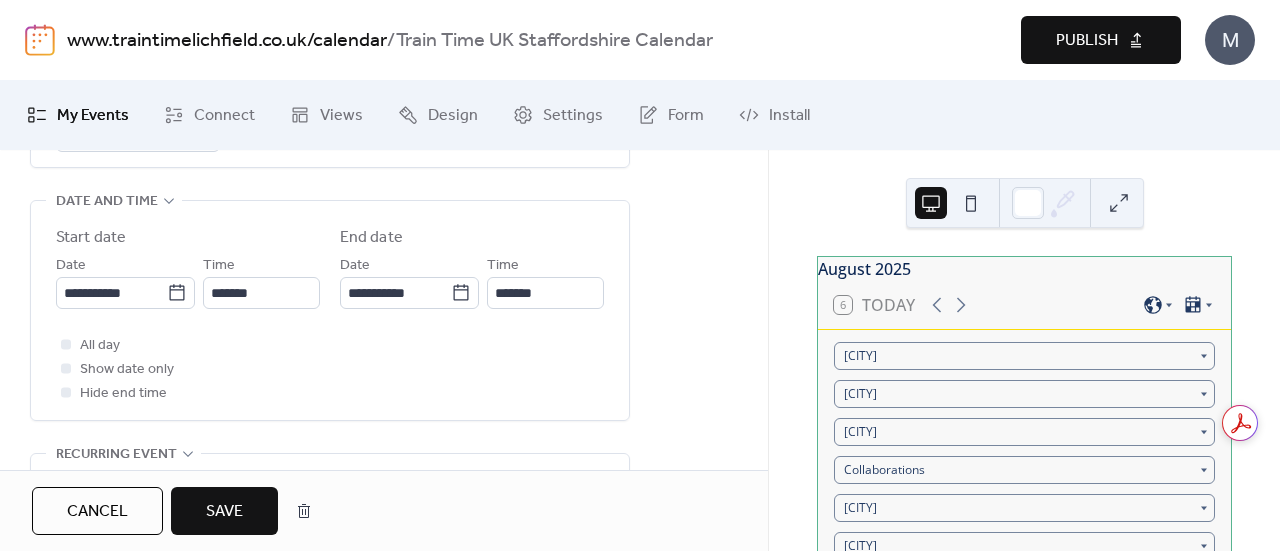 click on "All day Show date only Hide end time" at bounding box center [330, 369] 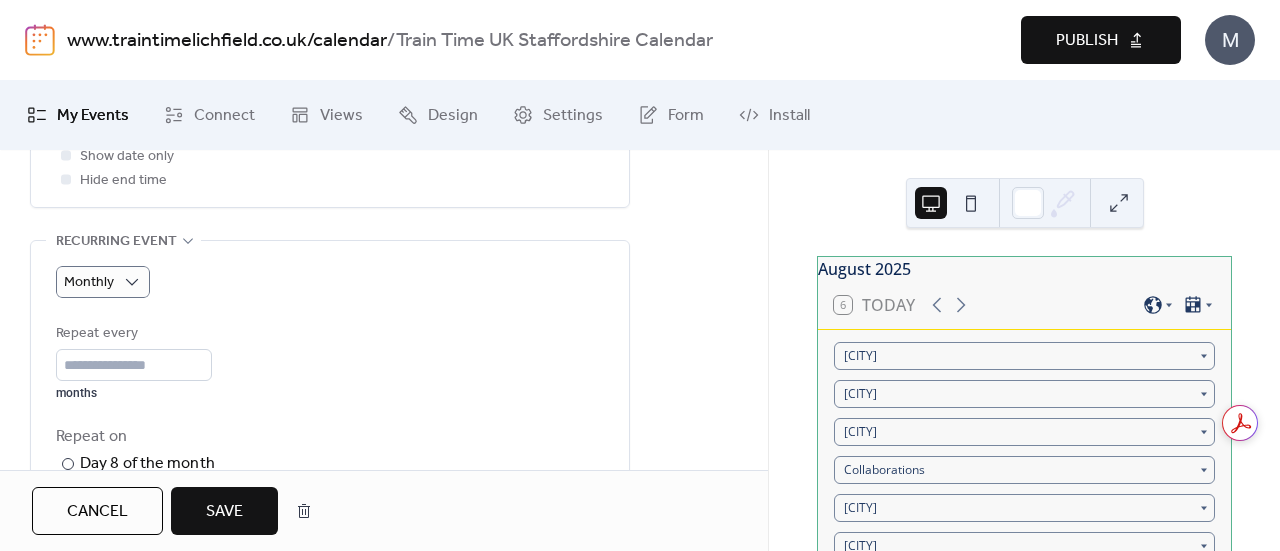 scroll, scrollTop: 838, scrollLeft: 0, axis: vertical 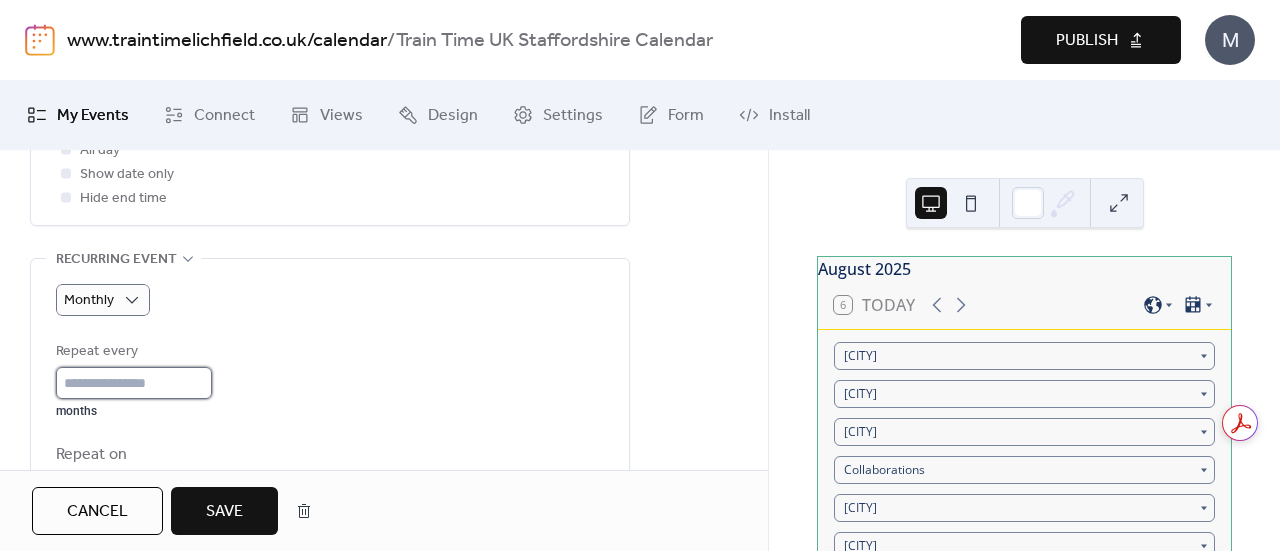 click on "*" at bounding box center [134, 383] 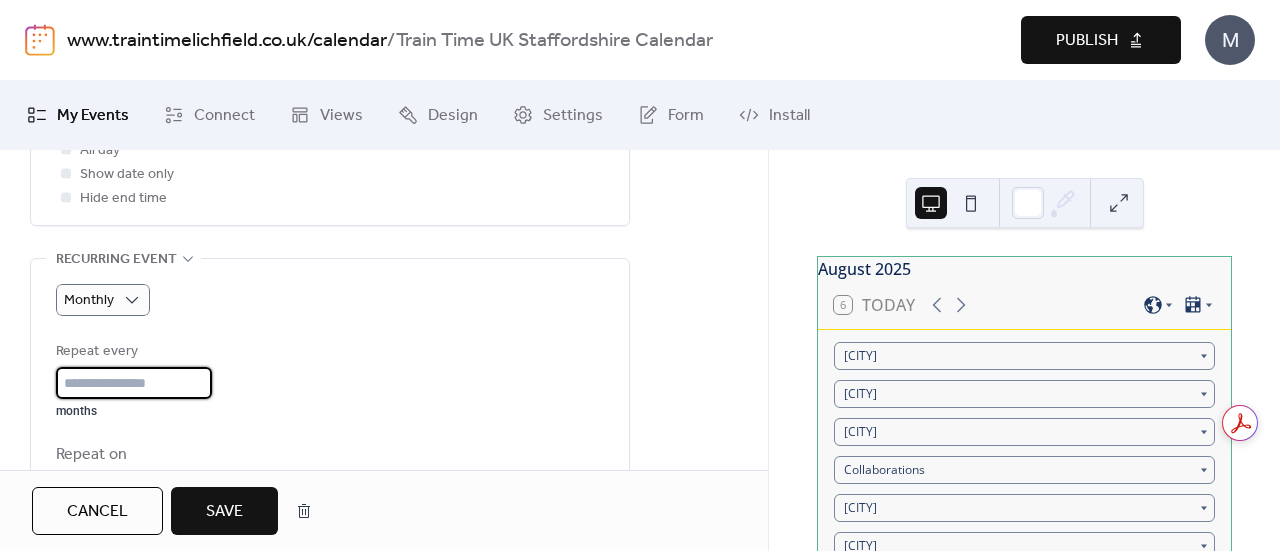 type on "*" 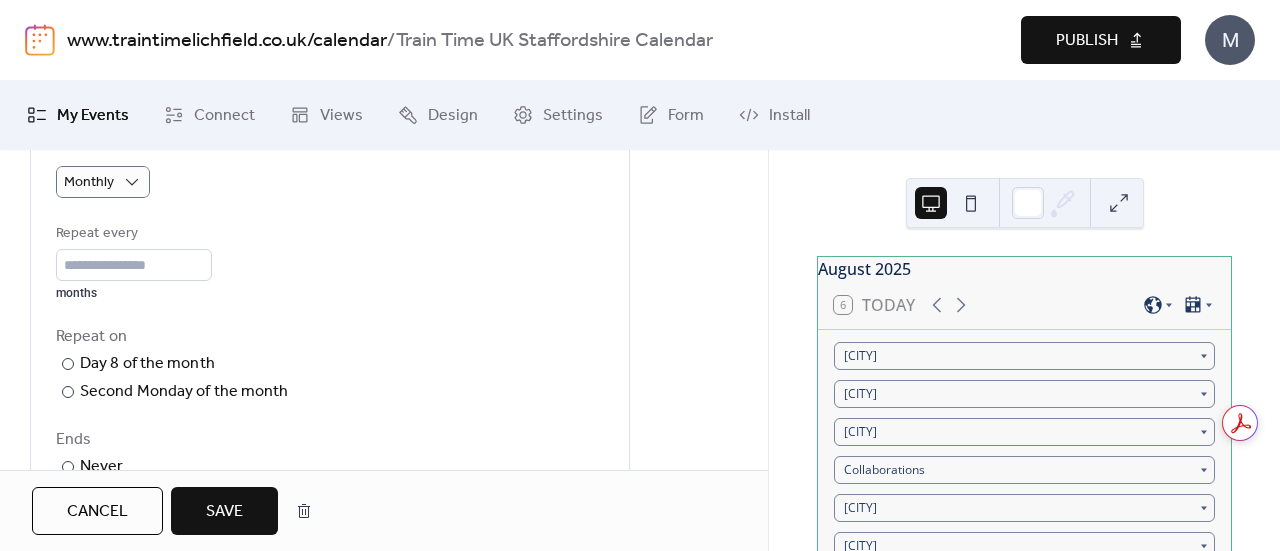 scroll, scrollTop: 944, scrollLeft: 0, axis: vertical 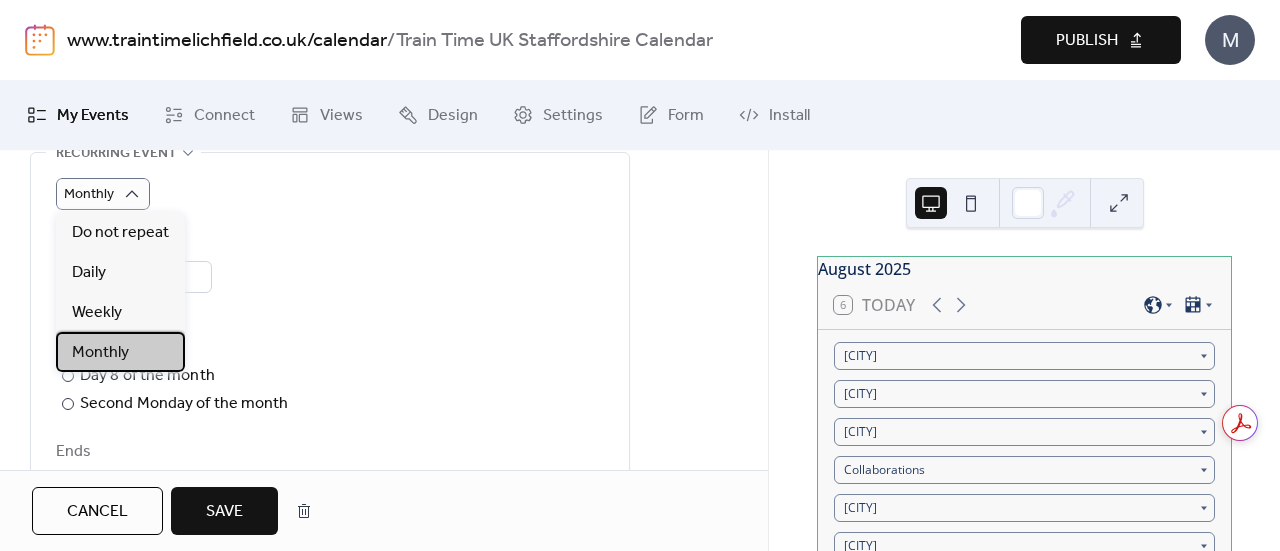 click on "Monthly" at bounding box center (100, 353) 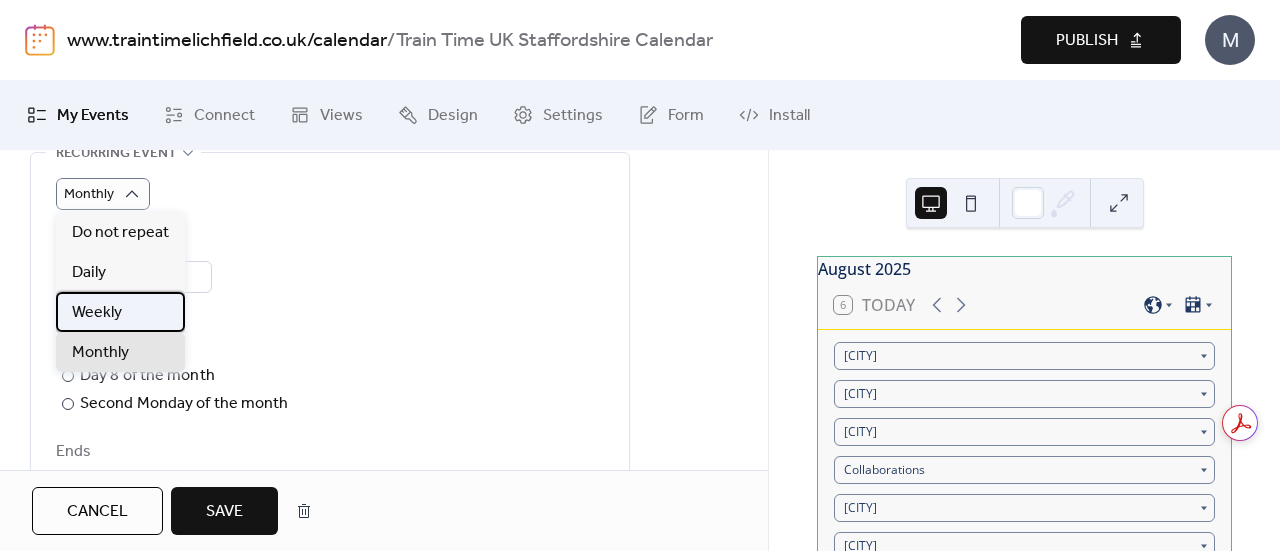 click on "Weekly" at bounding box center (97, 313) 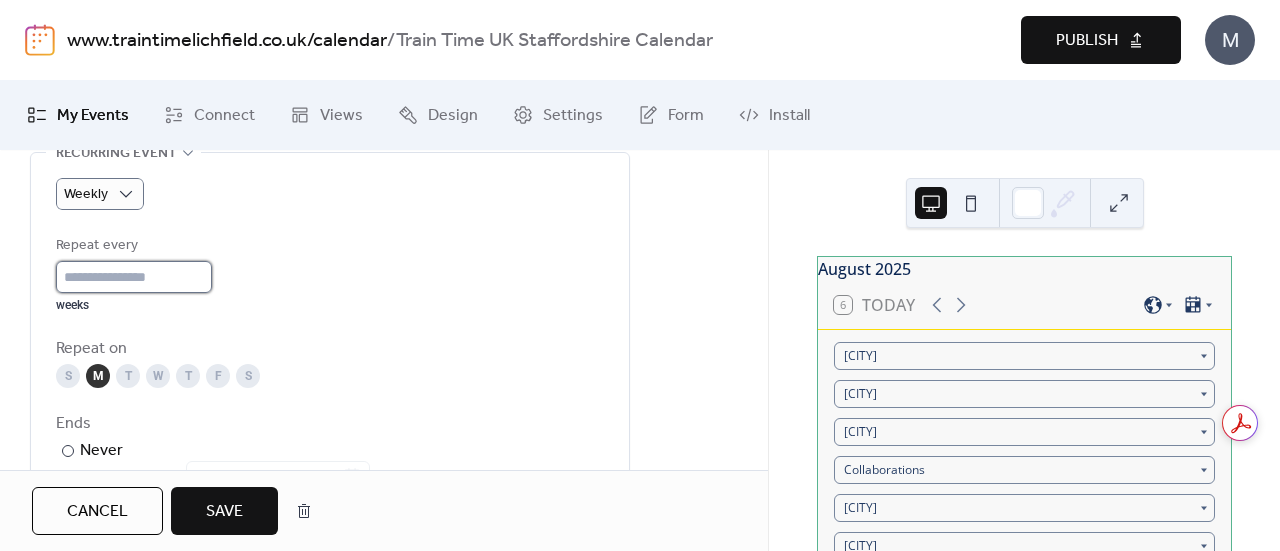 click on "*" at bounding box center [134, 277] 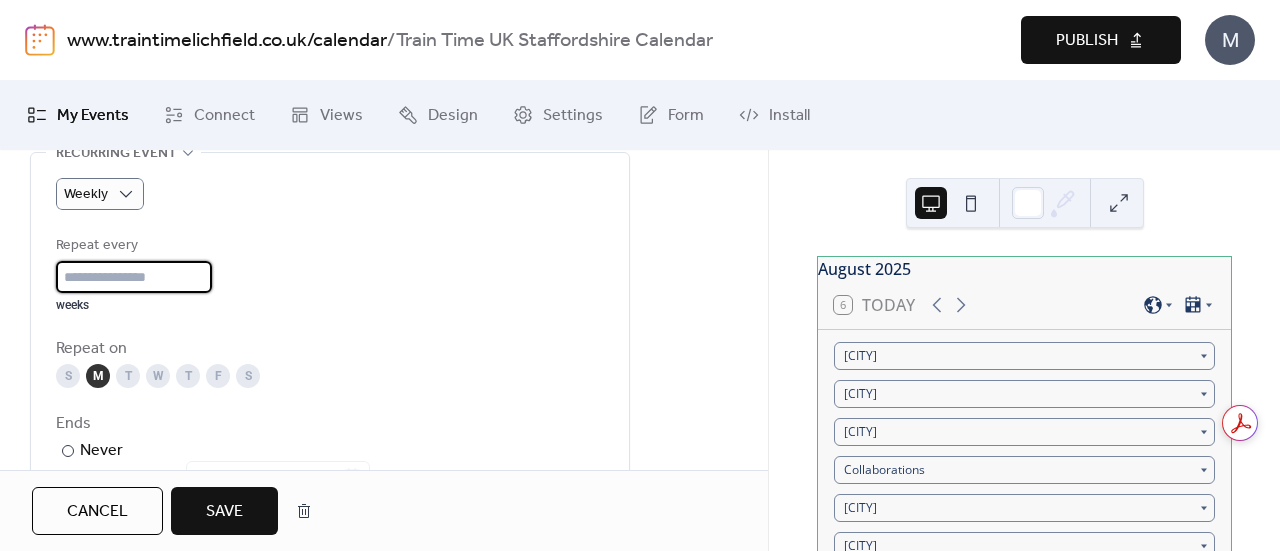 type on "*" 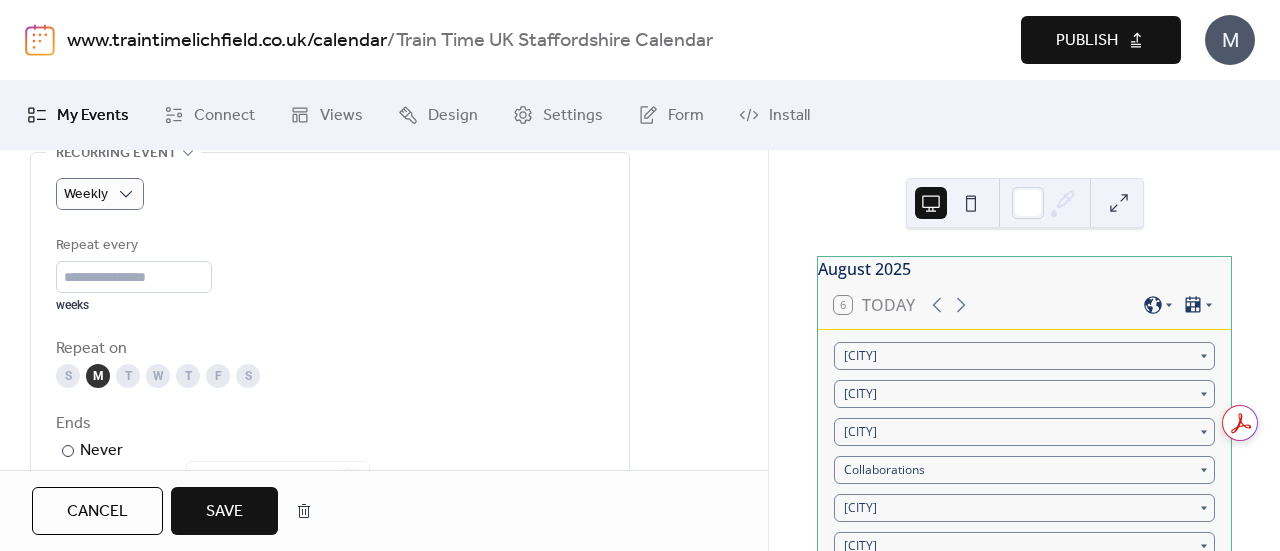 click on "Repeat every * weeks Repeat on S M T W T F S Ends ​ Never ​ Date Excluded dates   Pick date to exclude" at bounding box center (330, 410) 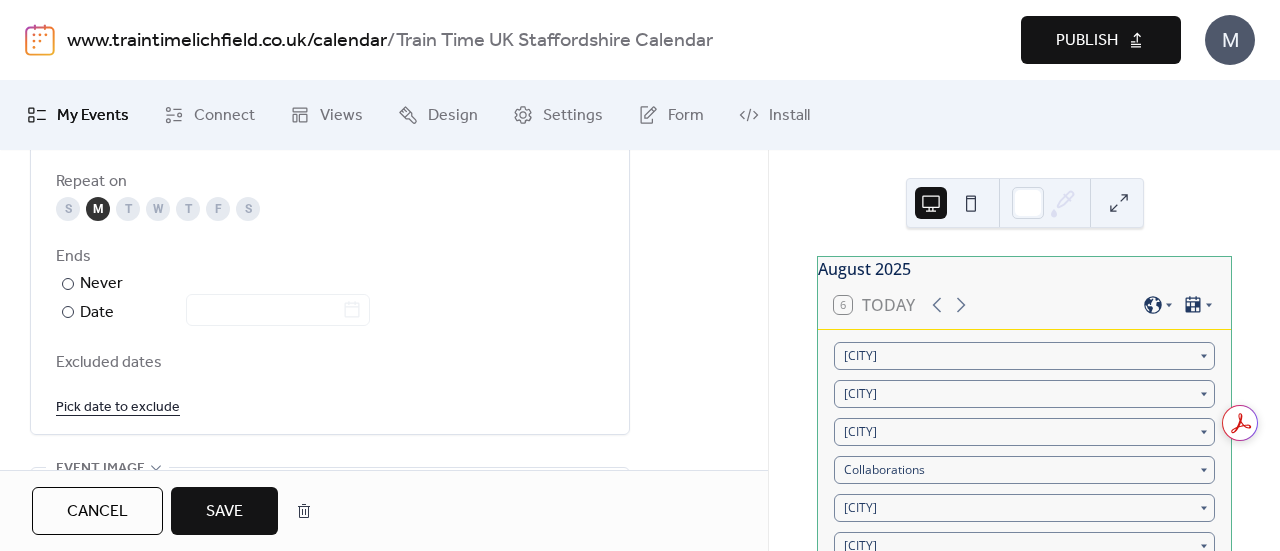 scroll, scrollTop: 1117, scrollLeft: 0, axis: vertical 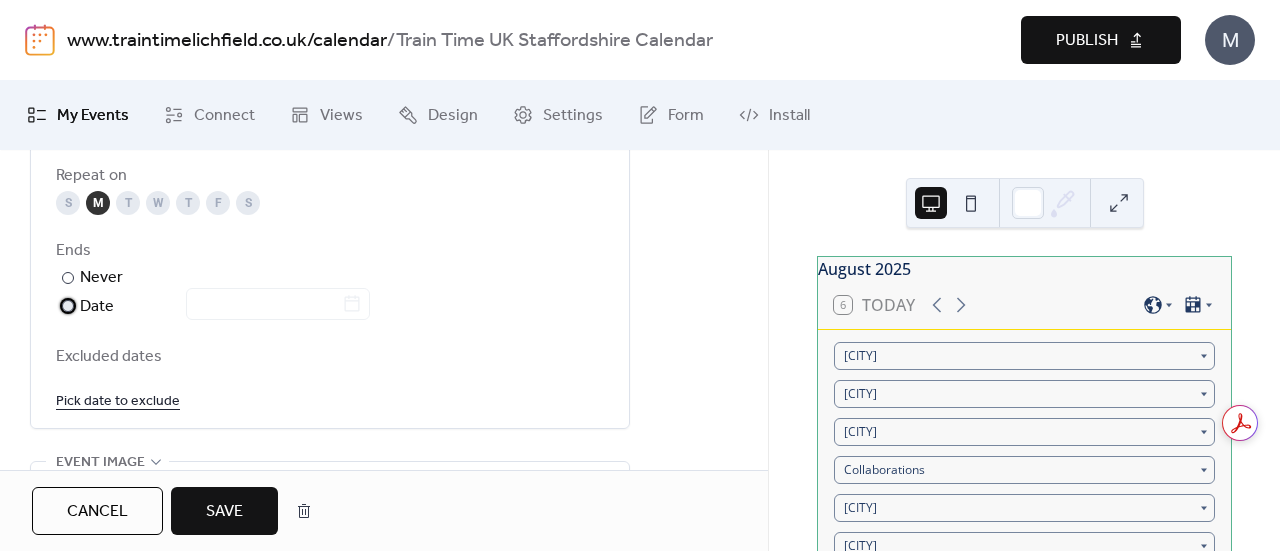 click at bounding box center [68, 306] 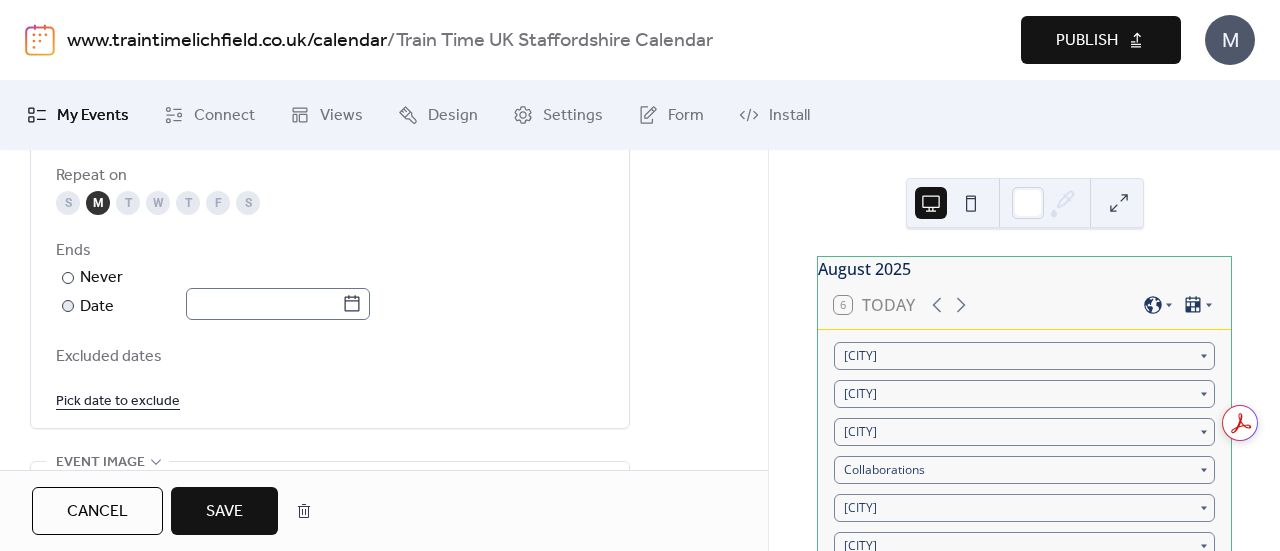 click 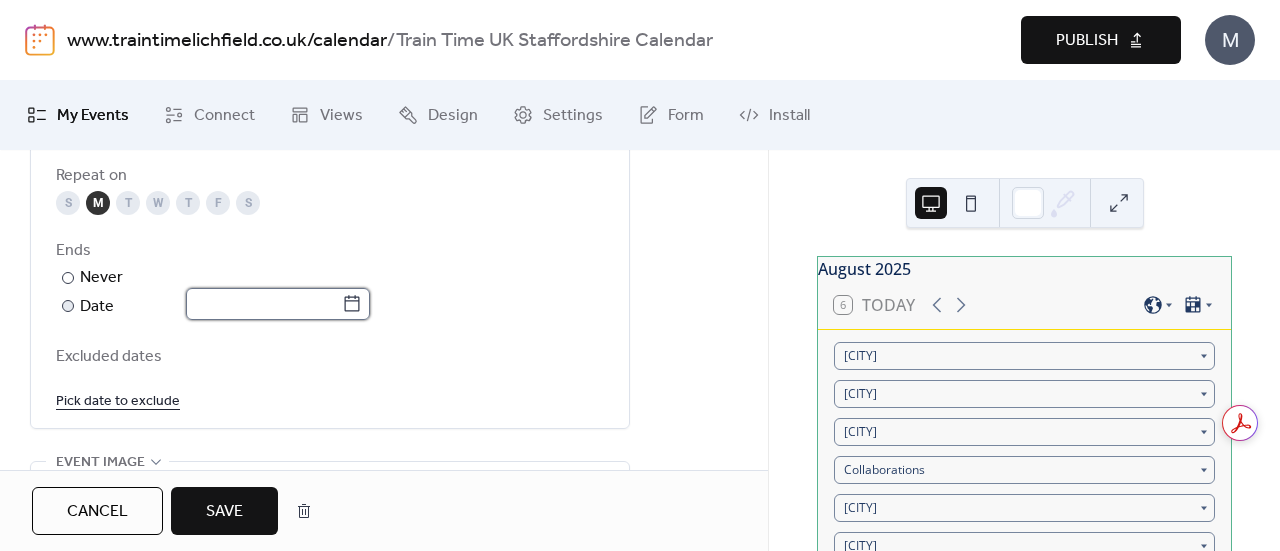click at bounding box center [264, 304] 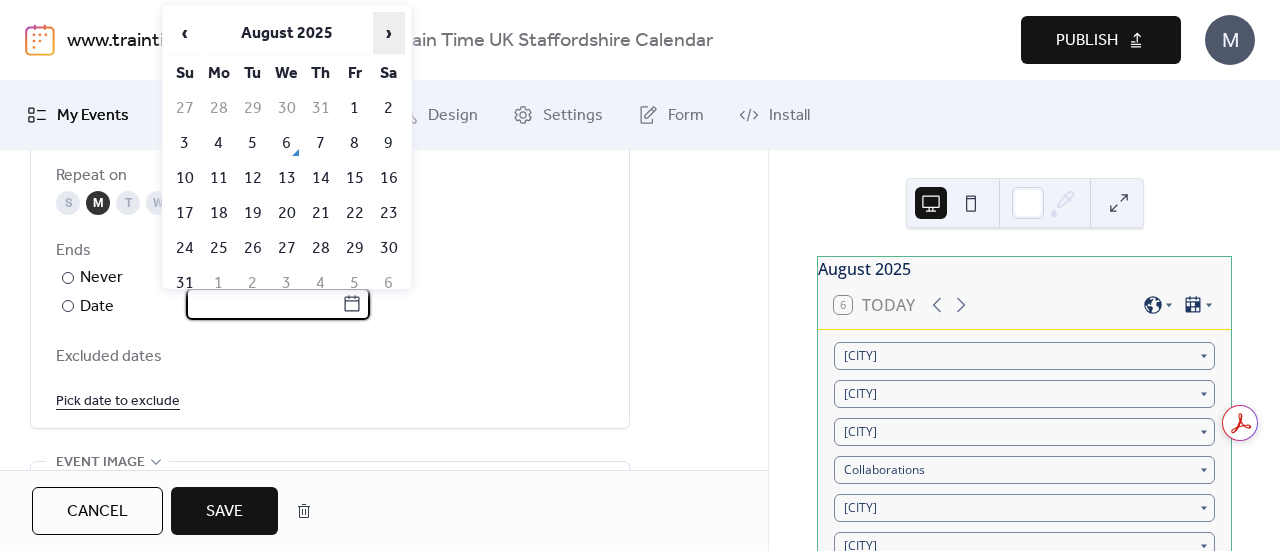 click on "›" at bounding box center [389, 33] 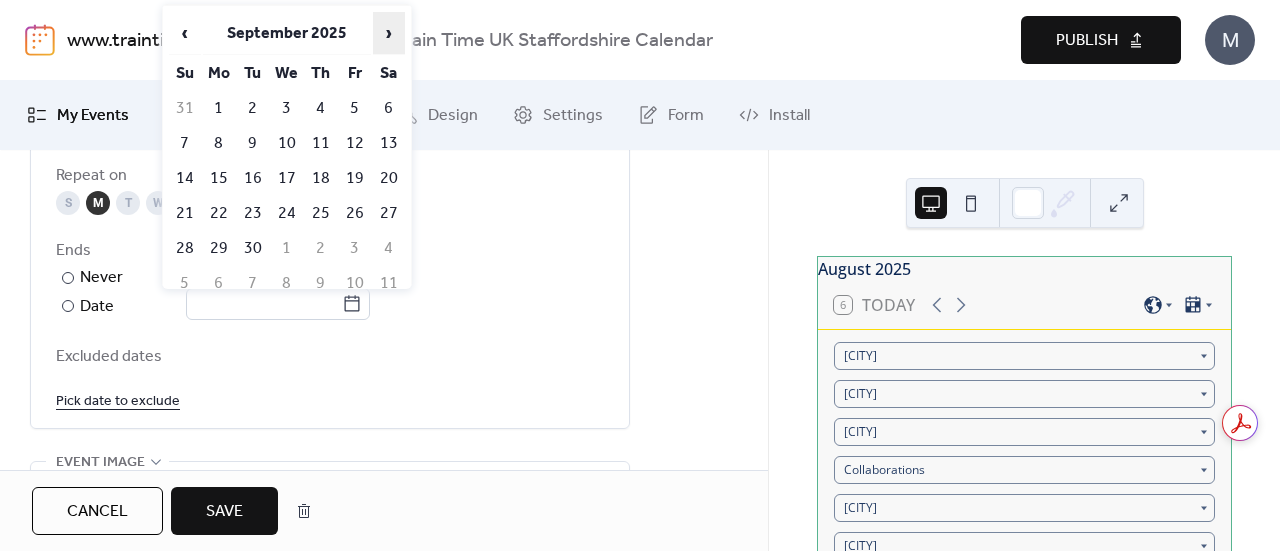 click on "›" at bounding box center [389, 33] 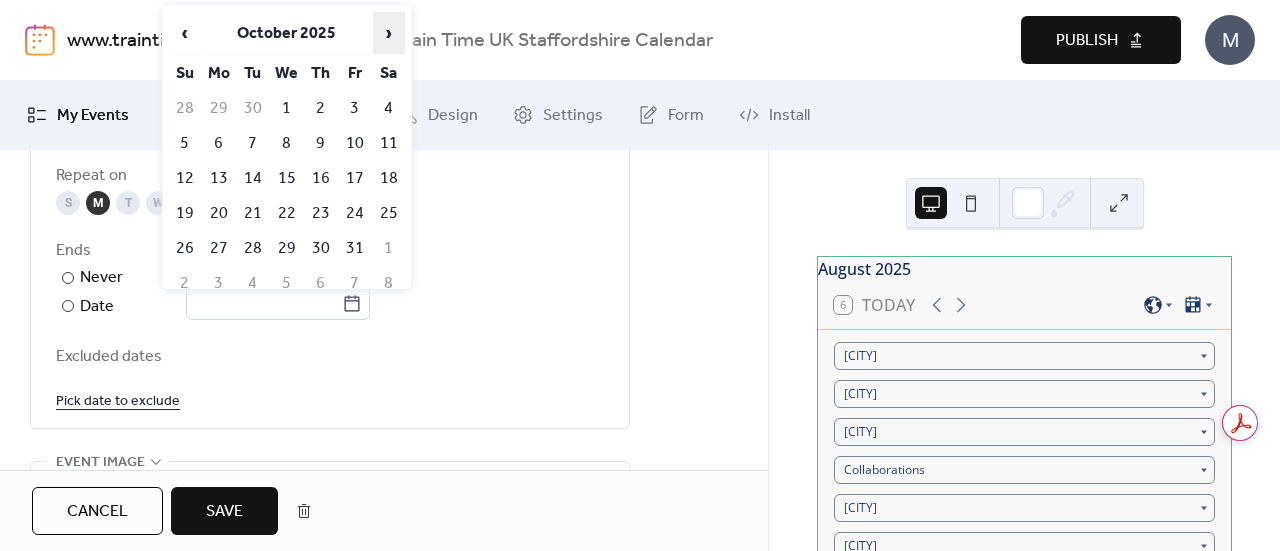 click on "›" at bounding box center [389, 33] 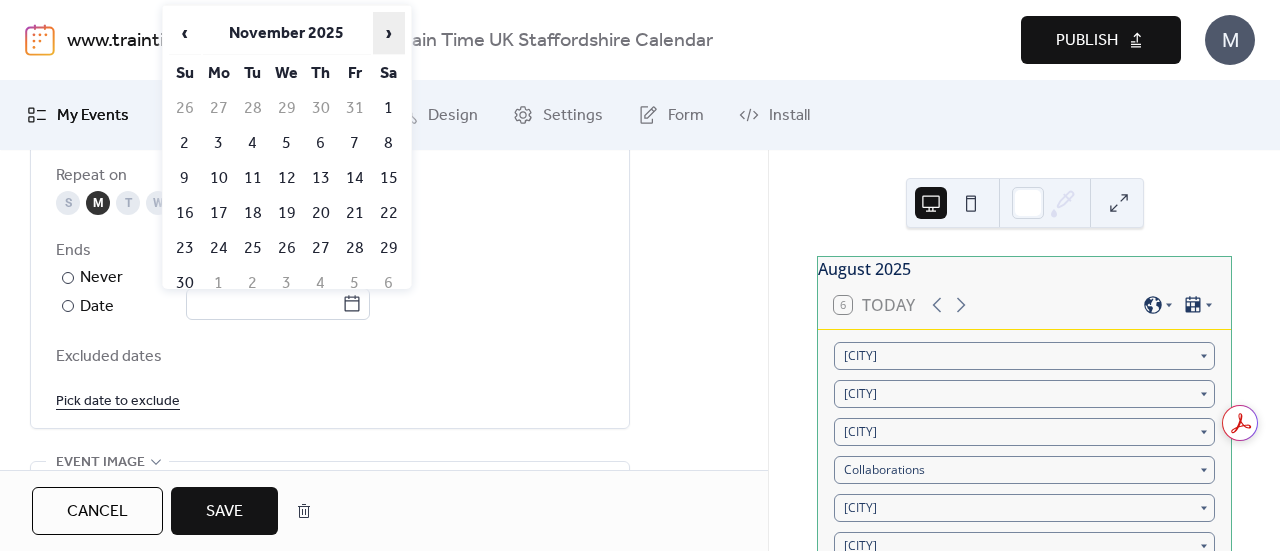 click on "›" at bounding box center (389, 33) 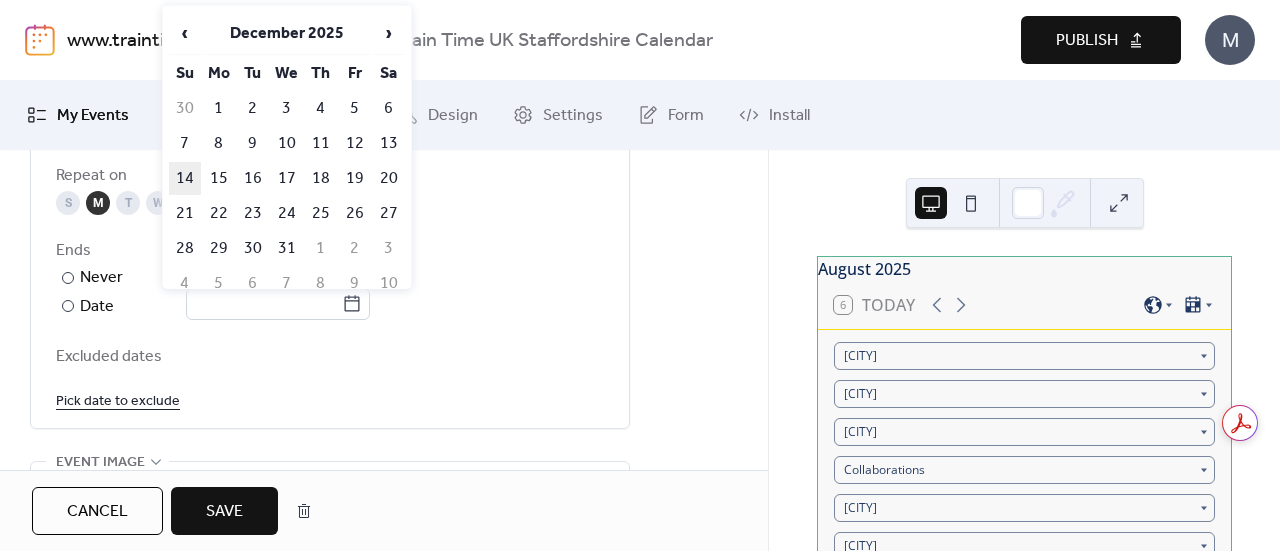 click on "14" at bounding box center [185, 178] 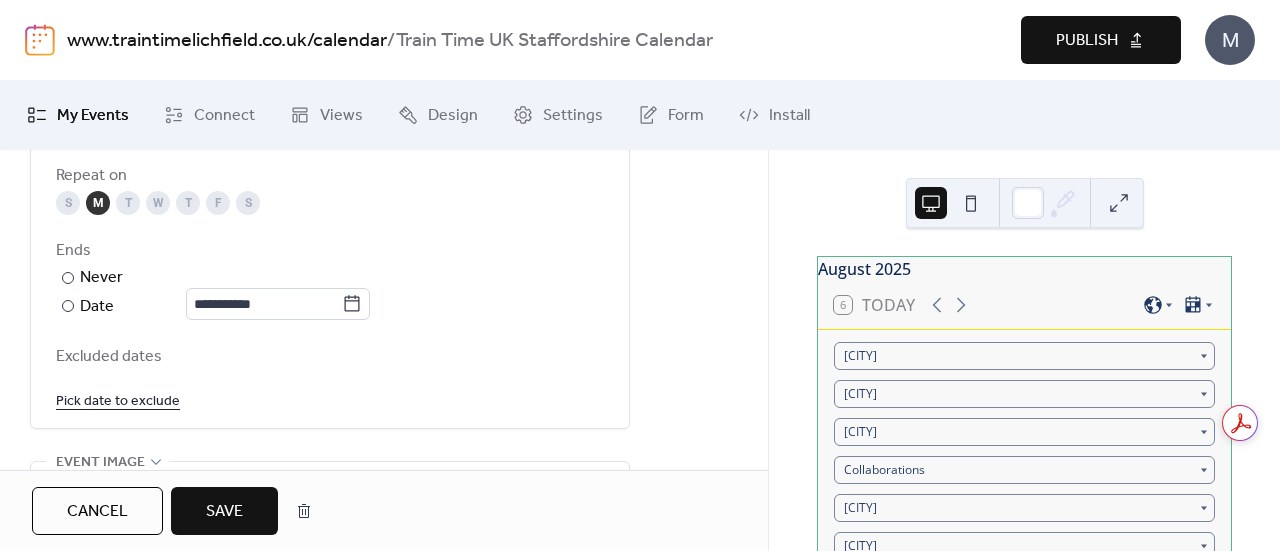 click on "Excluded dates" at bounding box center [330, 357] 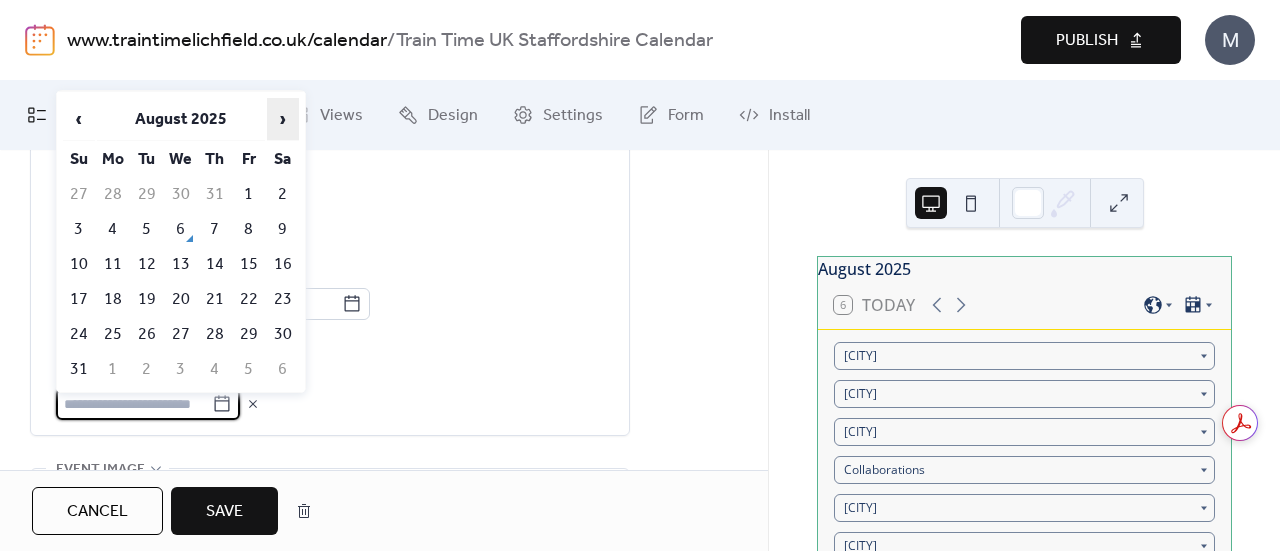 click on "›" at bounding box center (283, 119) 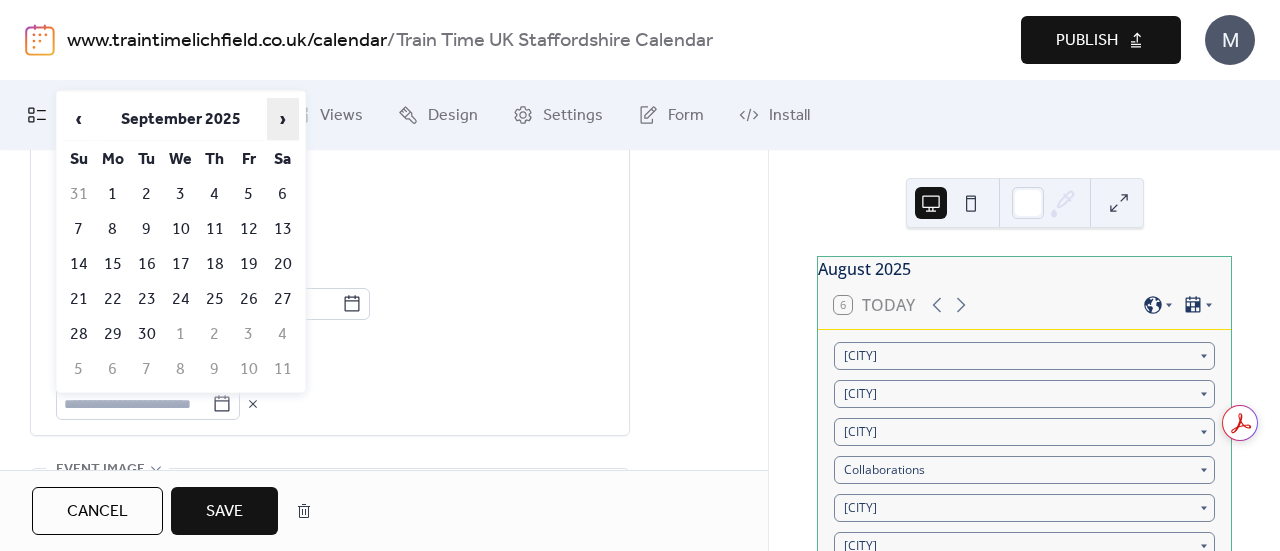 click on "›" at bounding box center (283, 119) 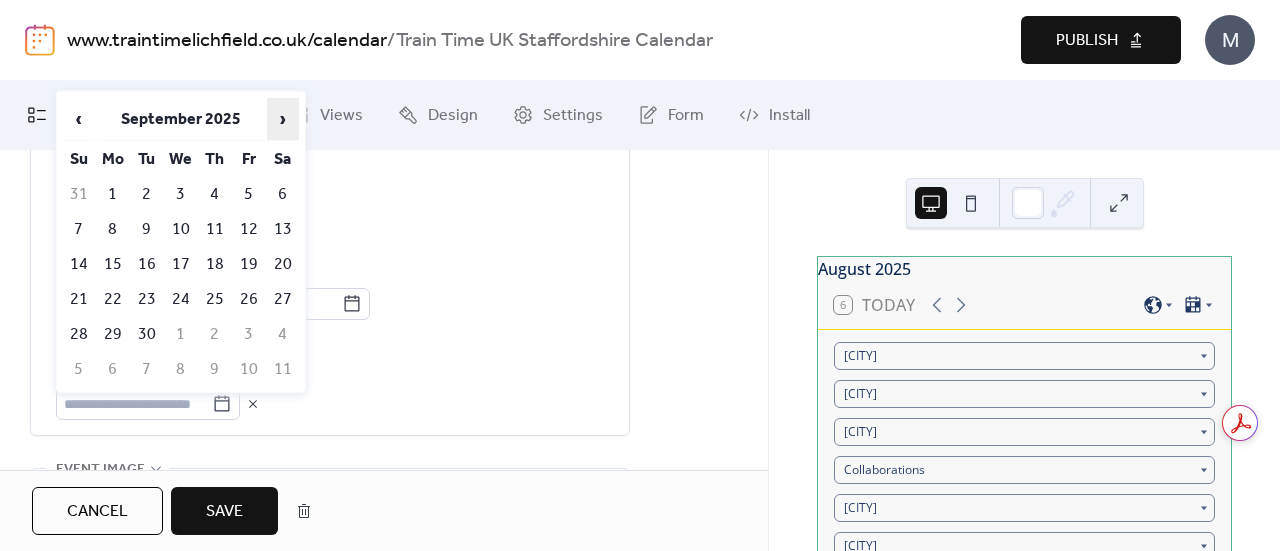click on "›" at bounding box center [283, 119] 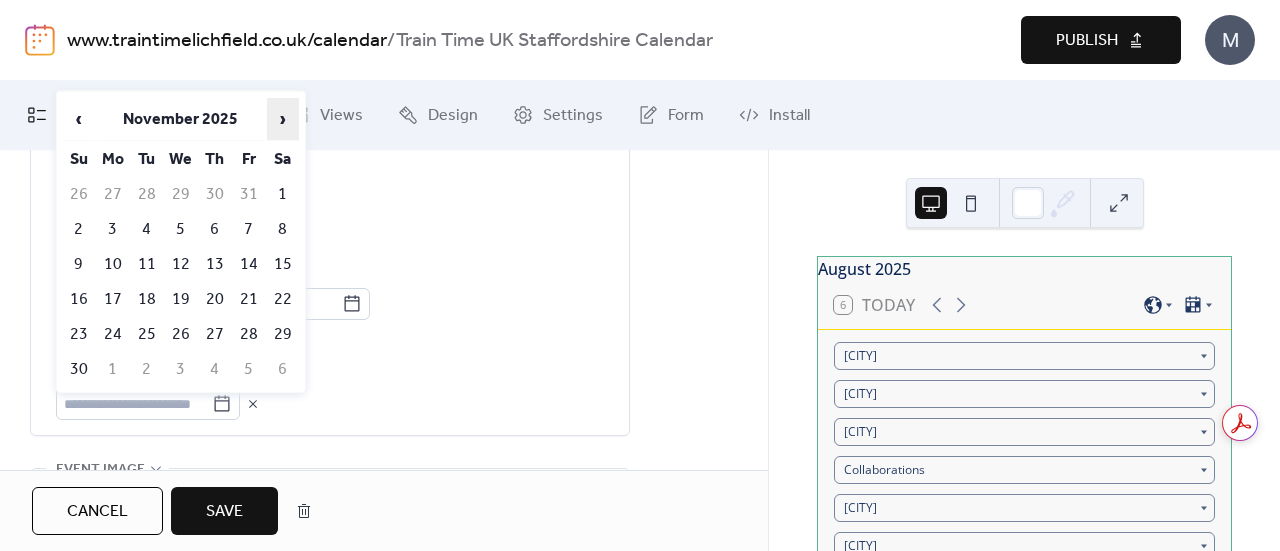 click on "›" at bounding box center (283, 119) 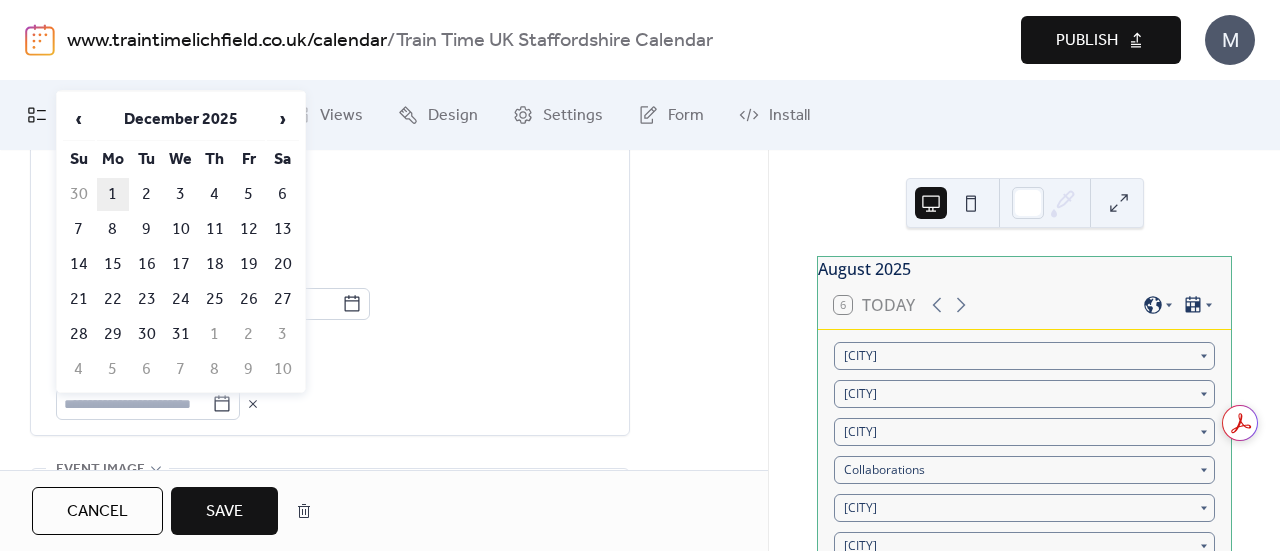 click on "1" at bounding box center [113, 194] 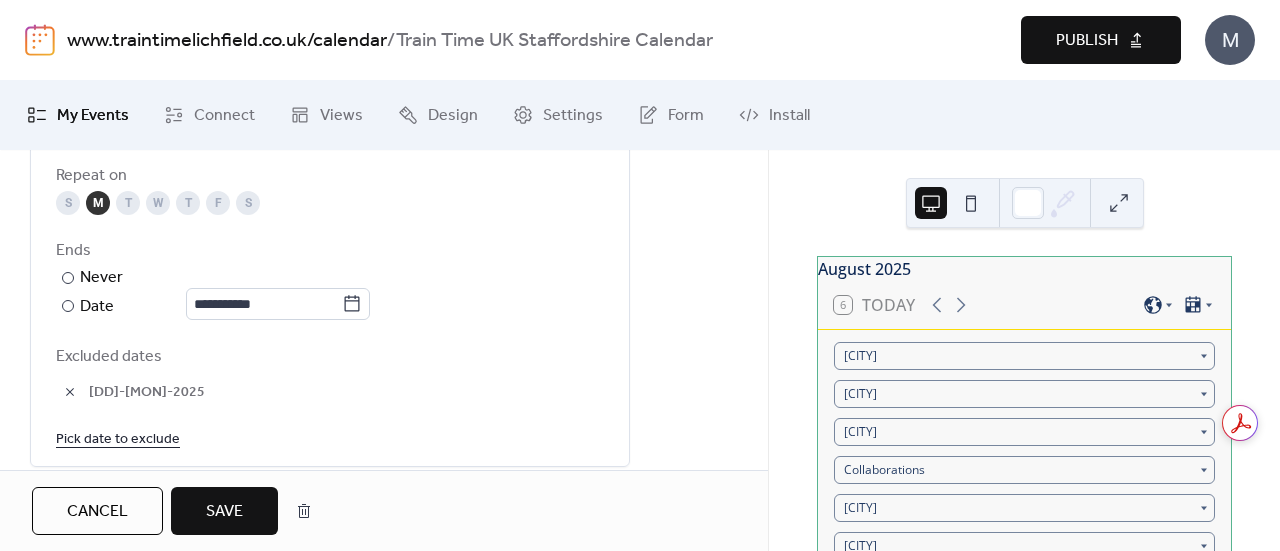 click on "Excluded dates" at bounding box center [330, 357] 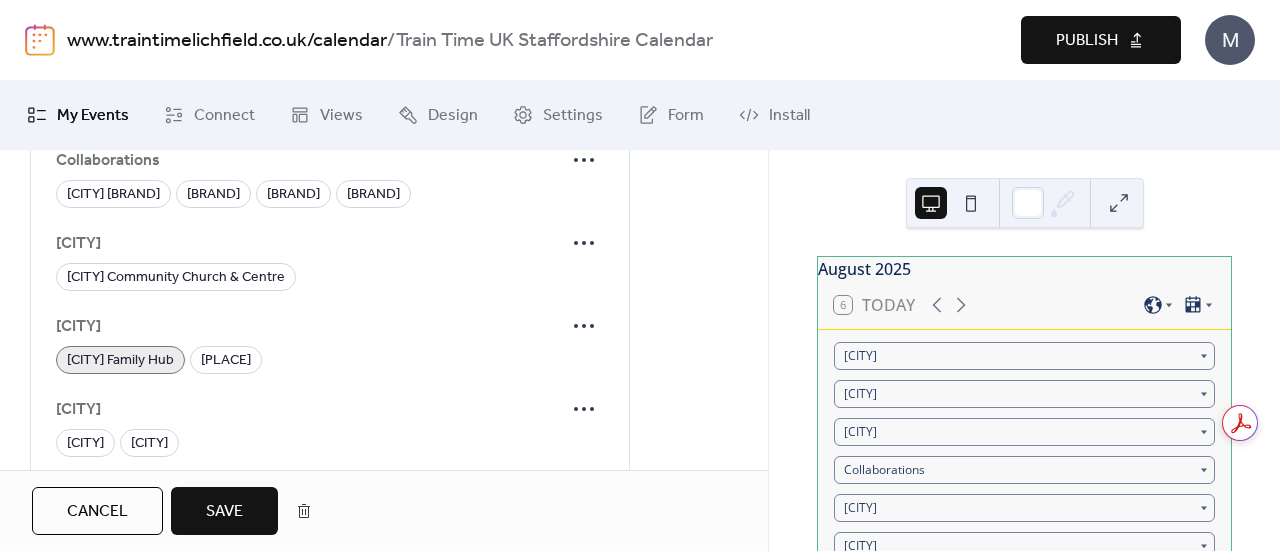 scroll, scrollTop: 2530, scrollLeft: 0, axis: vertical 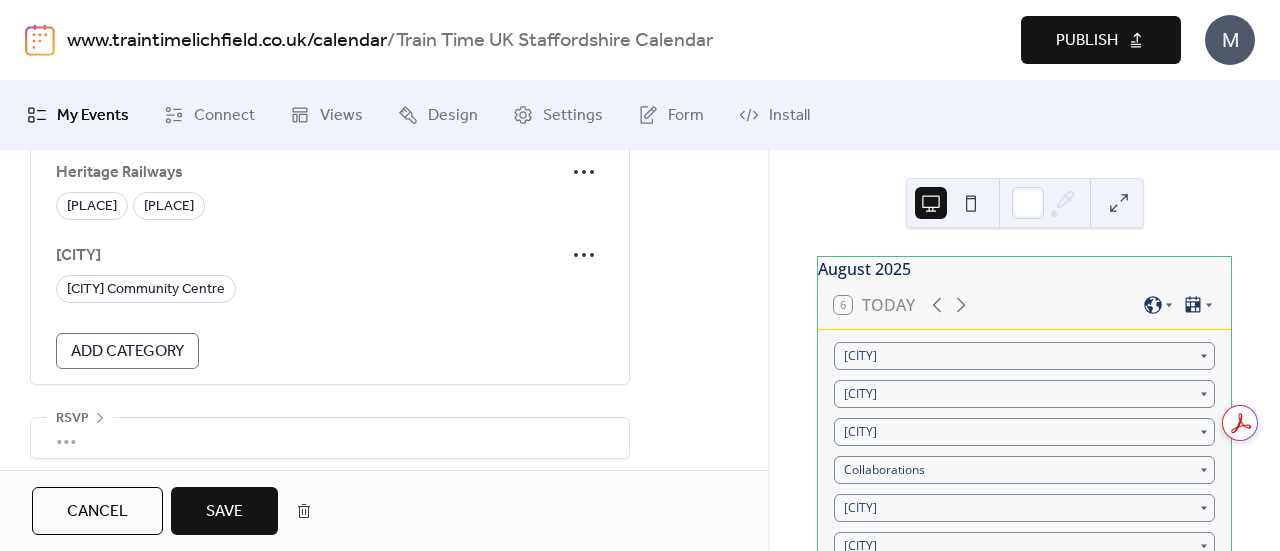 click on "Save" at bounding box center (224, 512) 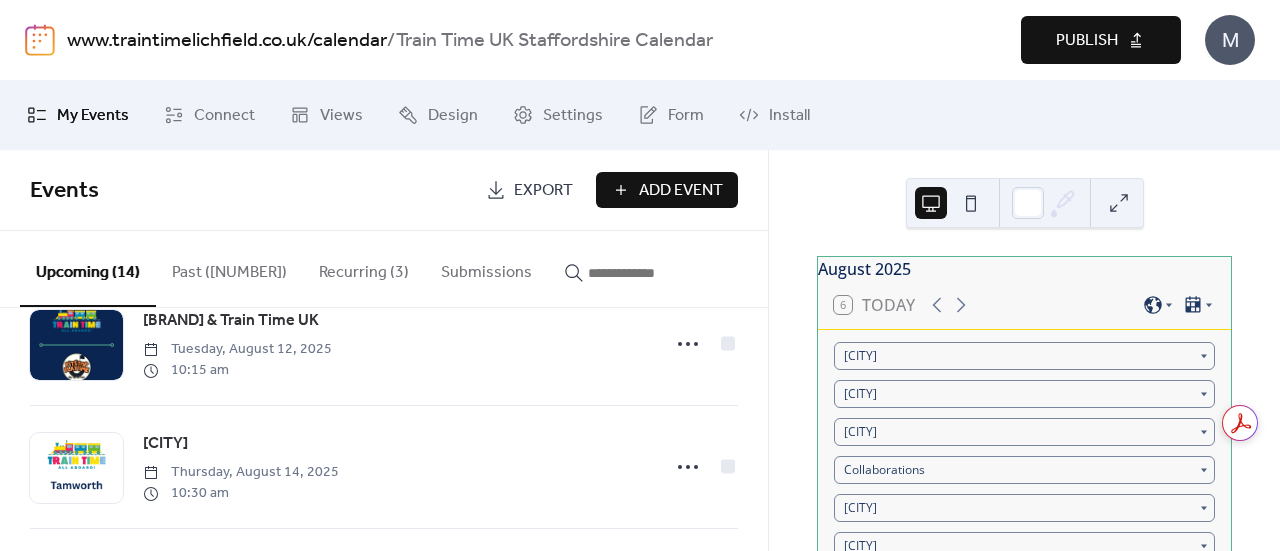 scroll, scrollTop: 0, scrollLeft: 0, axis: both 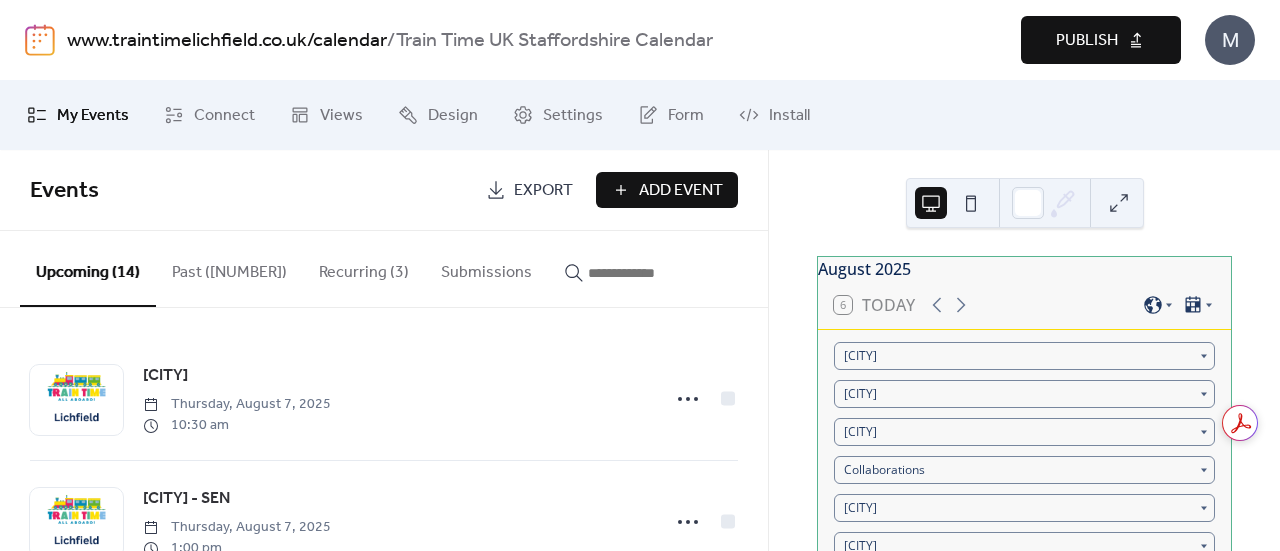 click on "Recurring (3)" at bounding box center [364, 268] 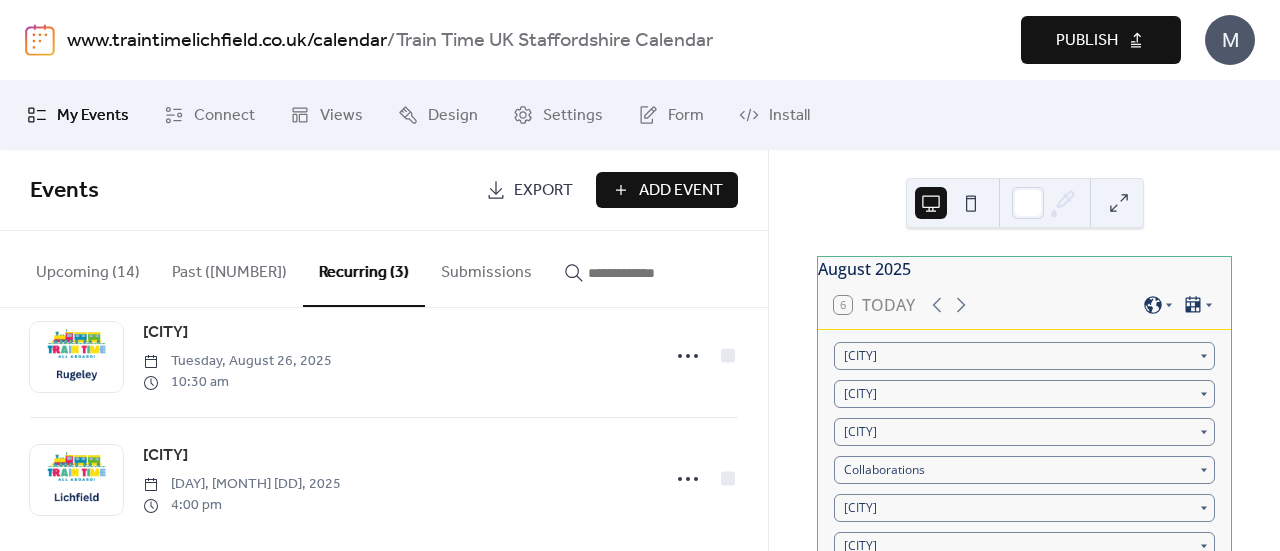 scroll, scrollTop: 0, scrollLeft: 0, axis: both 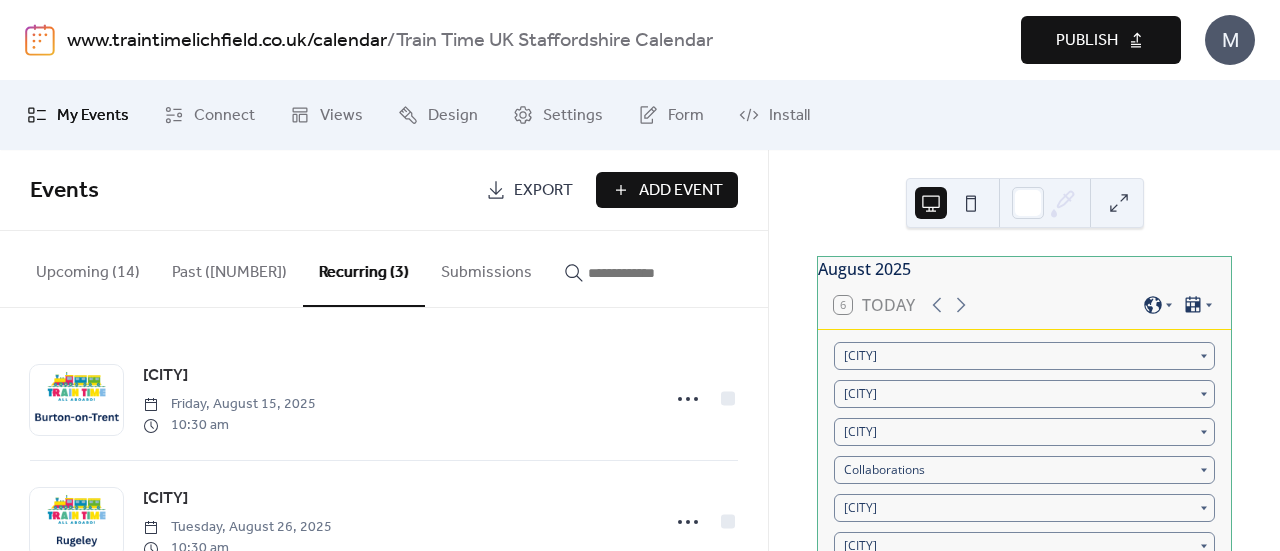 click on "Upcoming (14)" at bounding box center (88, 268) 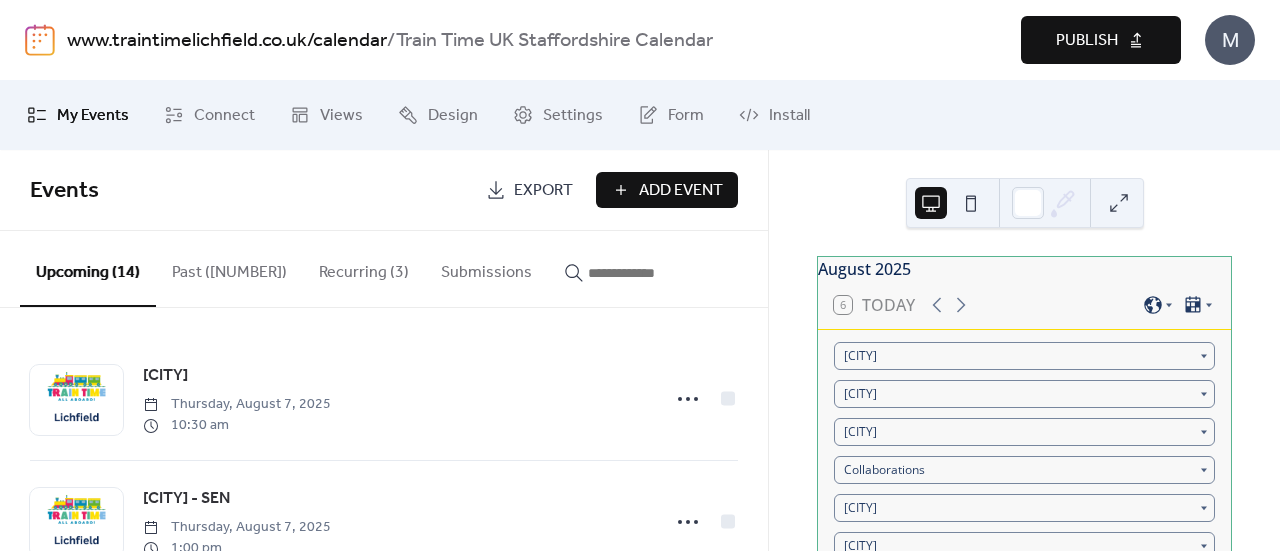 click on "Publish" at bounding box center [1087, 41] 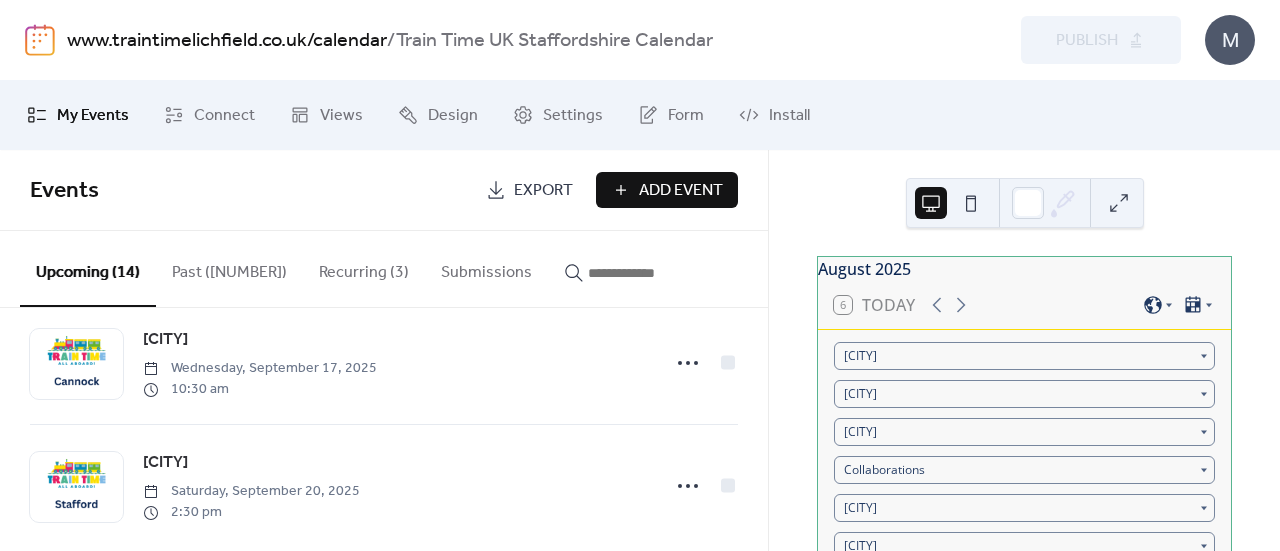 scroll, scrollTop: 1540, scrollLeft: 0, axis: vertical 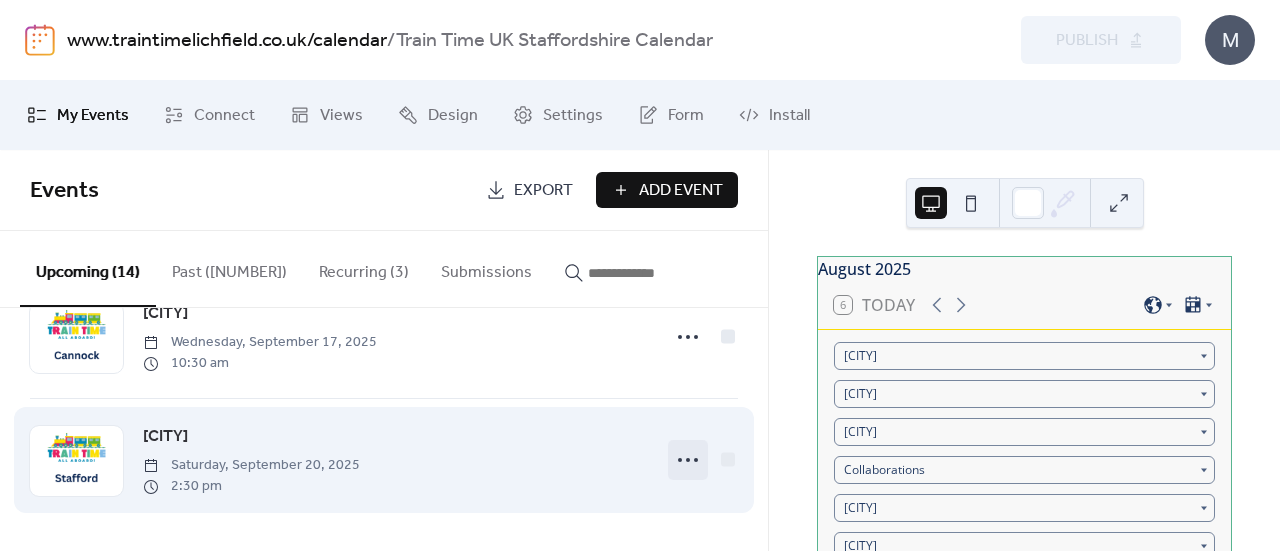click 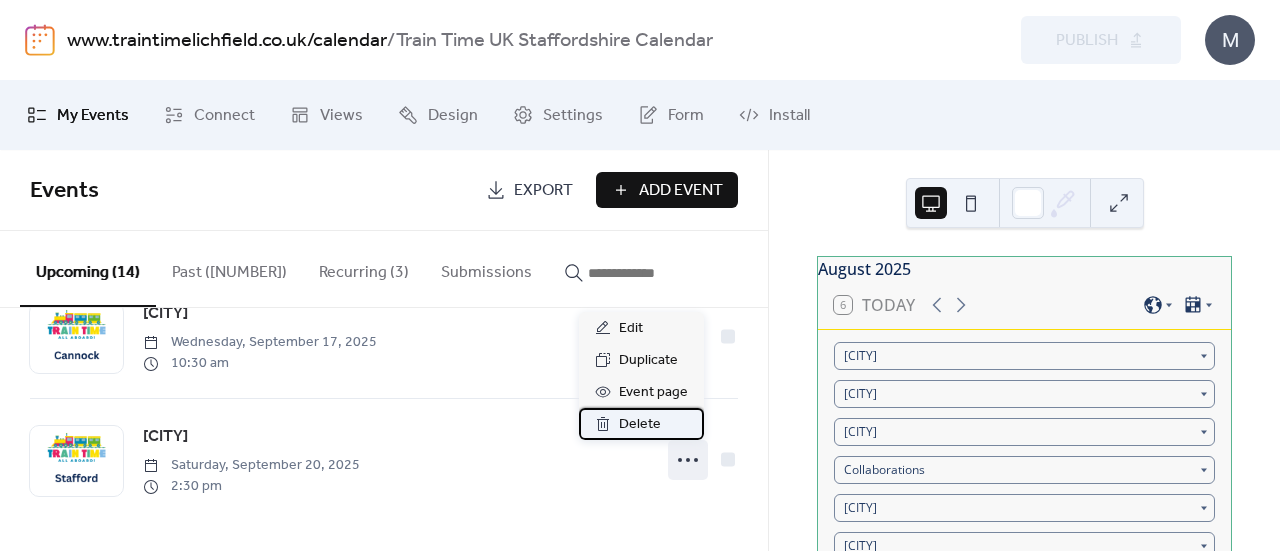 click on "Delete" at bounding box center (641, 424) 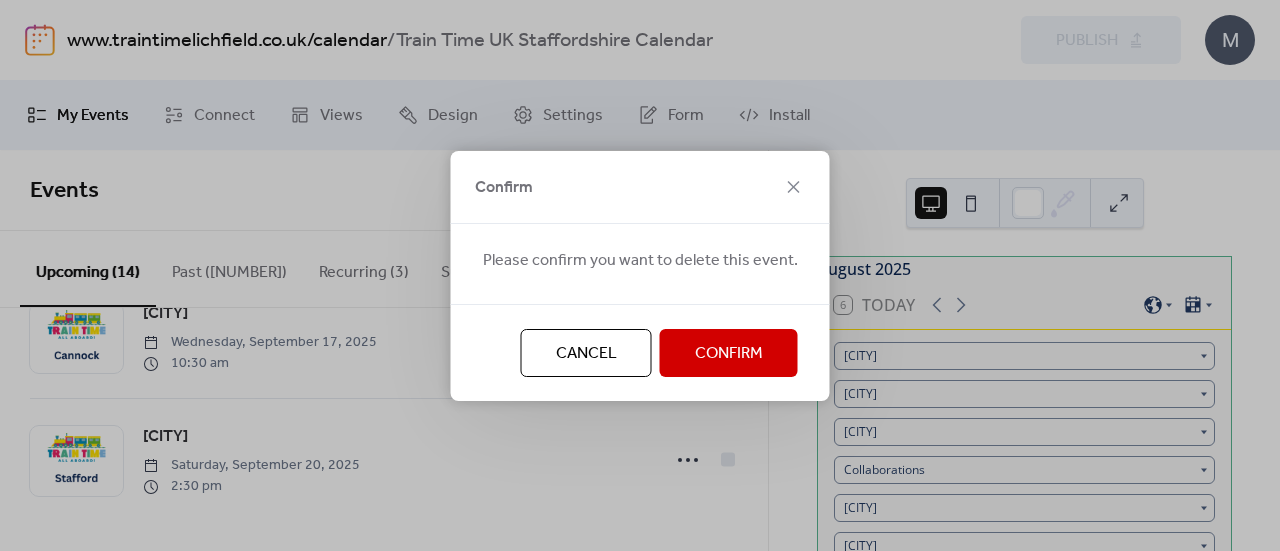 click on "Confirm" at bounding box center (729, 354) 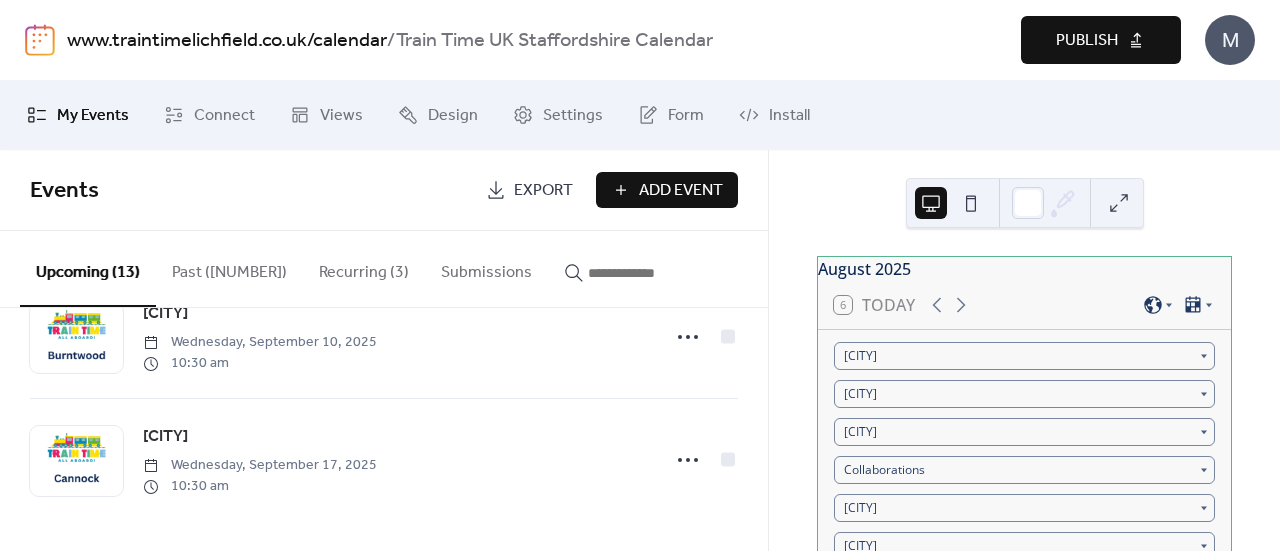 scroll, scrollTop: 1417, scrollLeft: 0, axis: vertical 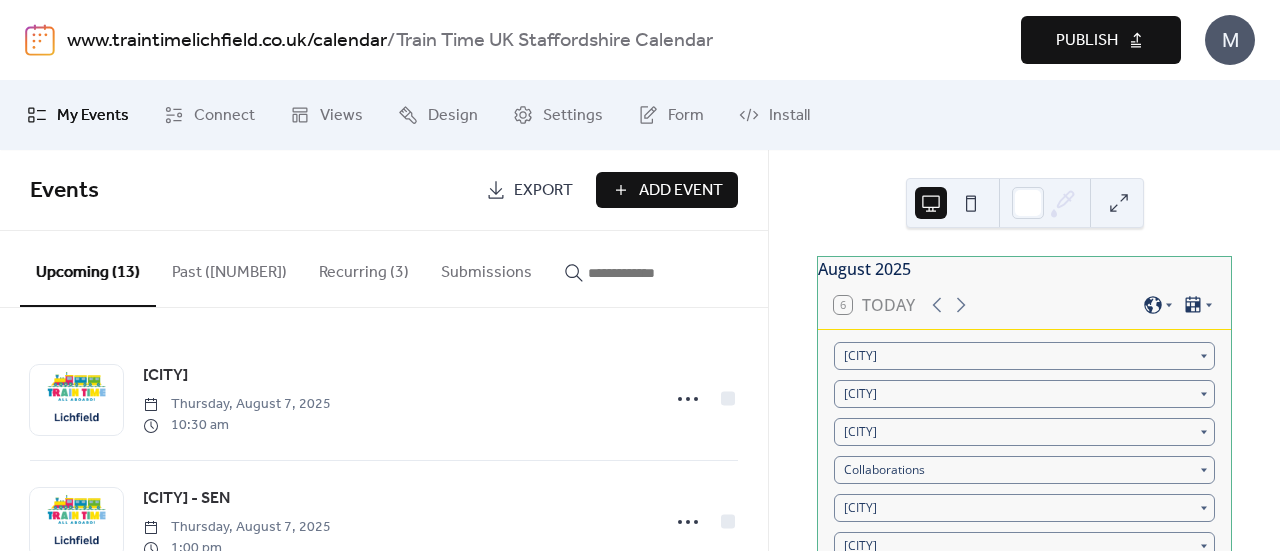click on "Publish" at bounding box center [1087, 41] 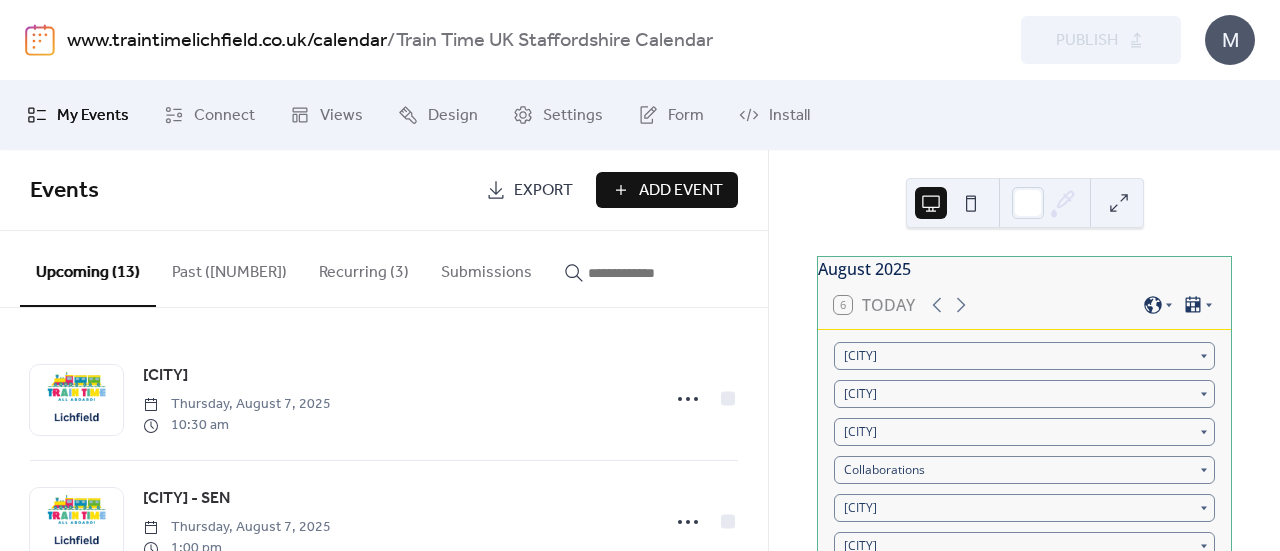 click on "Recurring (3)" at bounding box center [364, 268] 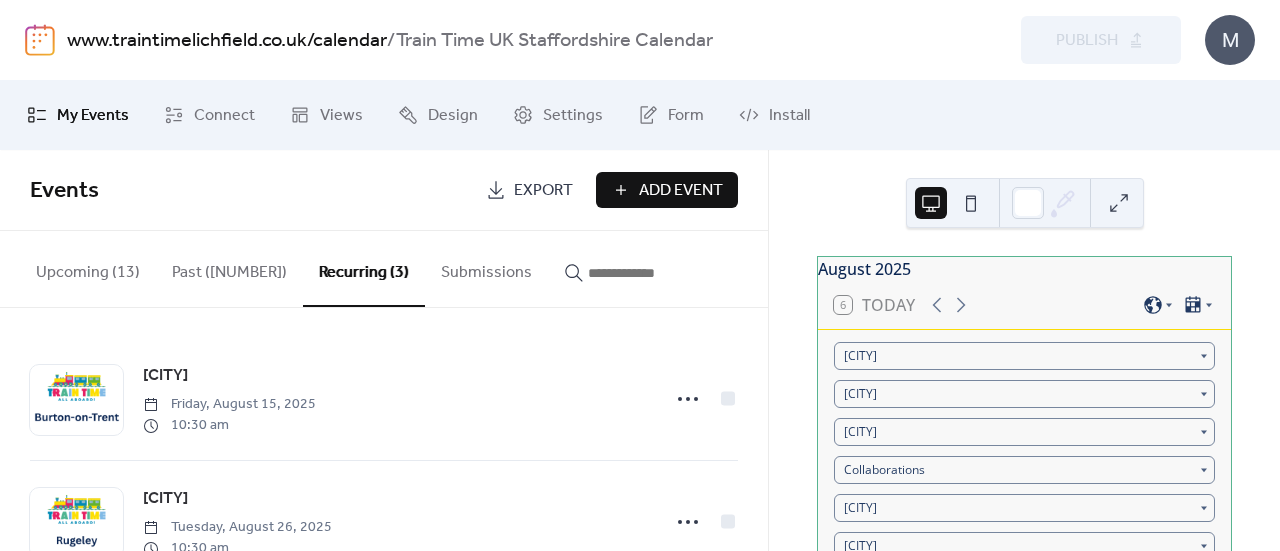 scroll, scrollTop: 185, scrollLeft: 0, axis: vertical 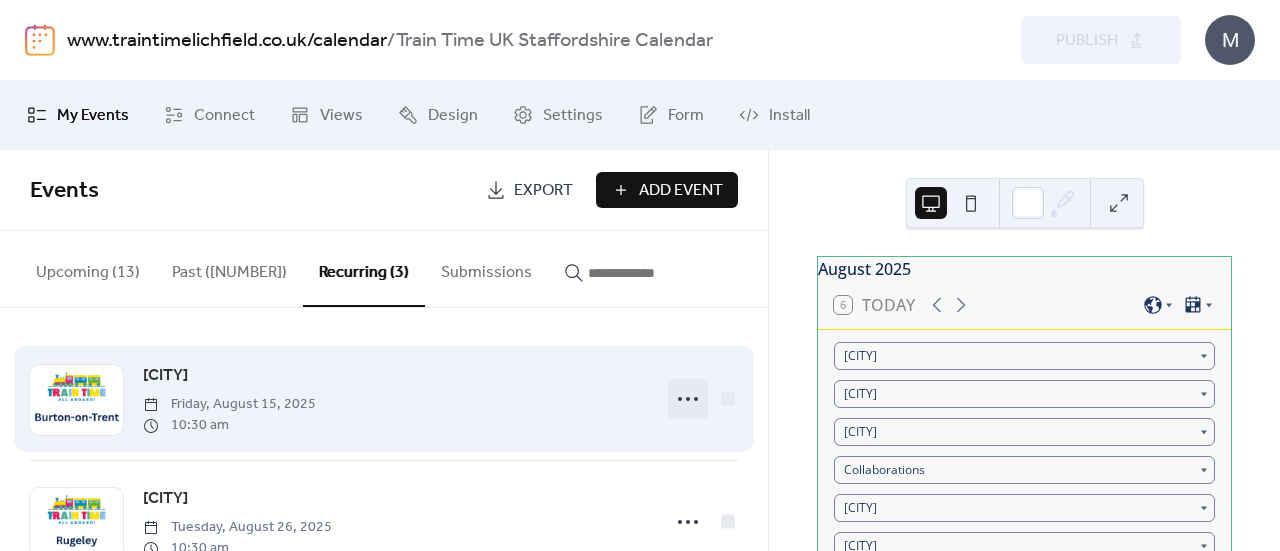 click 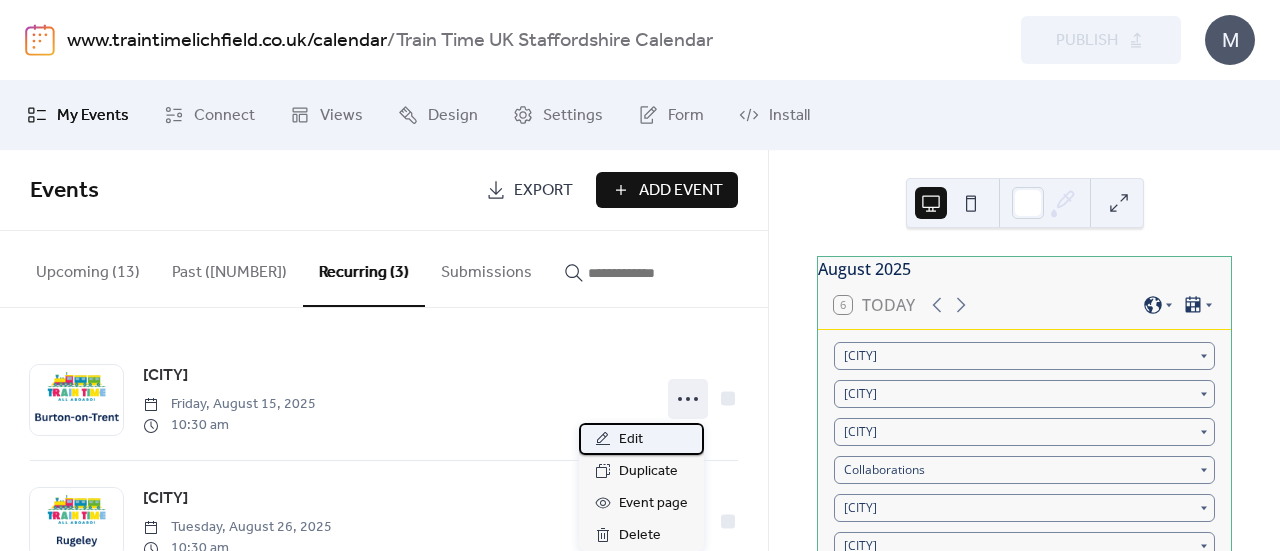 click on "Edit" at bounding box center [631, 440] 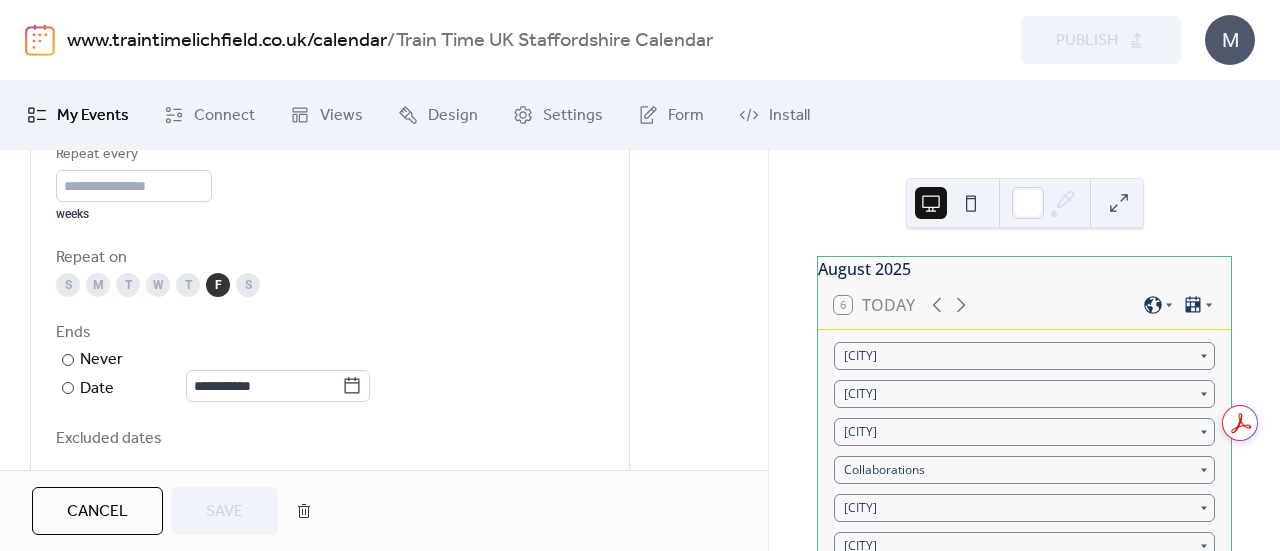scroll, scrollTop: 1052, scrollLeft: 0, axis: vertical 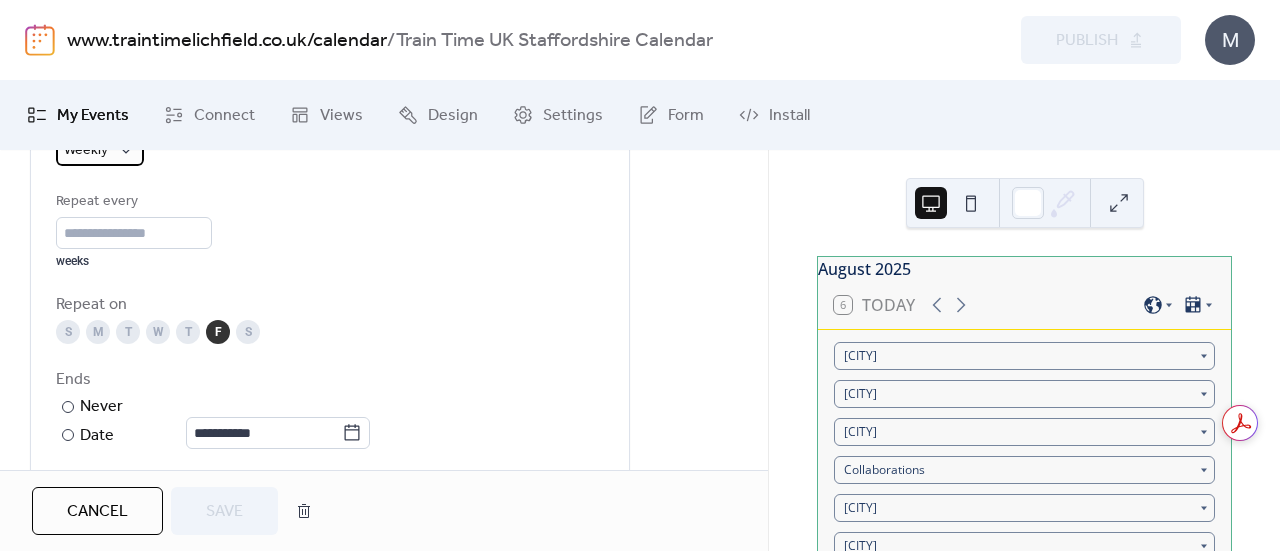click on "Weekly" at bounding box center (100, 150) 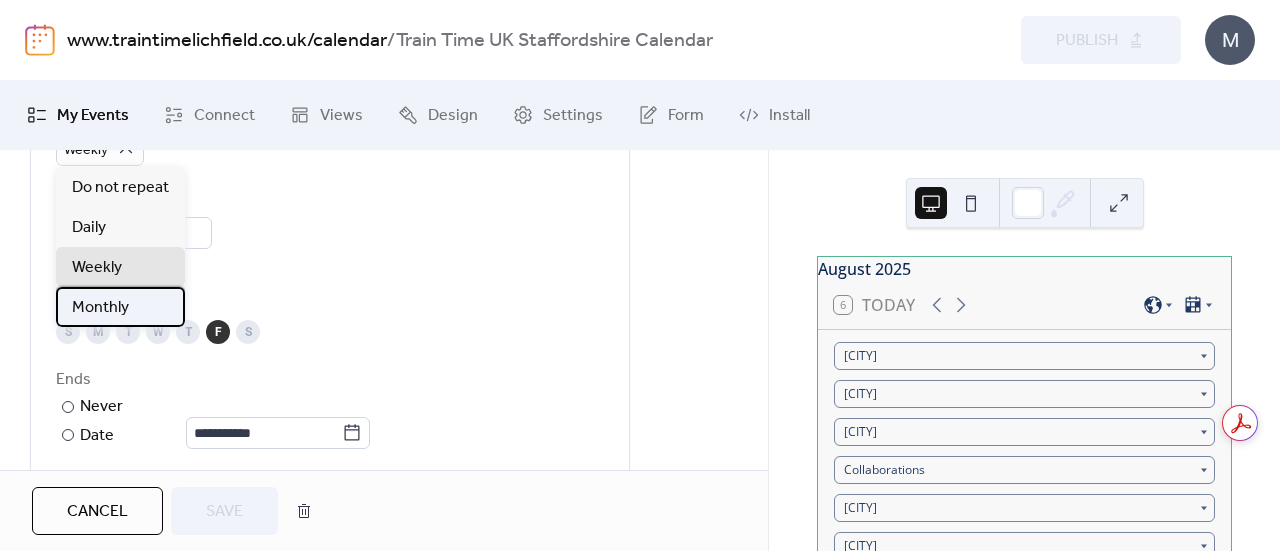 click on "Monthly" at bounding box center (100, 308) 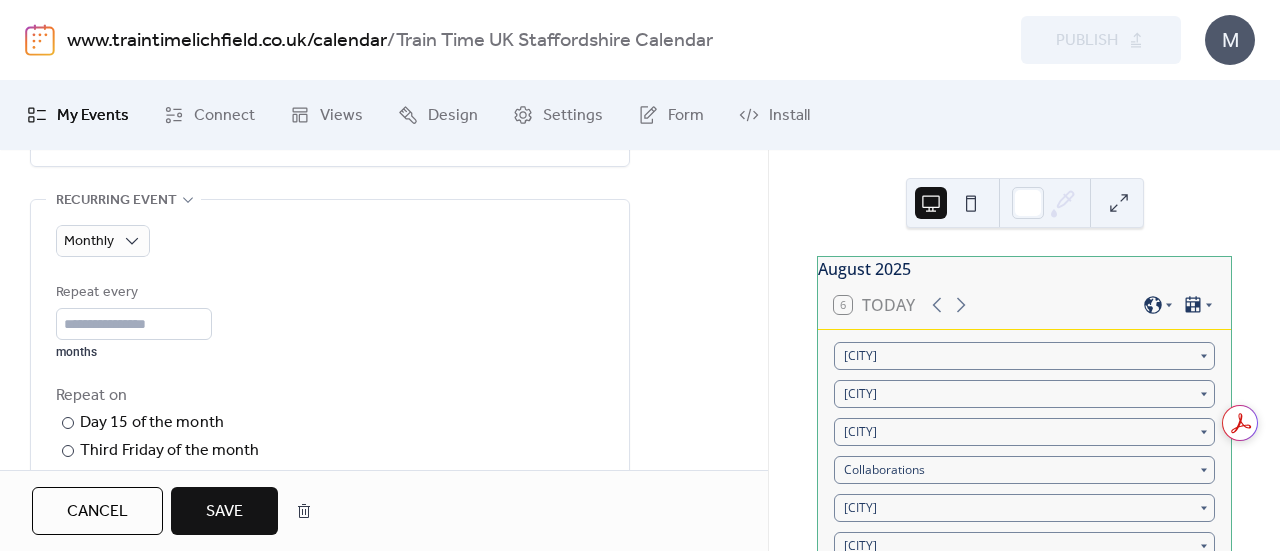 scroll, scrollTop: 890, scrollLeft: 0, axis: vertical 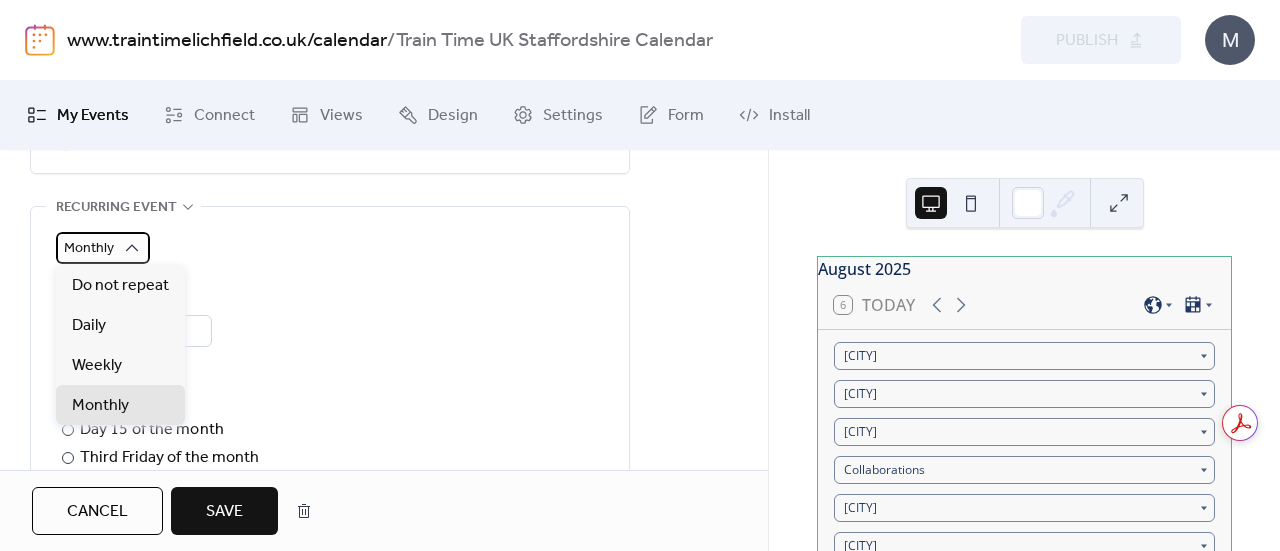 click on "Monthly" at bounding box center [89, 248] 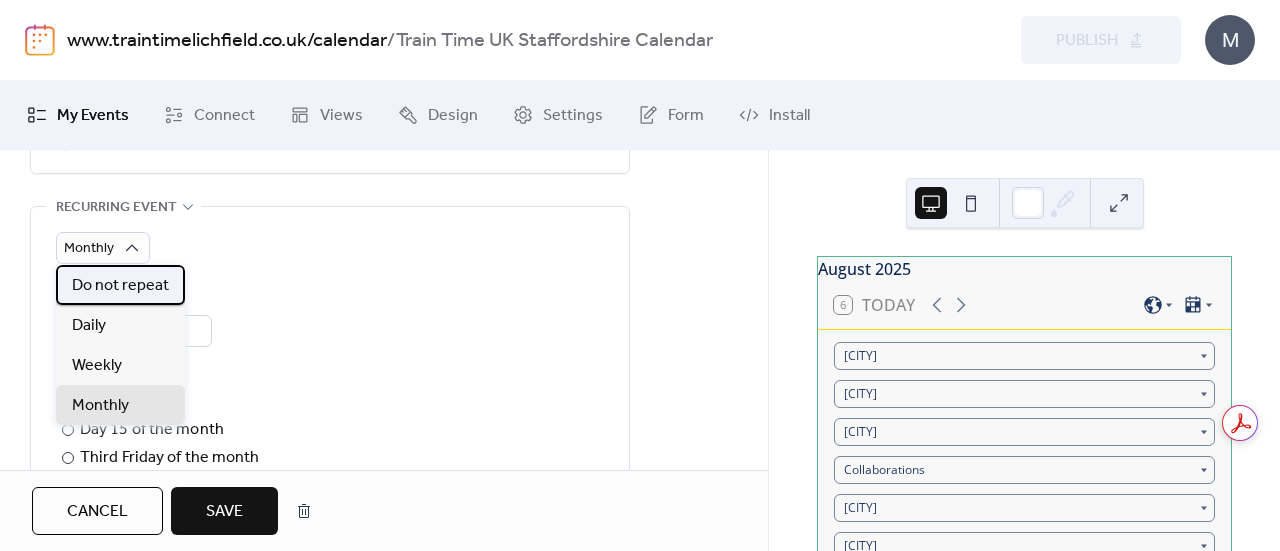 click on "Do not repeat" at bounding box center (120, 286) 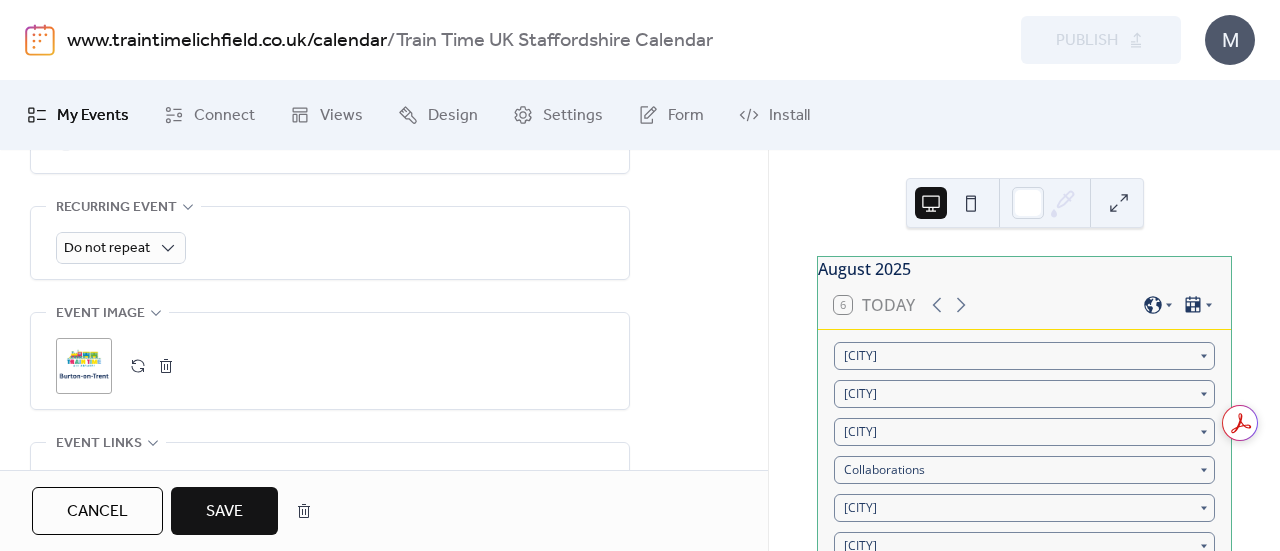 click on "**********" at bounding box center [330, 528] 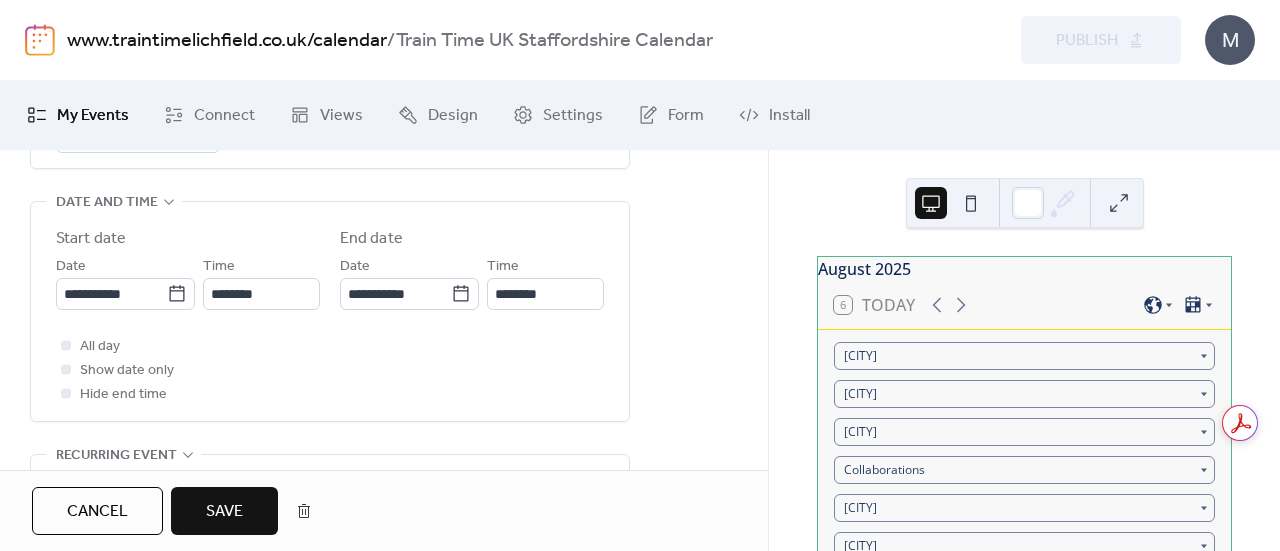 scroll, scrollTop: 668, scrollLeft: 0, axis: vertical 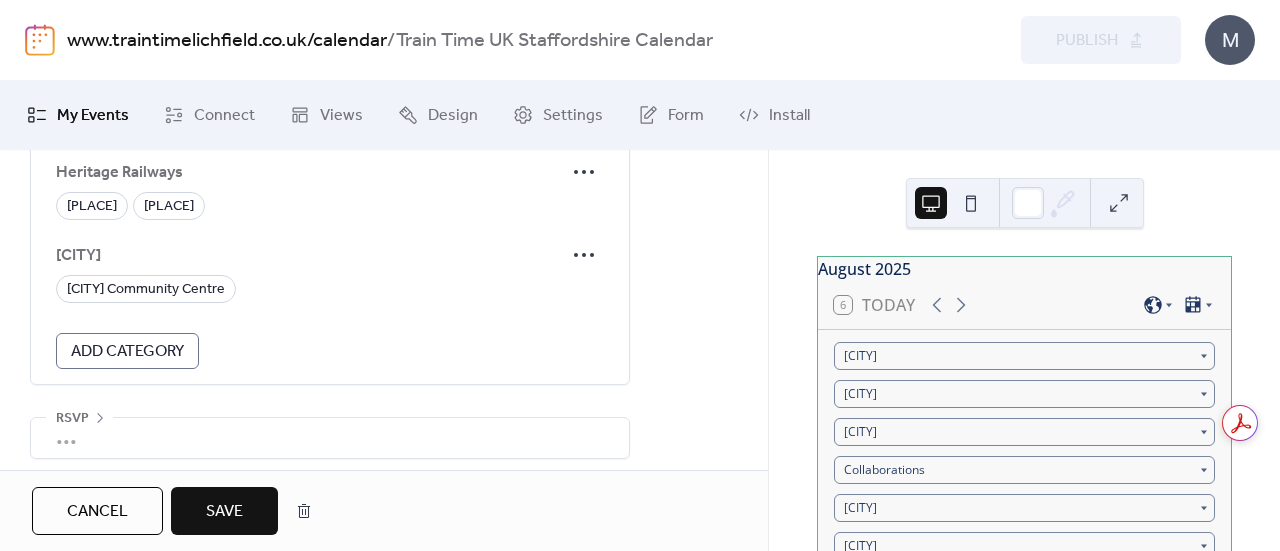click on "Save" at bounding box center [224, 512] 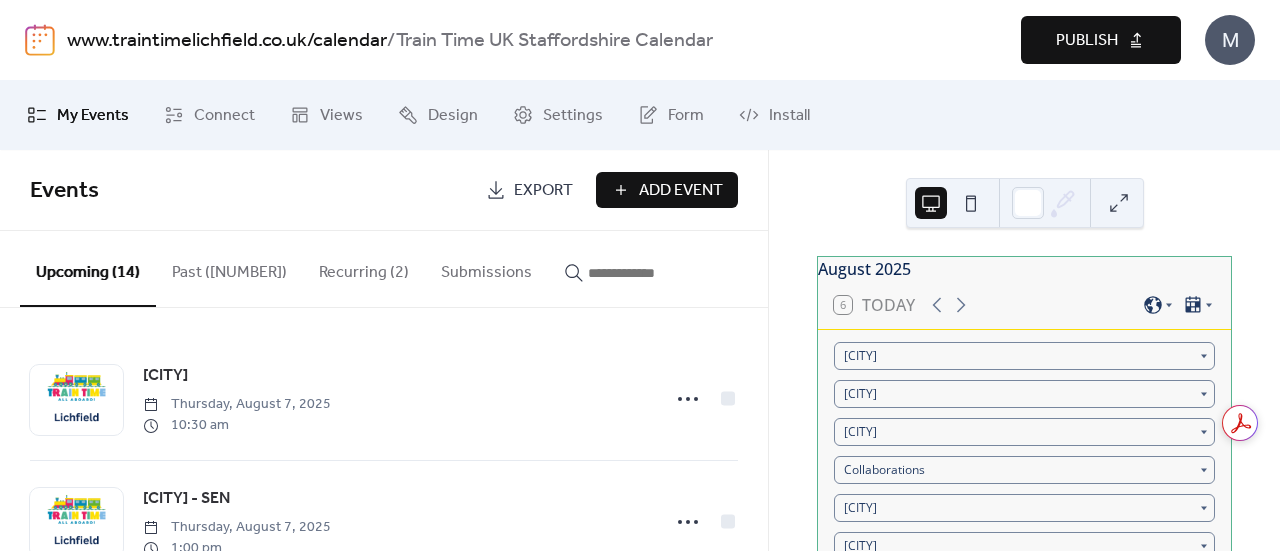 click on "Publish" at bounding box center (1087, 41) 